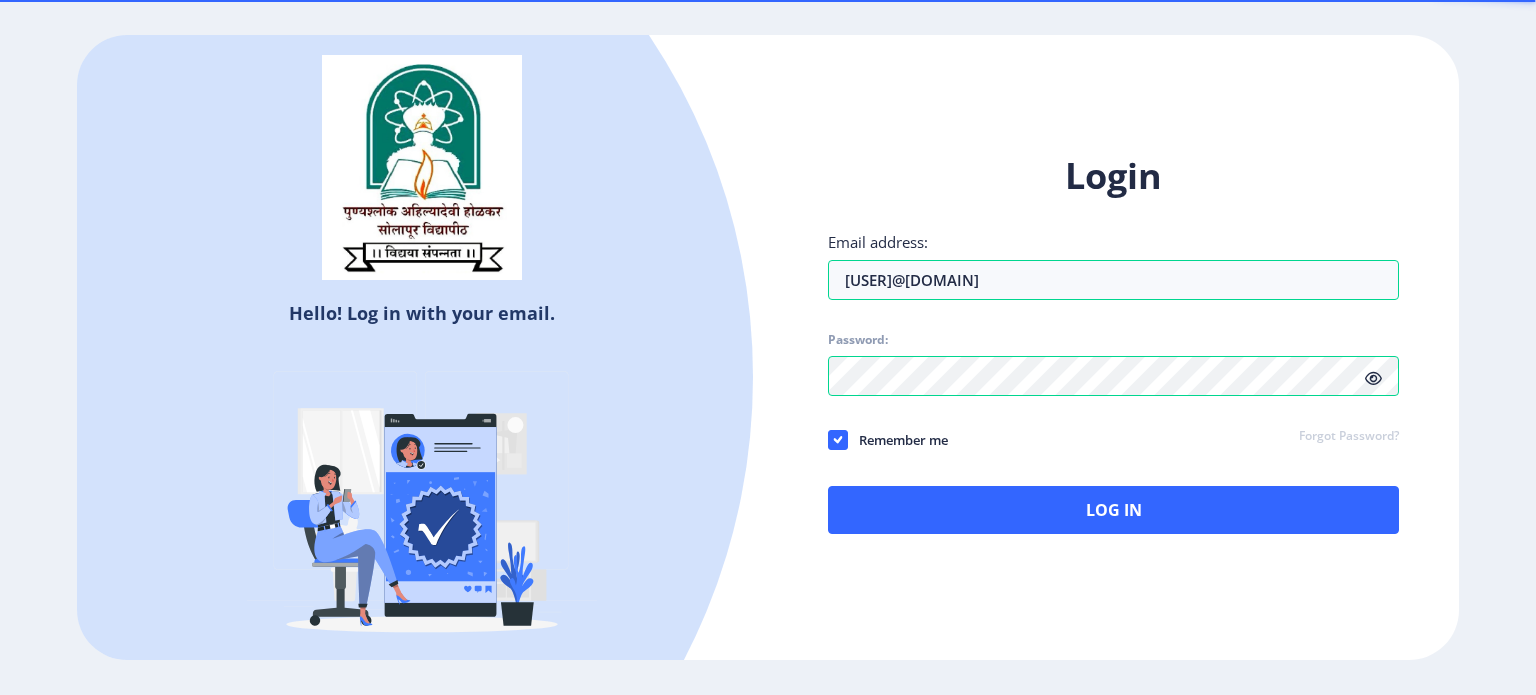 scroll, scrollTop: 0, scrollLeft: 0, axis: both 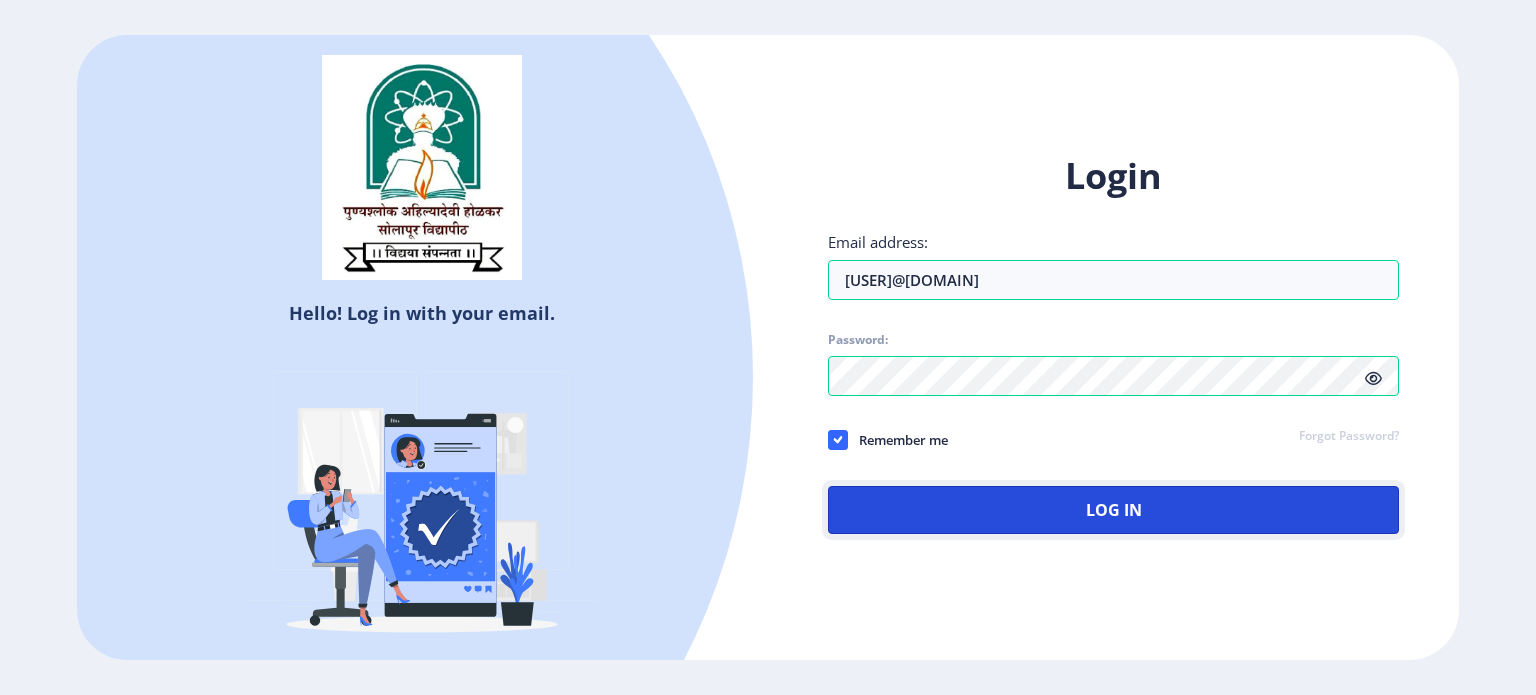 click on "Log In" 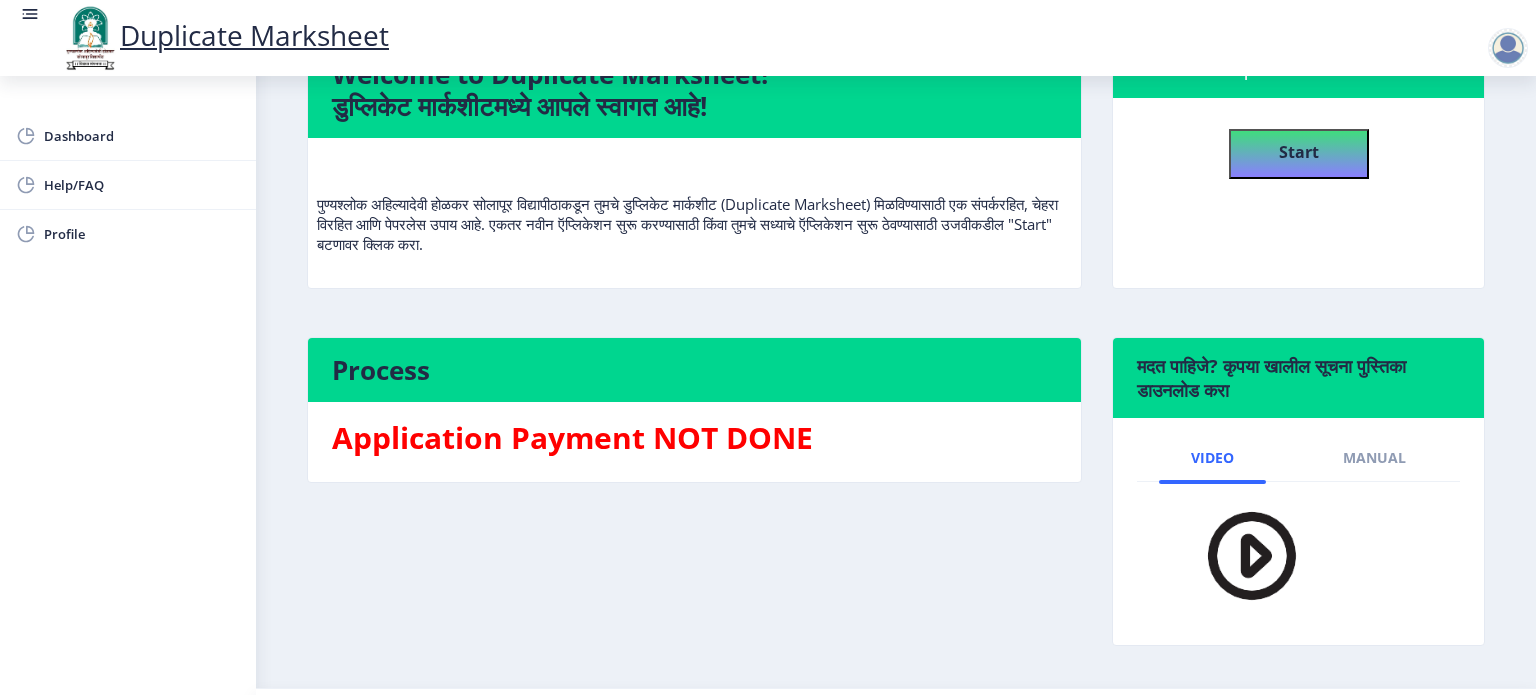 scroll, scrollTop: 177, scrollLeft: 0, axis: vertical 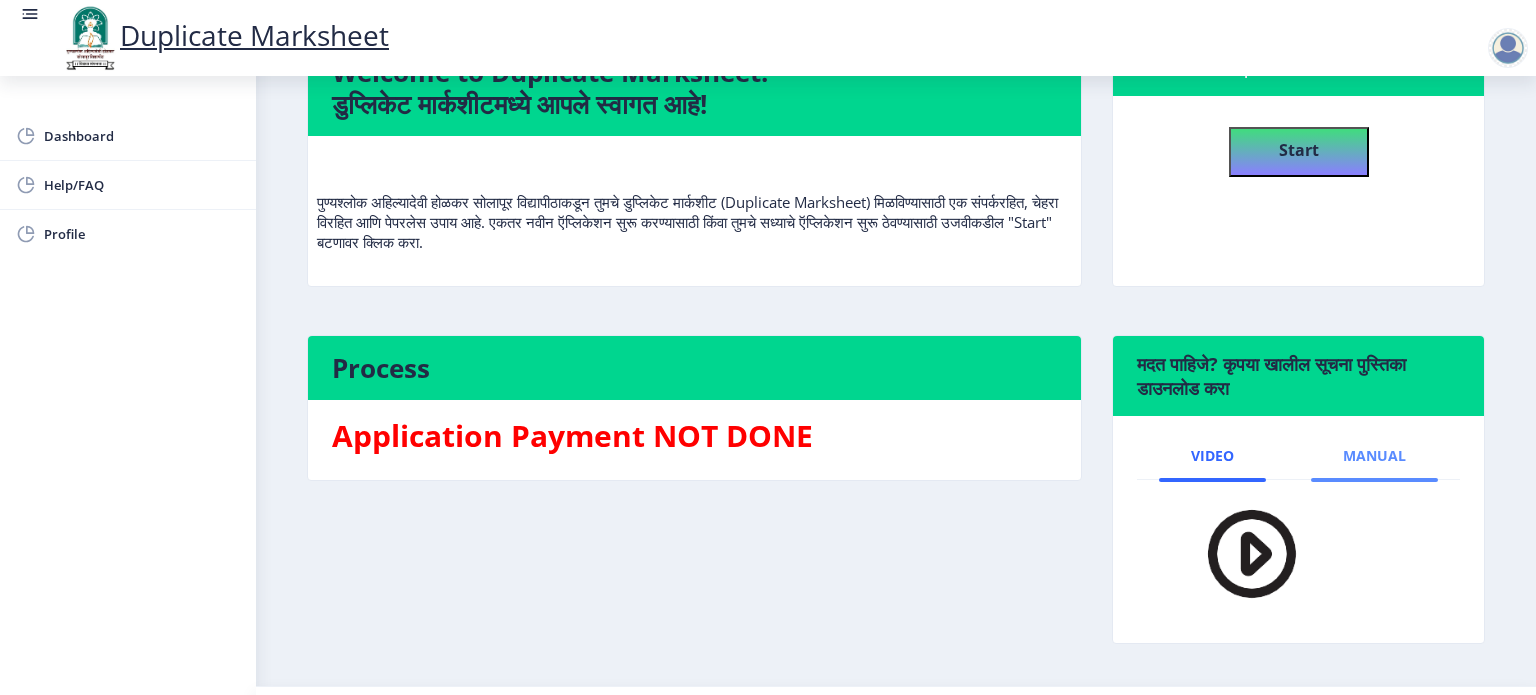 click on "Manual" 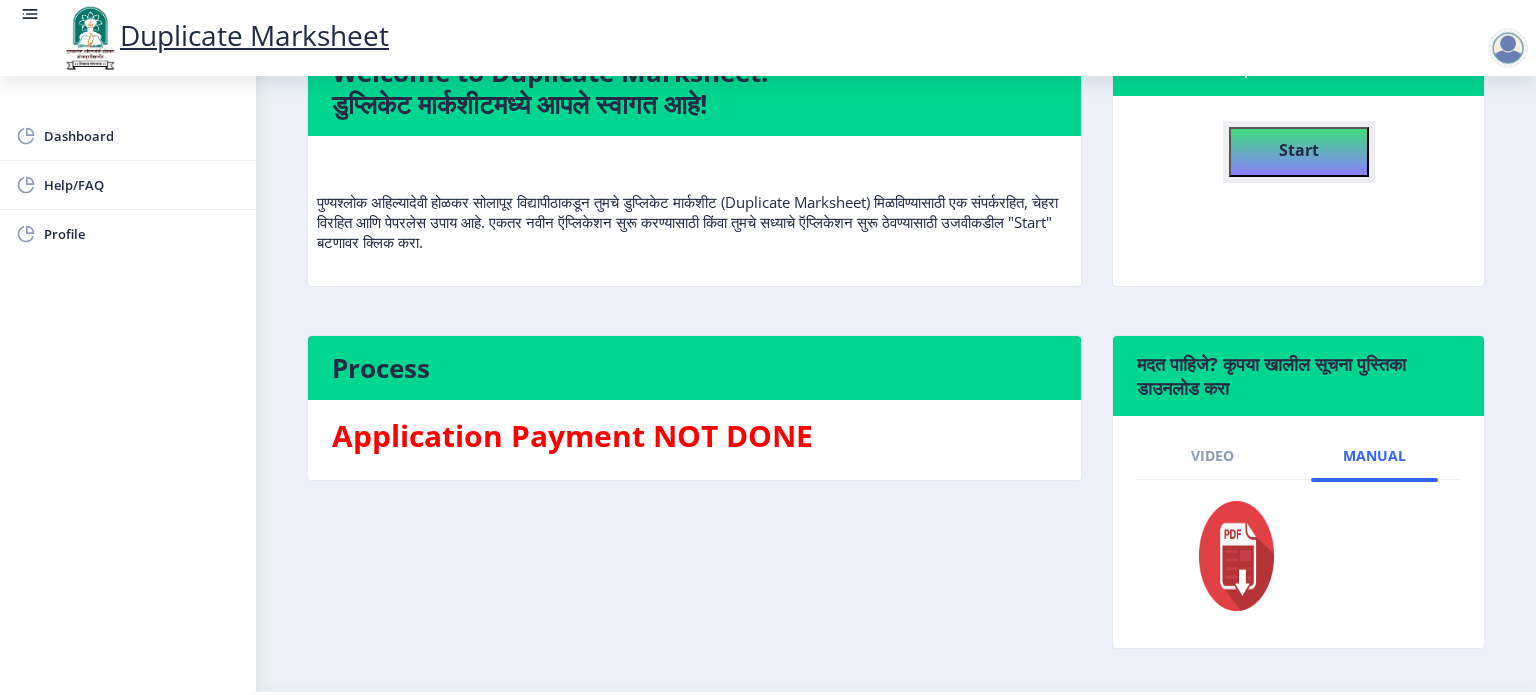 click on "Start" 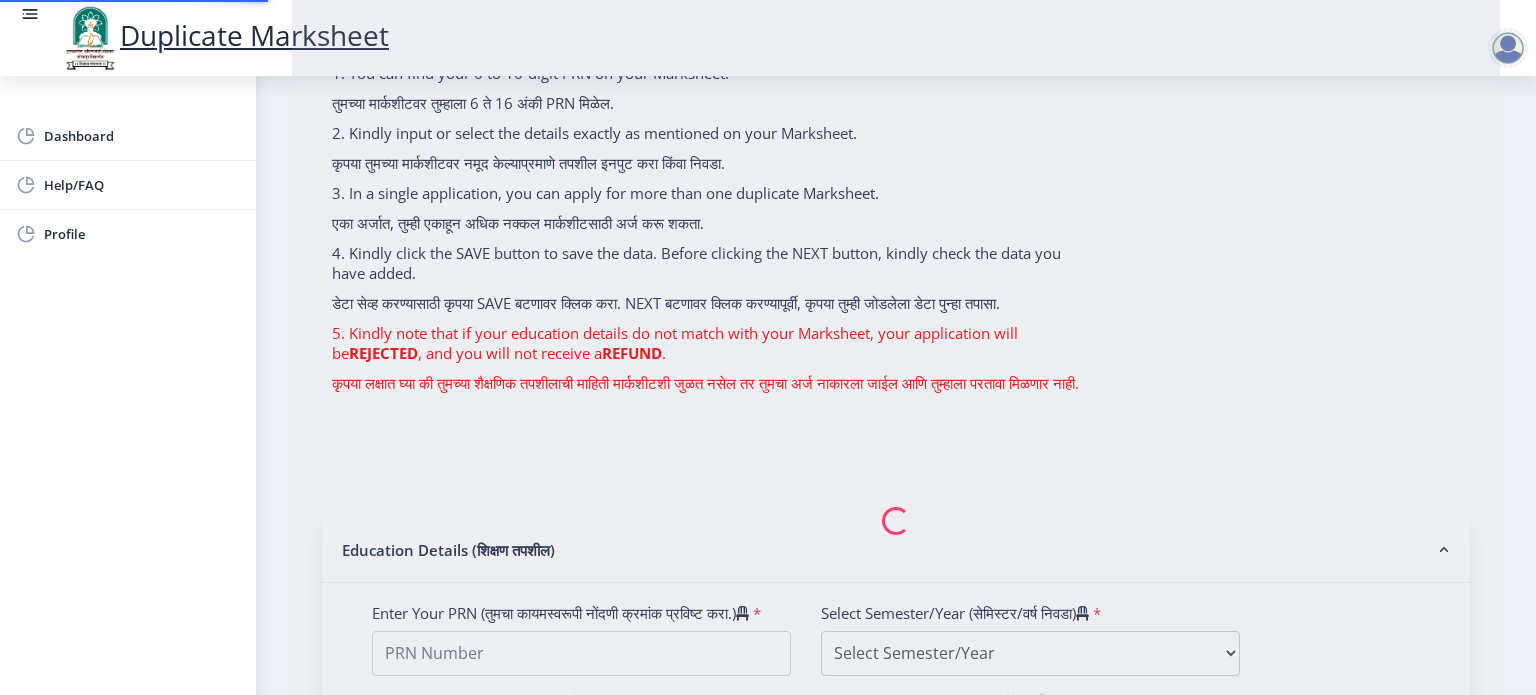 scroll, scrollTop: 0, scrollLeft: 0, axis: both 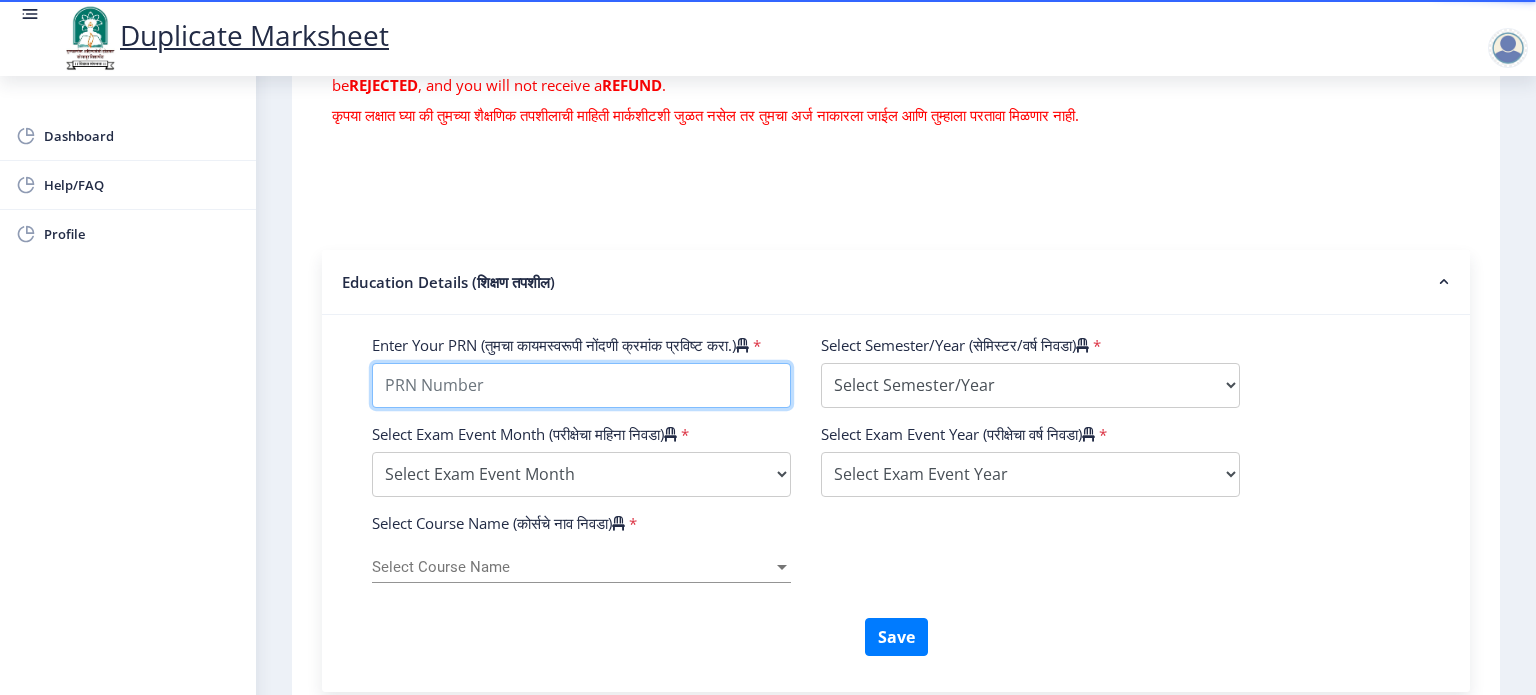click on "Enter Your PRN (तुमचा कायमस्वरूपी नोंदणी क्रमांक प्रविष्ट करा.)" at bounding box center [581, 385] 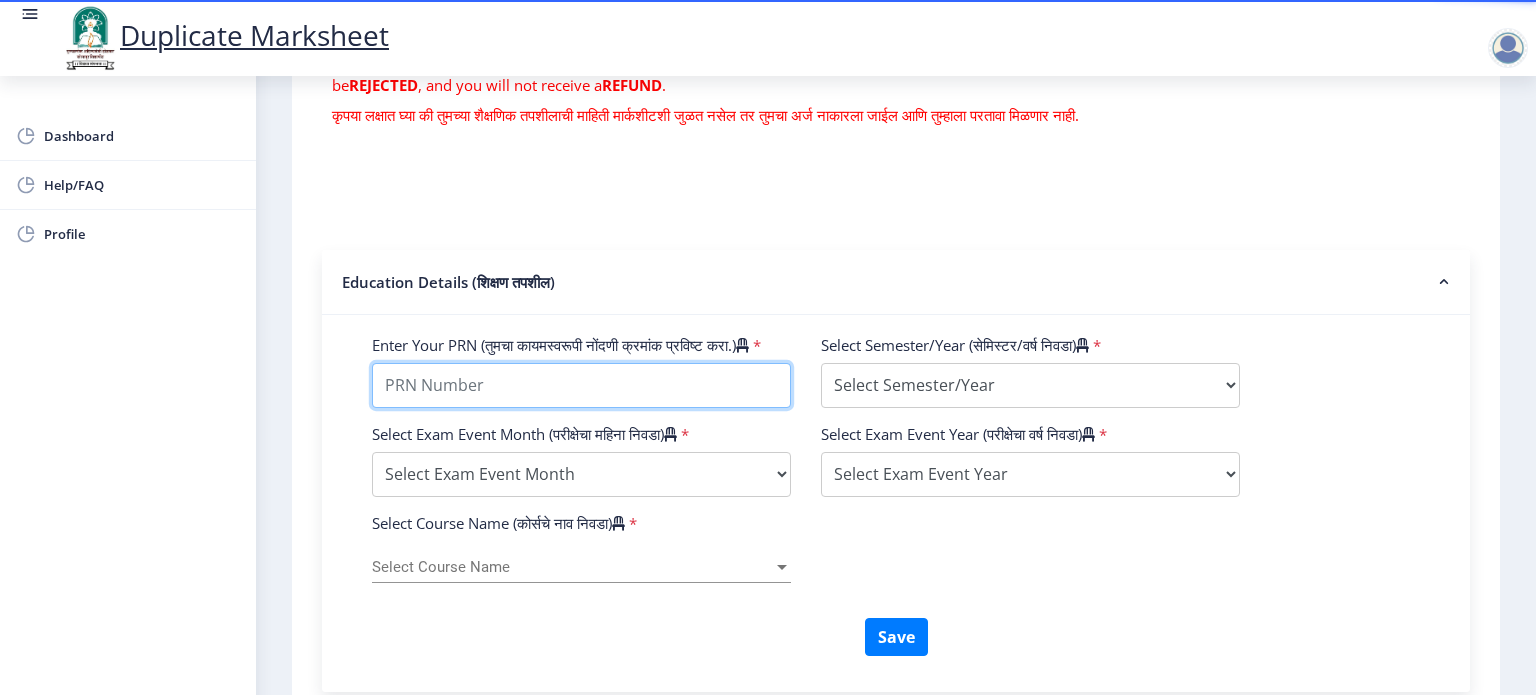 type on "2014032500203991" 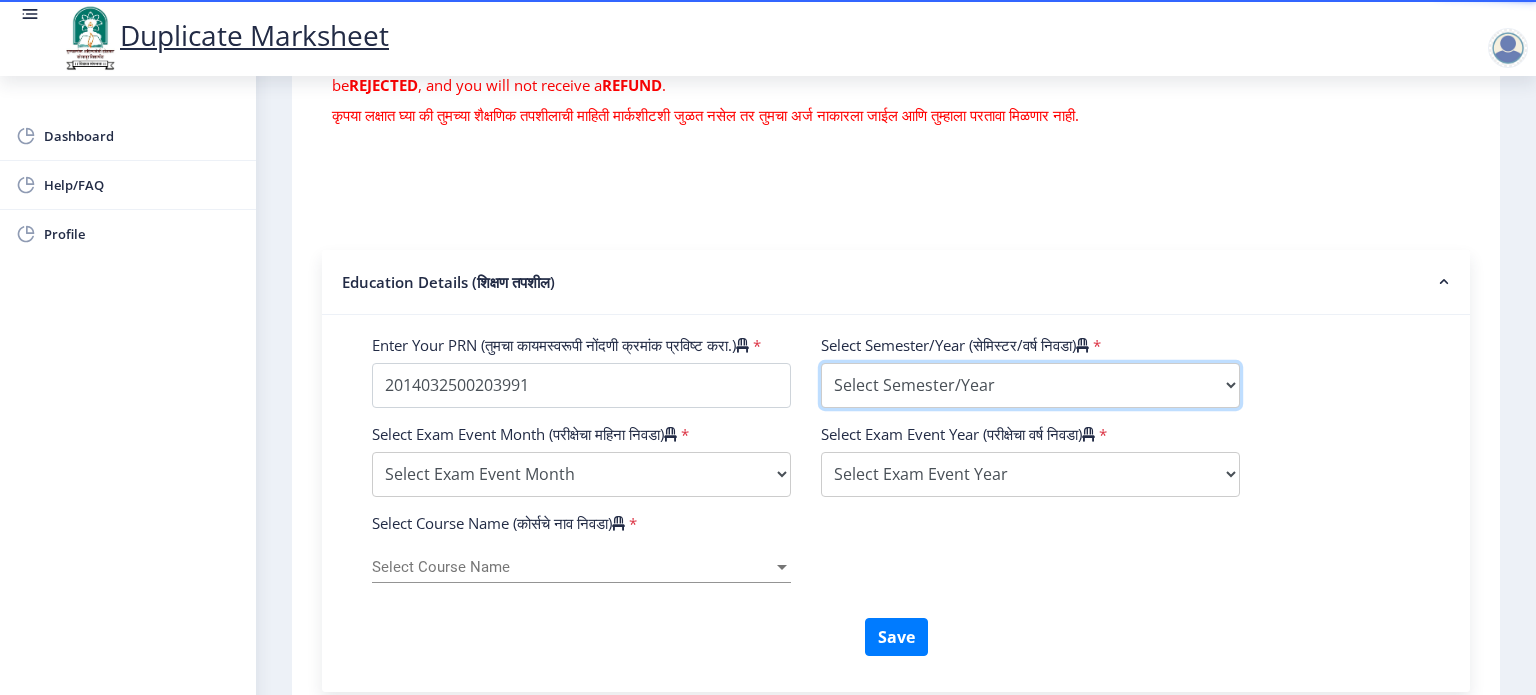 click on "Select Semester/Year Semester I Semester II Semester III Semester IV Semester V Semester VI Semester VII Semester VIII Semester IX Semester X First Year Seccond Year Third Year Fourth Year Fifth Year Sixth Year Seventh Year Eighth Year Nine Year Ten Year" at bounding box center [1030, 385] 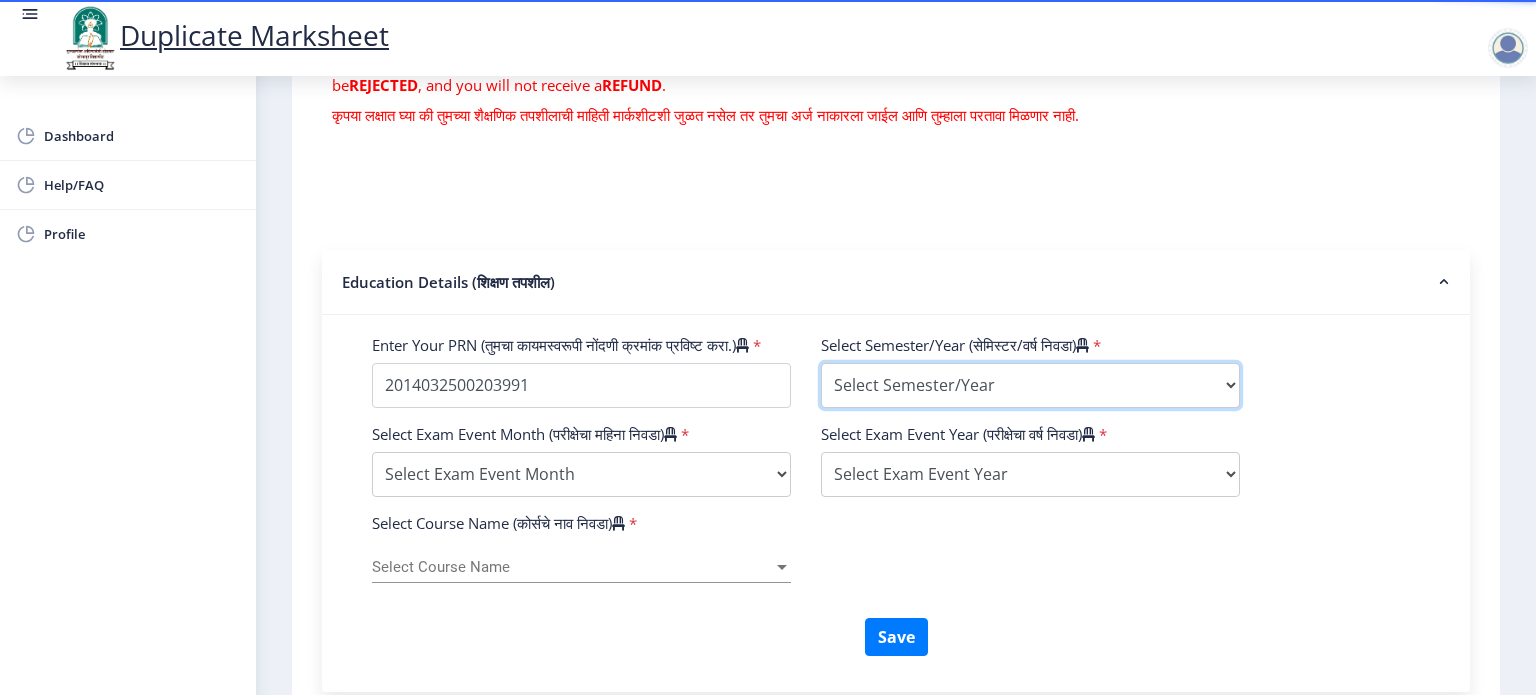 select on "Semester IV" 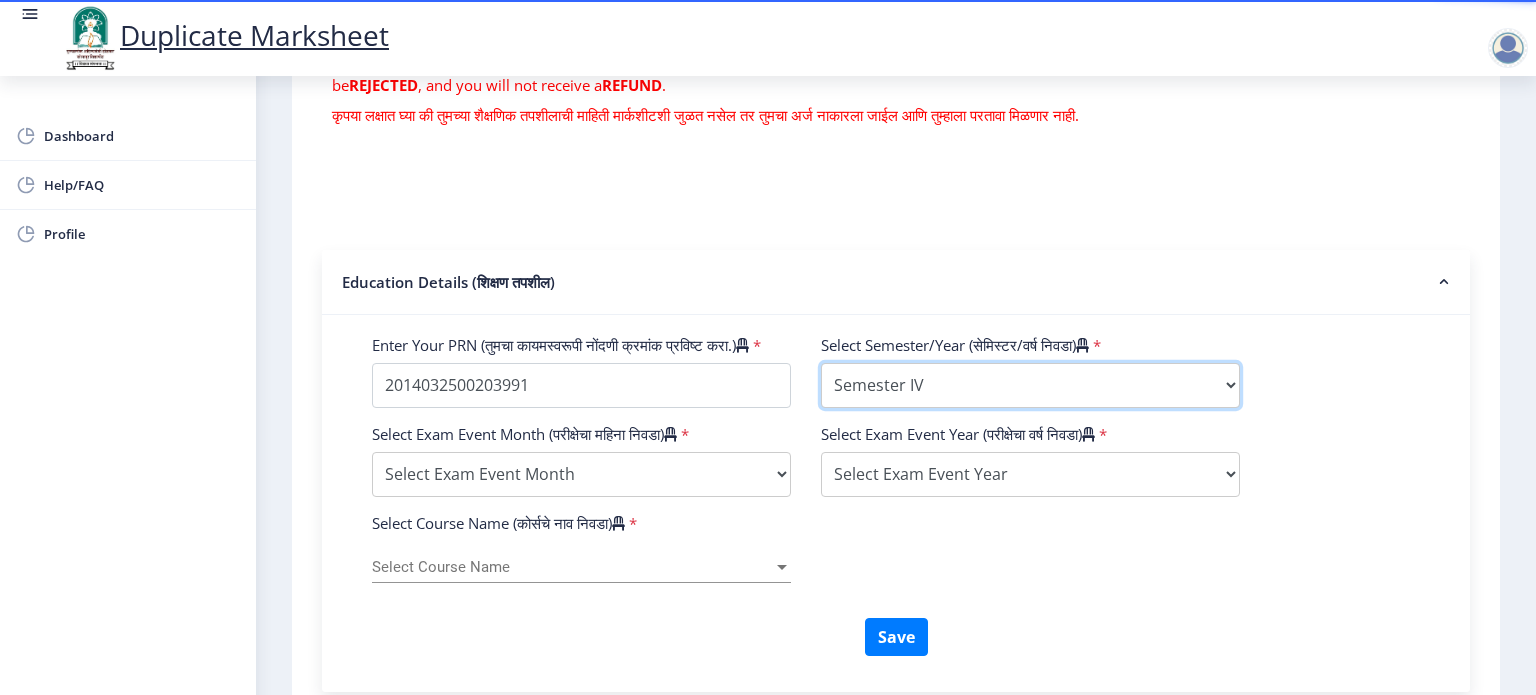 click on "Select Semester/Year Semester I Semester II Semester III Semester IV Semester V Semester VI Semester VII Semester VIII Semester IX Semester X First Year Seccond Year Third Year Fourth Year Fifth Year Sixth Year Seventh Year Eighth Year Nine Year Ten Year" at bounding box center [1030, 385] 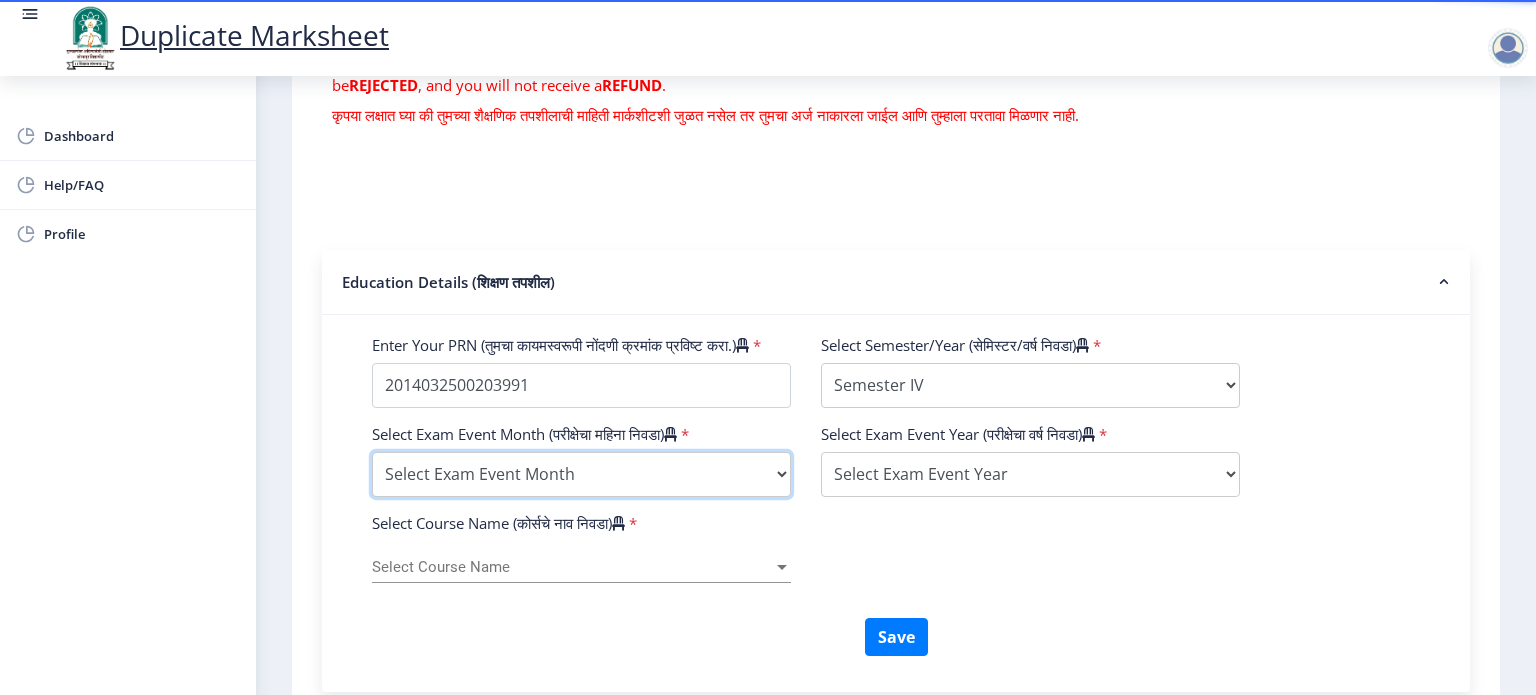 click on "Select Exam Event Month October March" at bounding box center [581, 474] 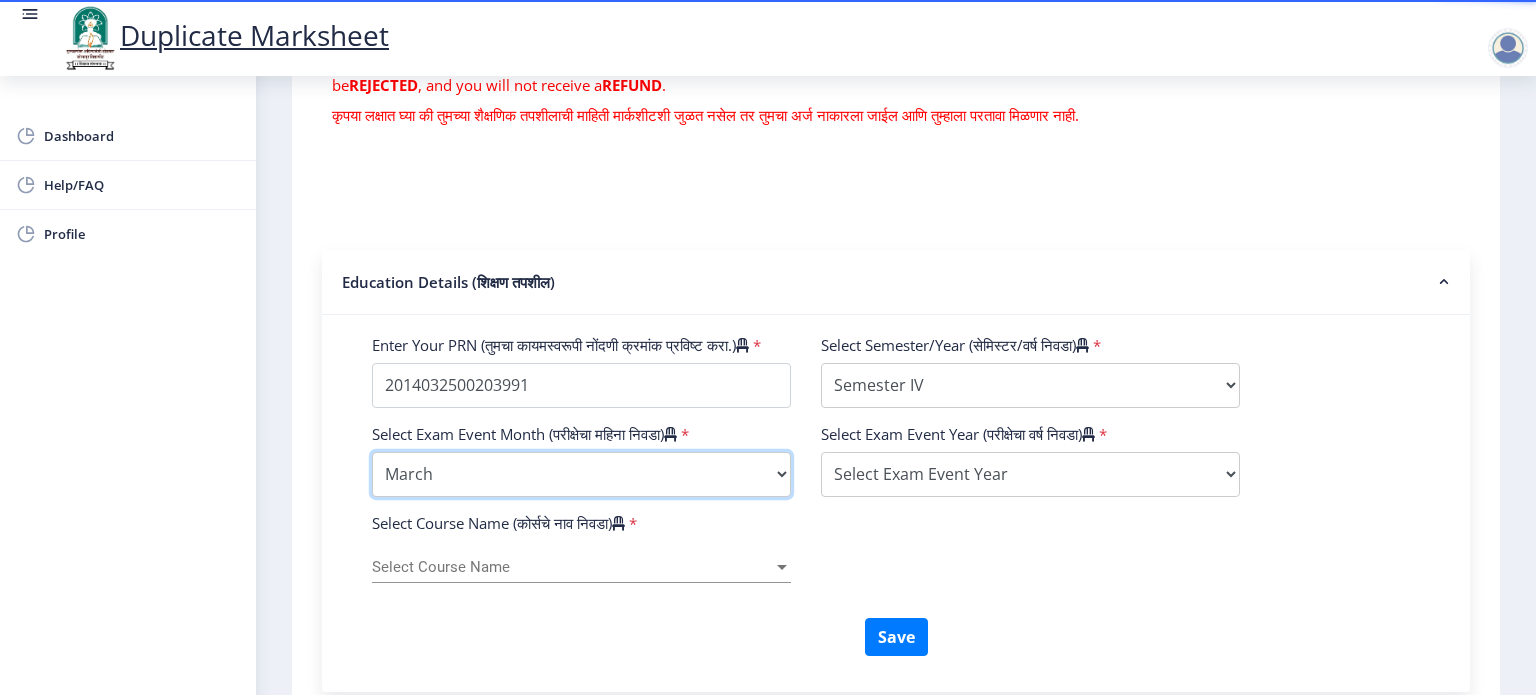 click on "Select Exam Event Month October March" at bounding box center (581, 474) 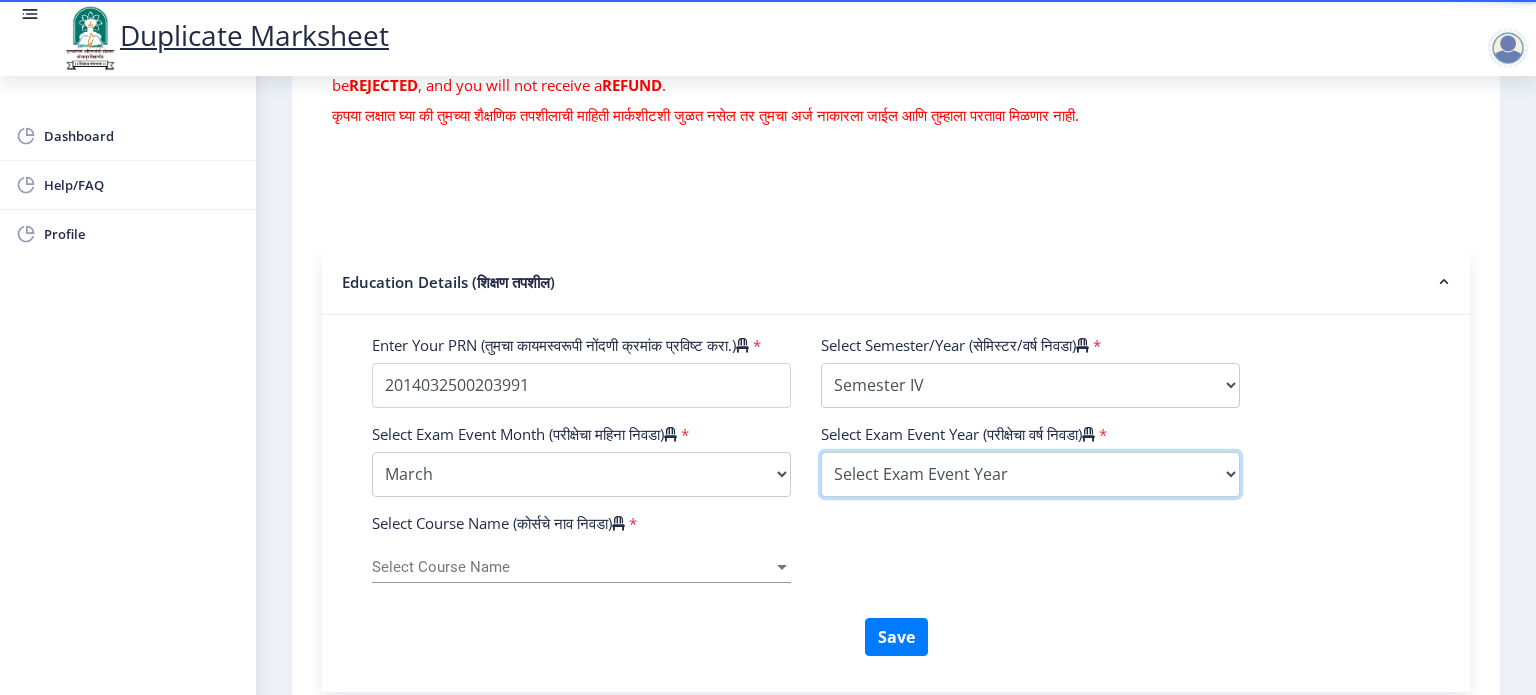 click on "Select Exam Event Year  2025   2024   2023   2022   2021   2020   2019   2018   2017   2016   2015   2014   2013   2012   2011   2010   2009   2008   2007   2006   2005   2004   2003   2002   2001   2000   1999   1998   1997   1996   1995   1994   1993   1992   1991   1990   1989   1988   1987   1986   1985   1984   1983   1982   1981   1980   1979   1978   1977   1976" at bounding box center (1030, 474) 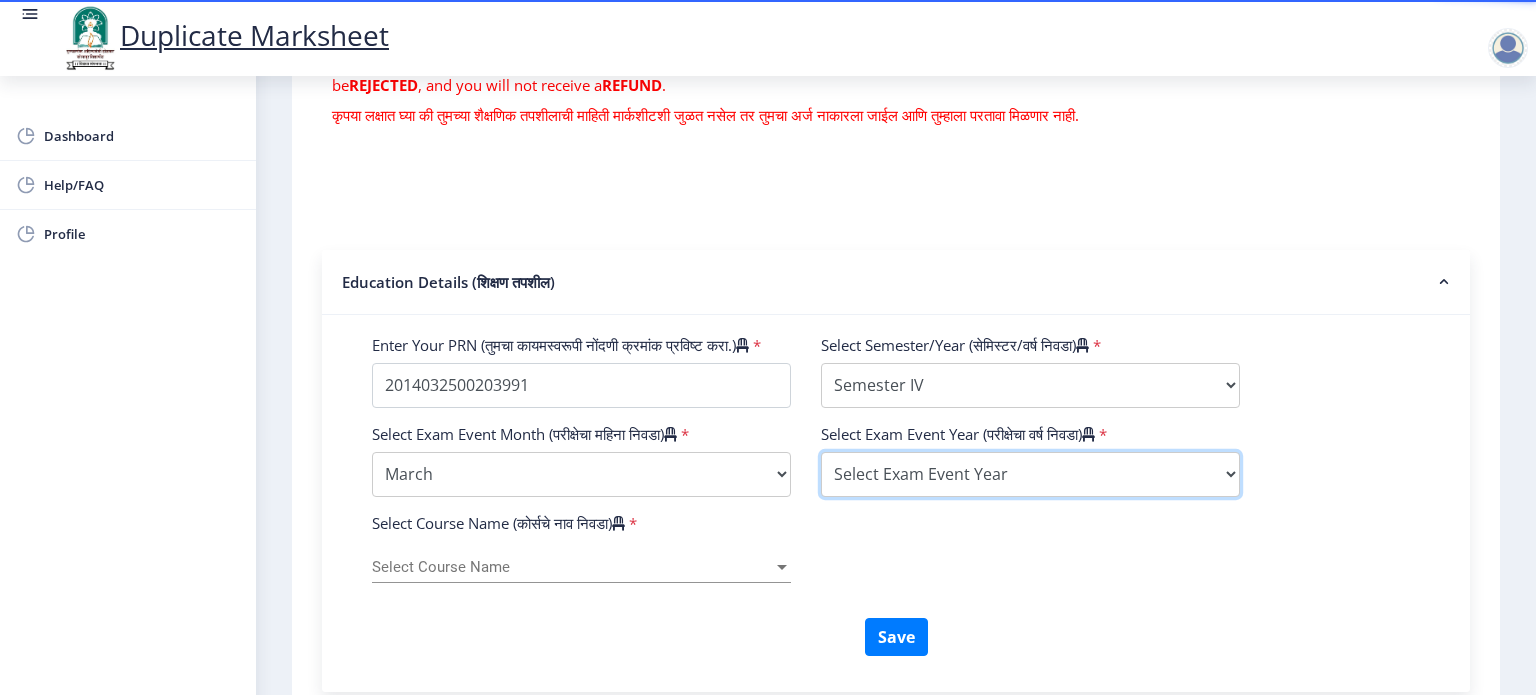 select on "2016" 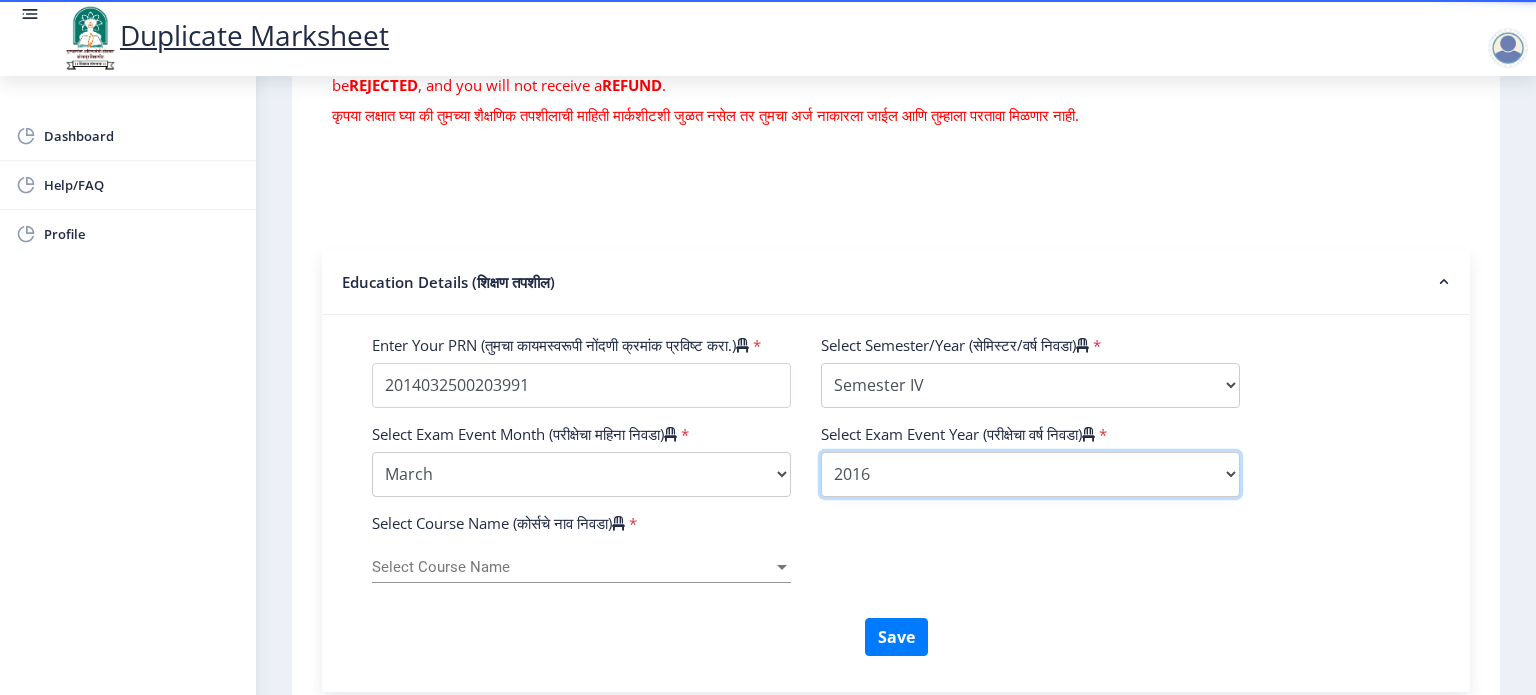 click on "Select Exam Event Year  2025   2024   2023   2022   2021   2020   2019   2018   2017   2016   2015   2014   2013   2012   2011   2010   2009   2008   2007   2006   2005   2004   2003   2002   2001   2000   1999   1998   1997   1996   1995   1994   1993   1992   1991   1990   1989   1988   1987   1986   1985   1984   1983   1982   1981   1980   1979   1978   1977   1976" at bounding box center (1030, 474) 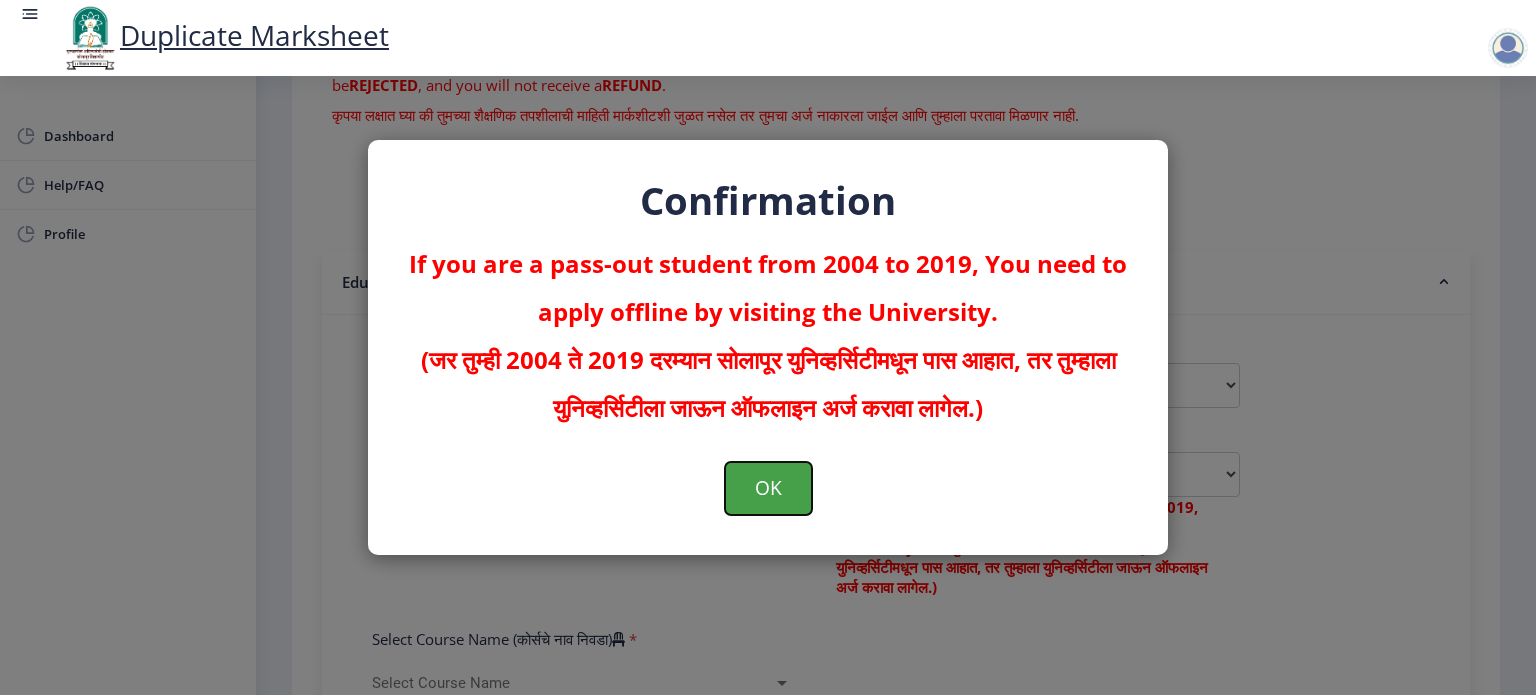 click on "OK" 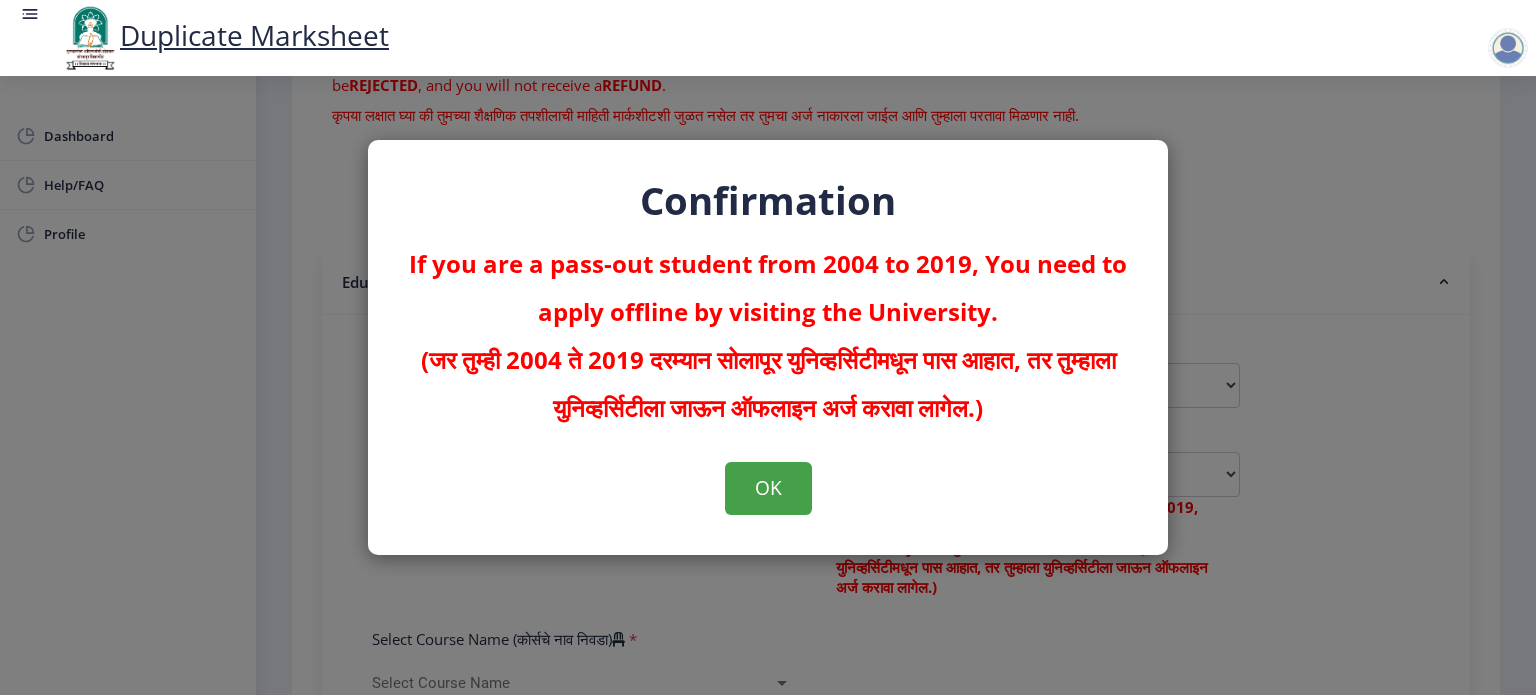 scroll, scrollTop: 0, scrollLeft: 0, axis: both 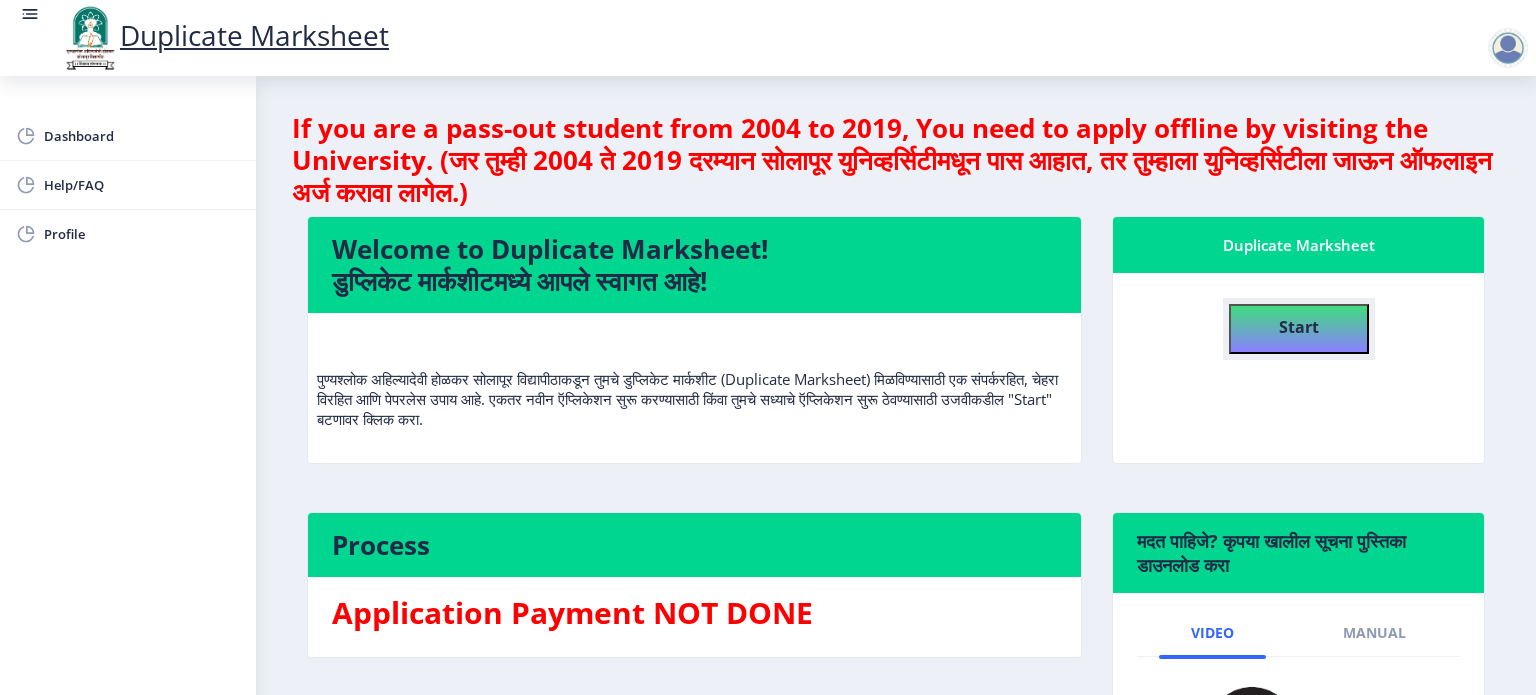click on "Start" 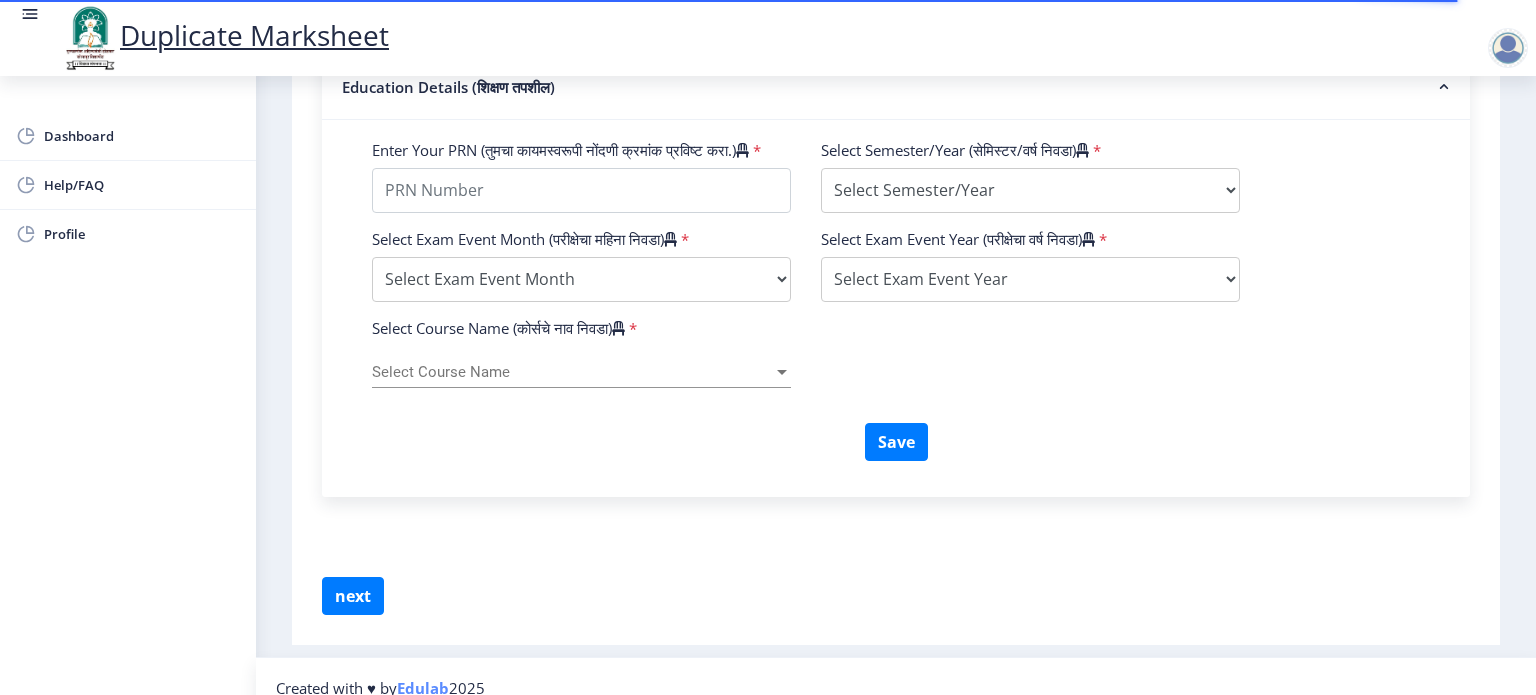 scroll, scrollTop: 680, scrollLeft: 0, axis: vertical 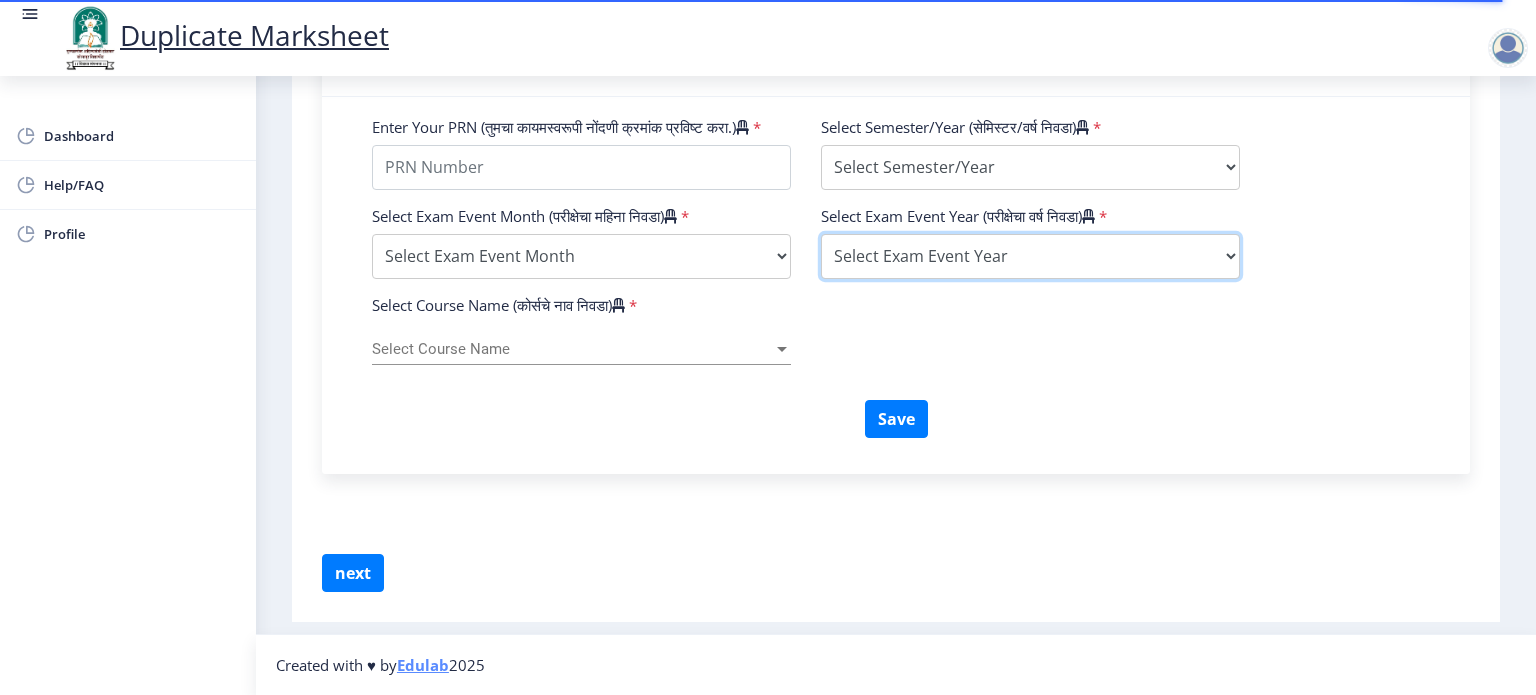 click on "Select Exam Event Year  2025   2024   2023   2022   2021   2020   2019   2018   2017   2016   2015   2014   2013   2012   2011   2010   2009   2008   2007   2006   2005   2004   2003   2002   2001   2000   1999   1998   1997   1996   1995   1994   1993   1992   1991   1990   1989   1988   1987   1986   1985   1984   1983   1982   1981   1980   1979   1978   1977   1976" at bounding box center (1030, 256) 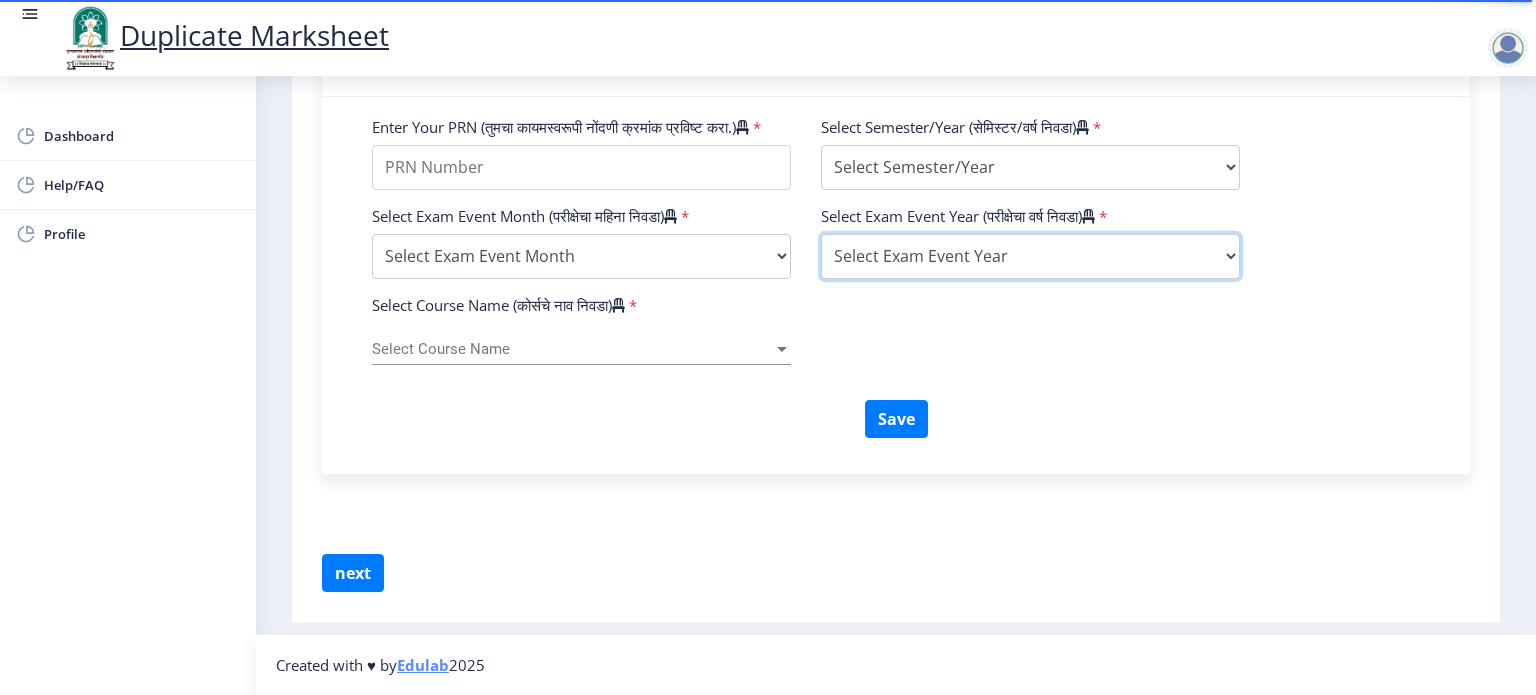 select on "2016" 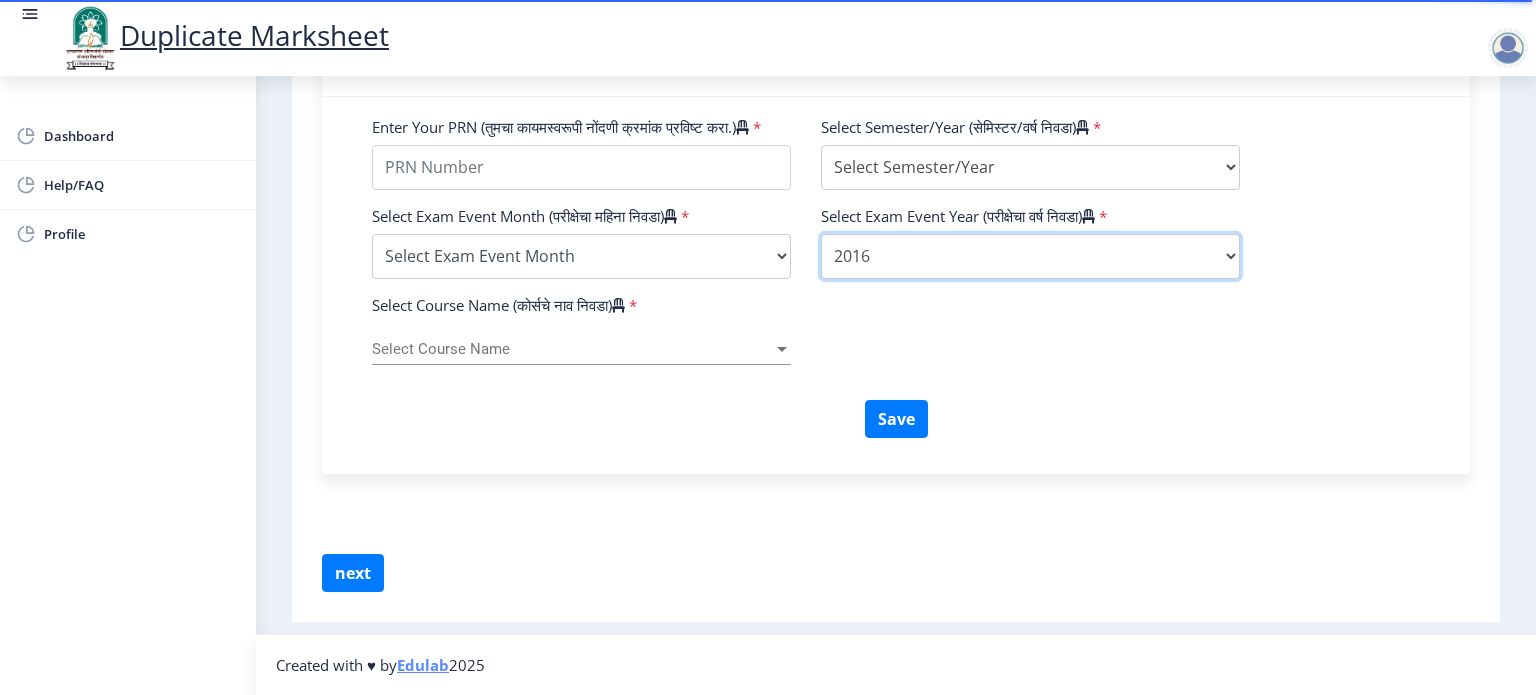 click on "Select Exam Event Year  2025   2024   2023   2022   2021   2020   2019   2018   2017   2016   2015   2014   2013   2012   2011   2010   2009   2008   2007   2006   2005   2004   2003   2002   2001   2000   1999   1998   1997   1996   1995   1994   1993   1992   1991   1990   1989   1988   1987   1986   1985   1984   1983   1982   1981   1980   1979   1978   1977   1976" at bounding box center [1030, 256] 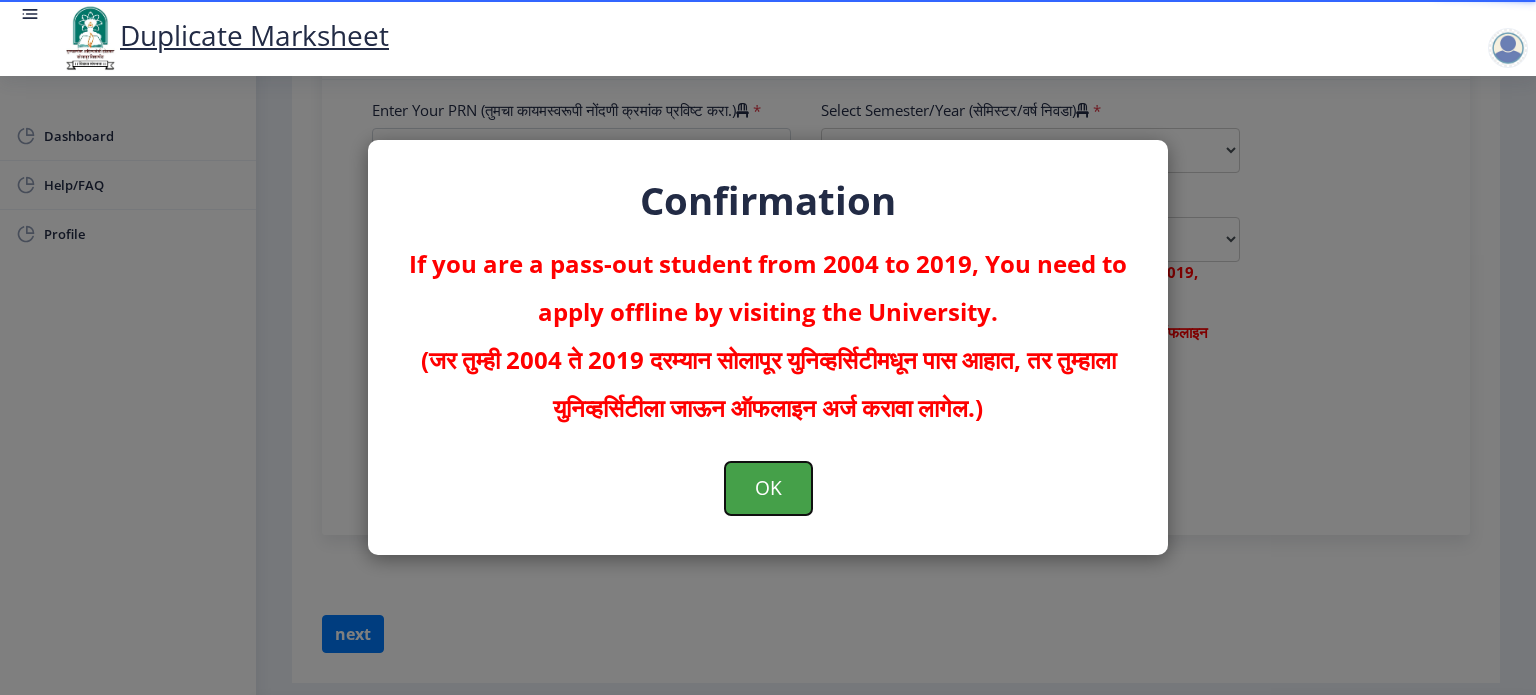 click on "OK" 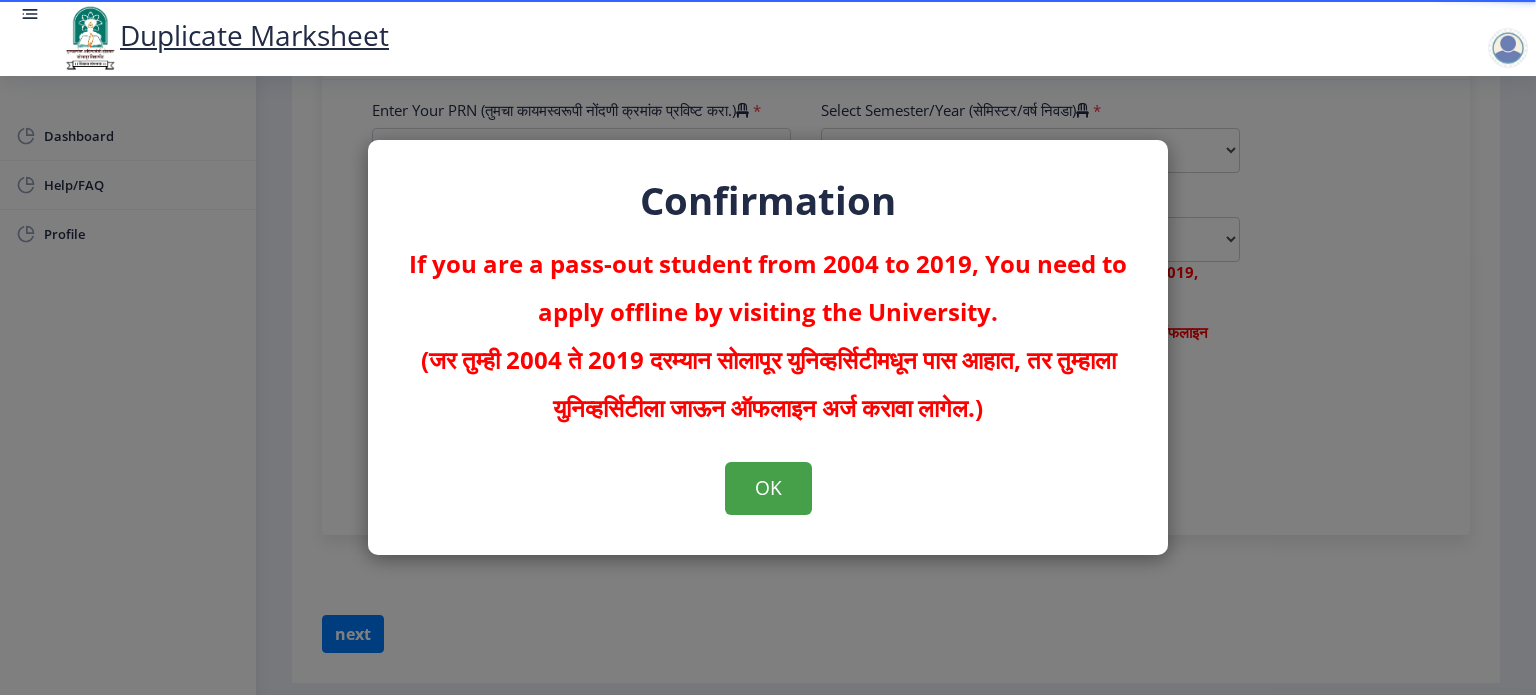 scroll, scrollTop: 0, scrollLeft: 0, axis: both 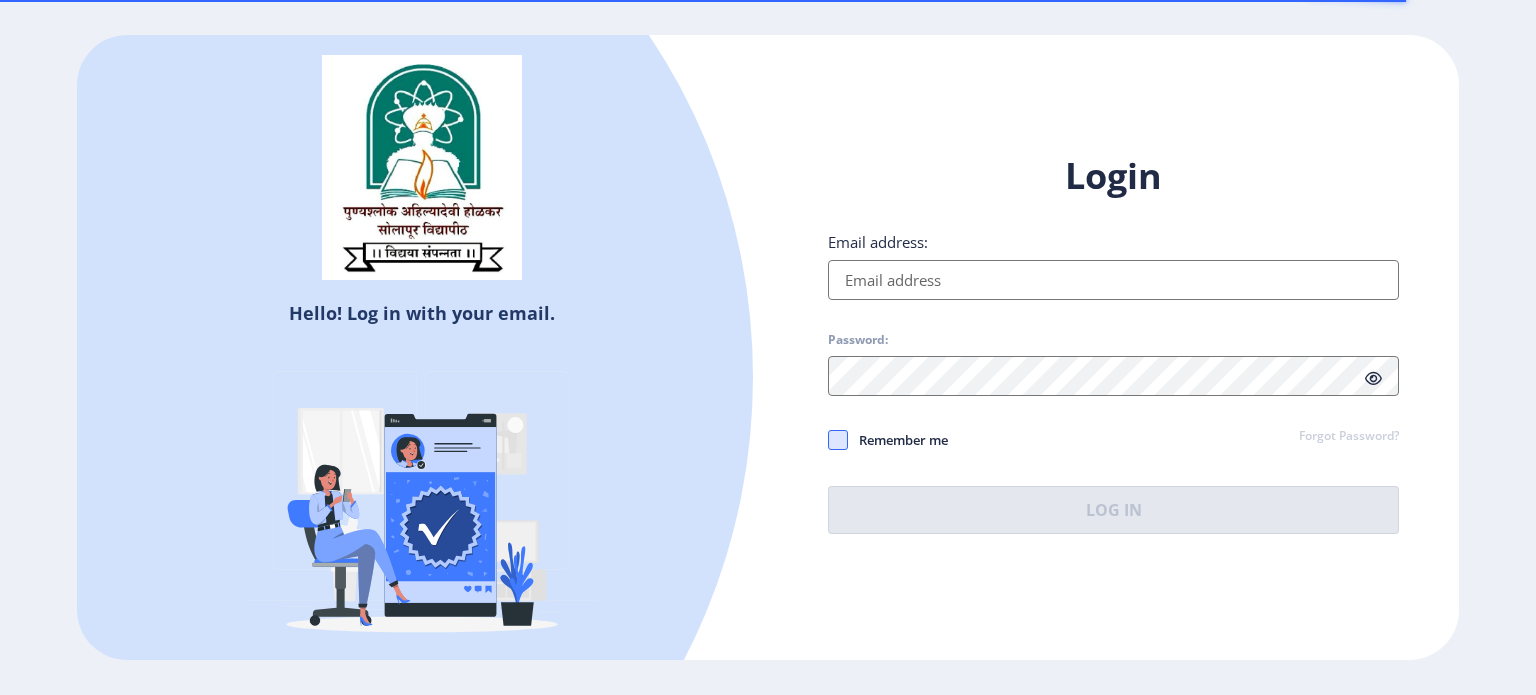 type on "[EMAIL]" 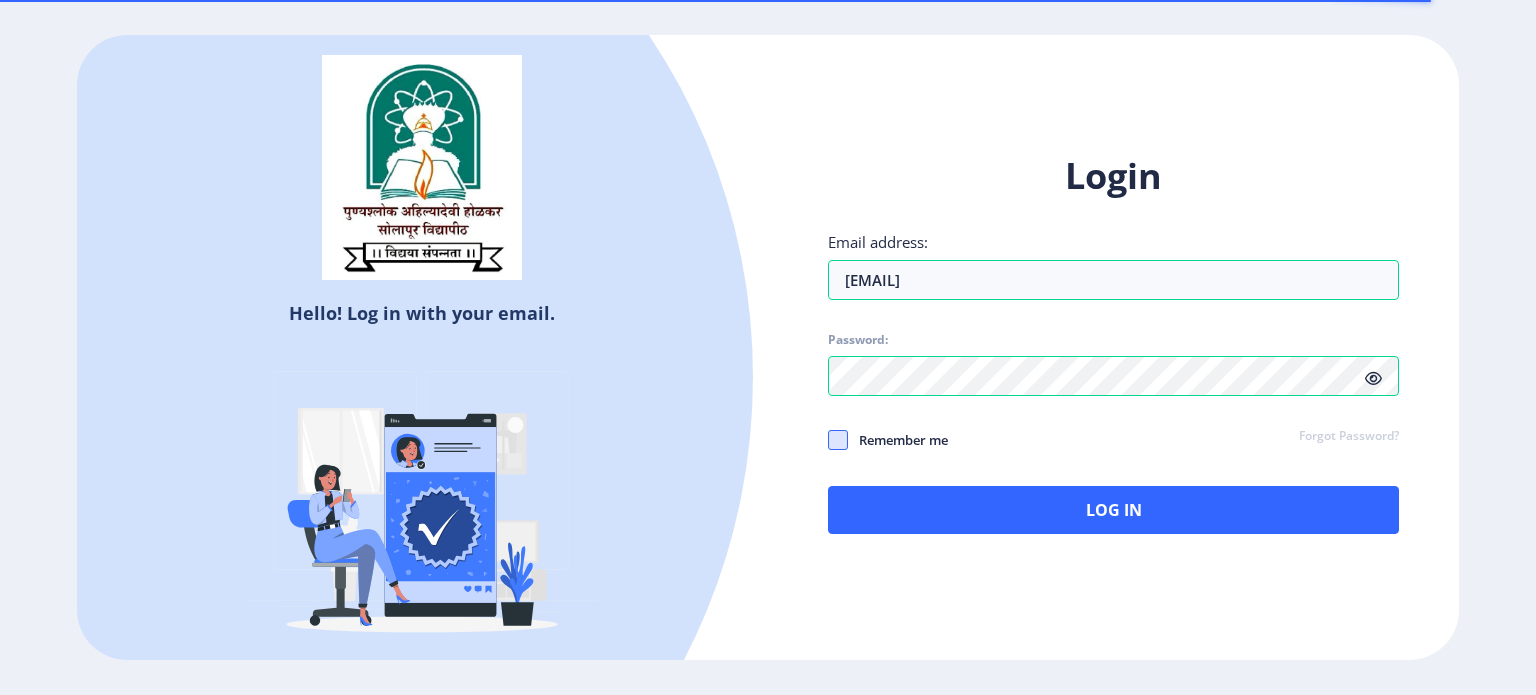 click 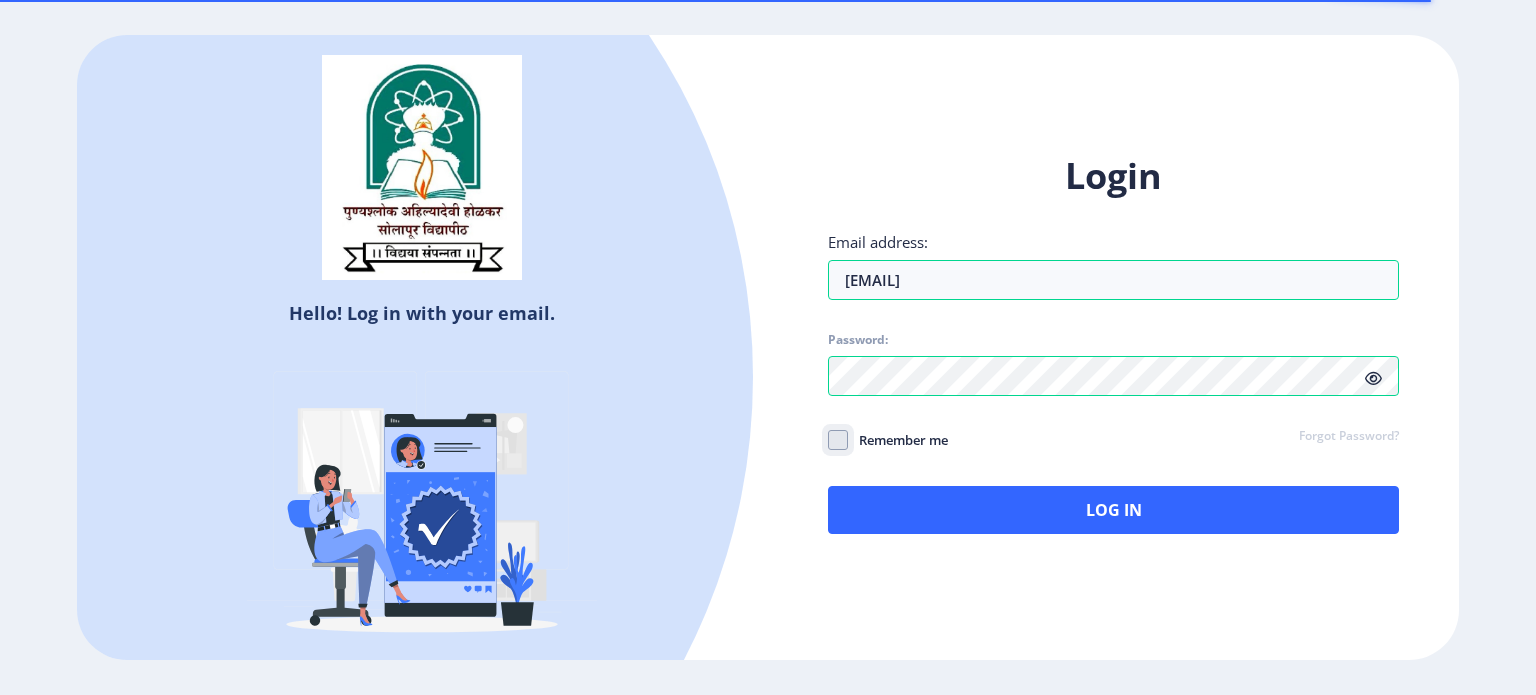 click on "Remember me" 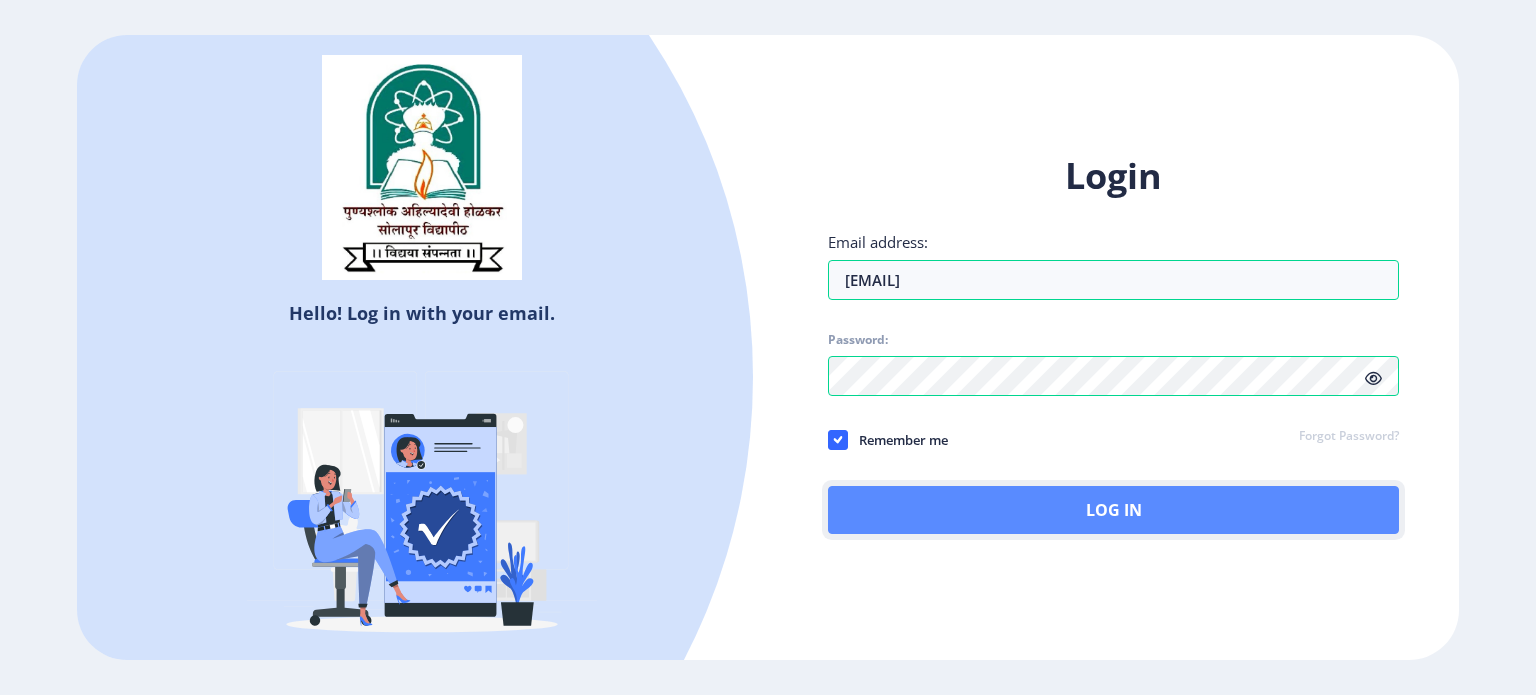 click on "Log In" 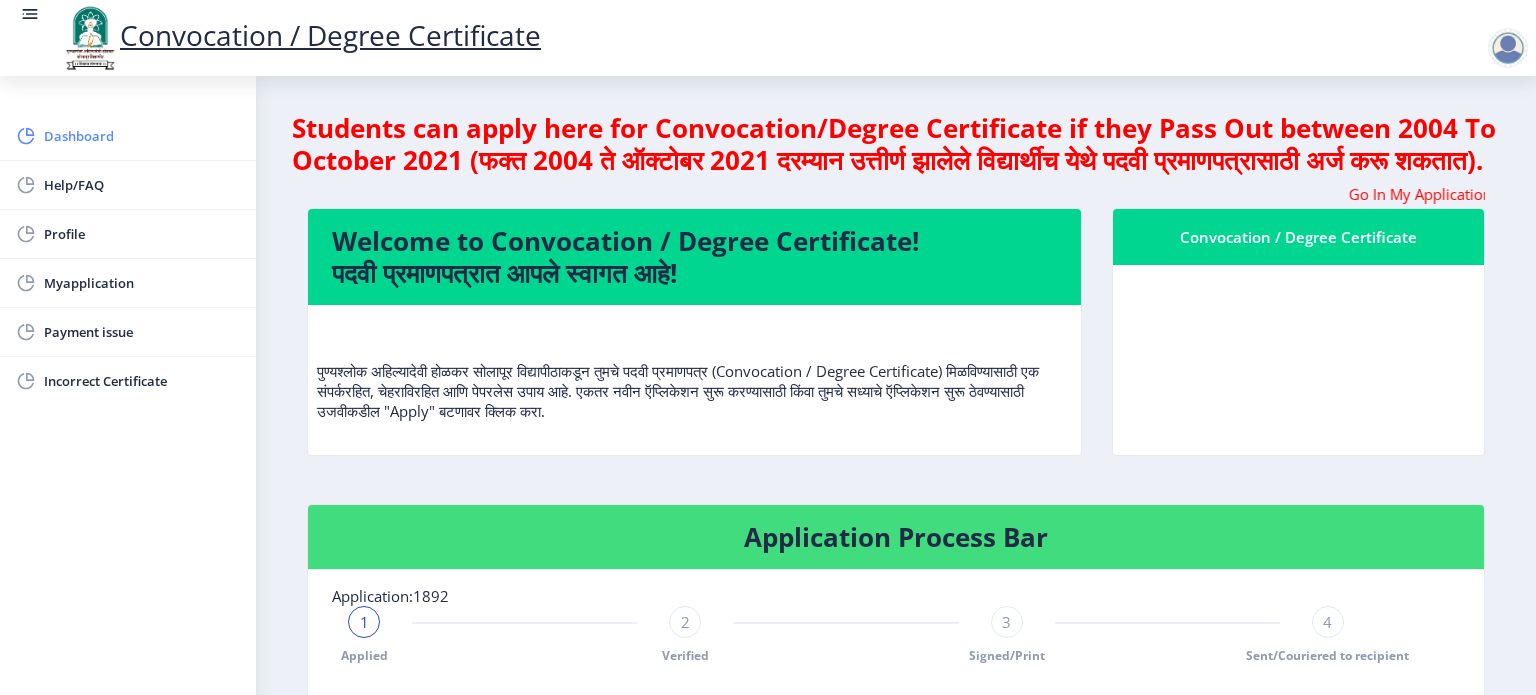 click on "Dashboard" 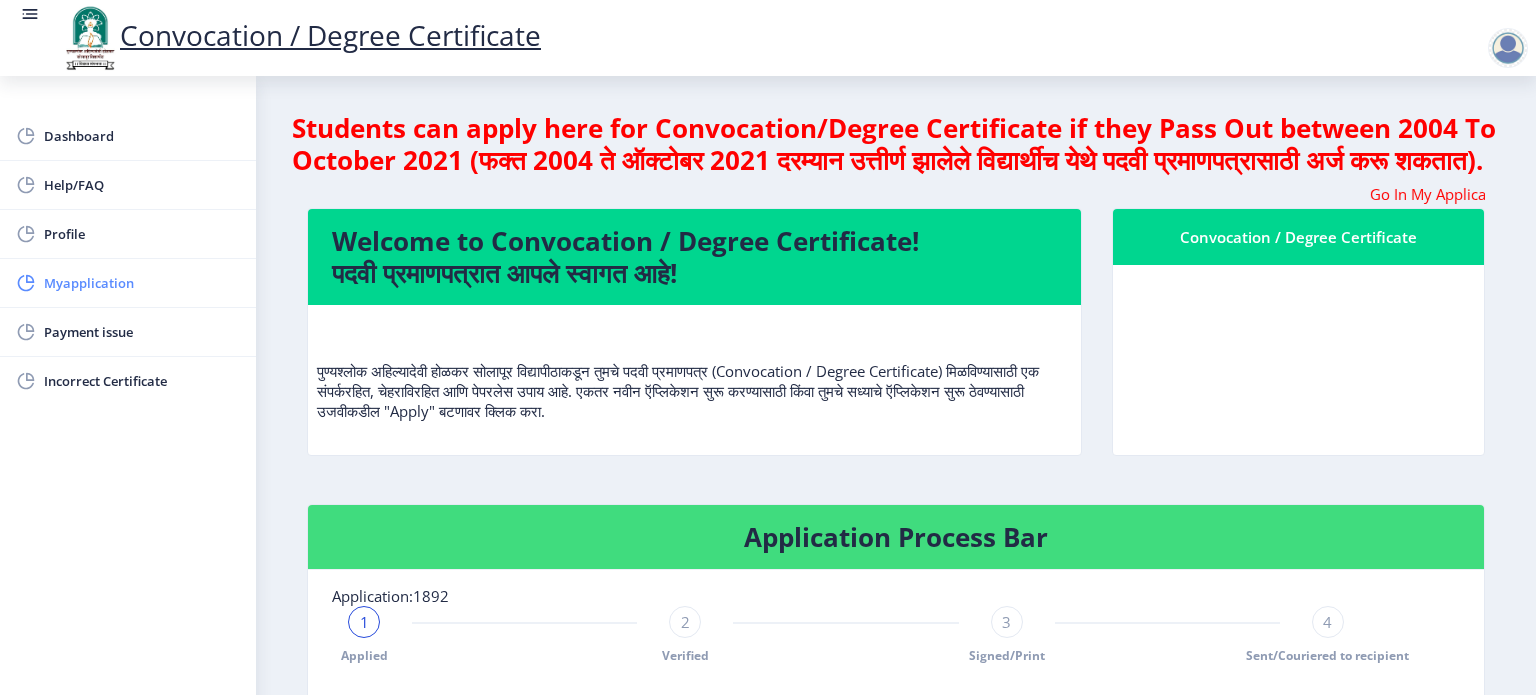 click on "Myapplication" 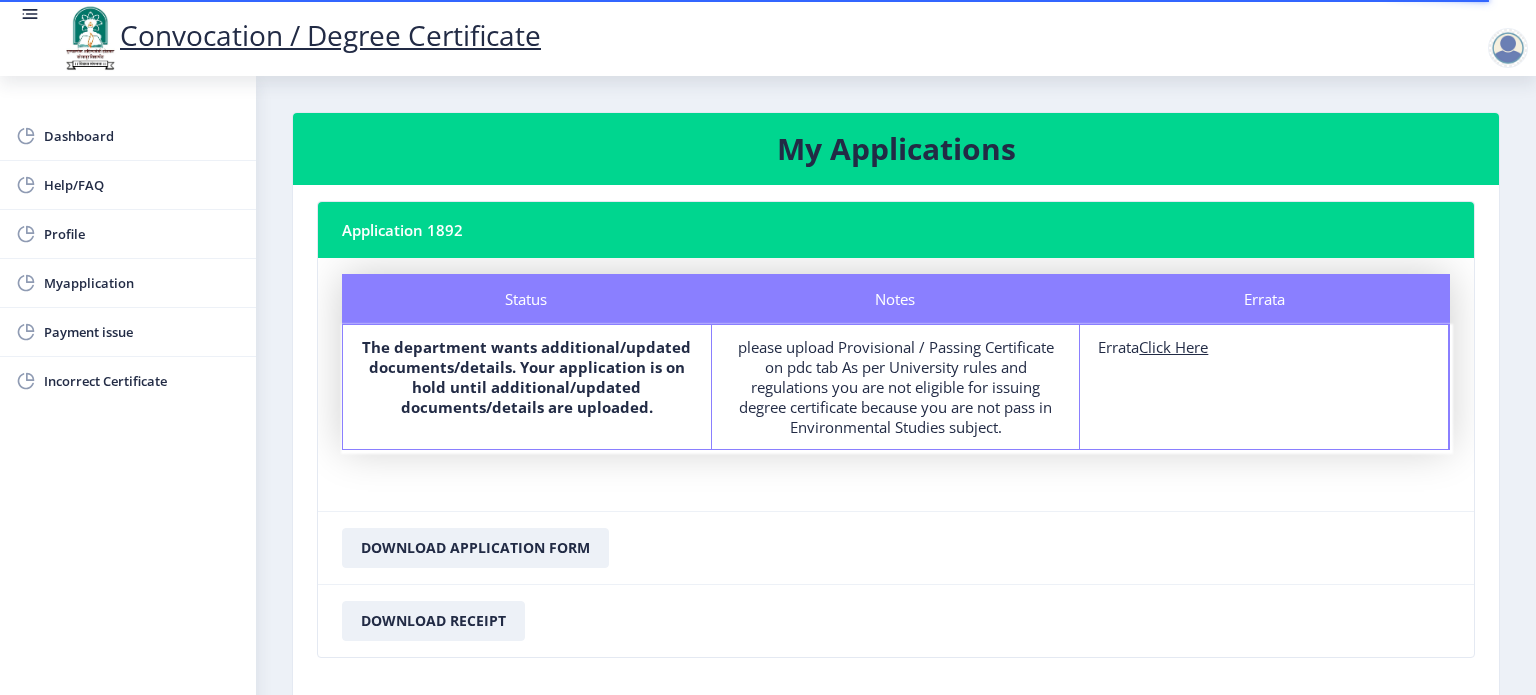 click on "Click Here" 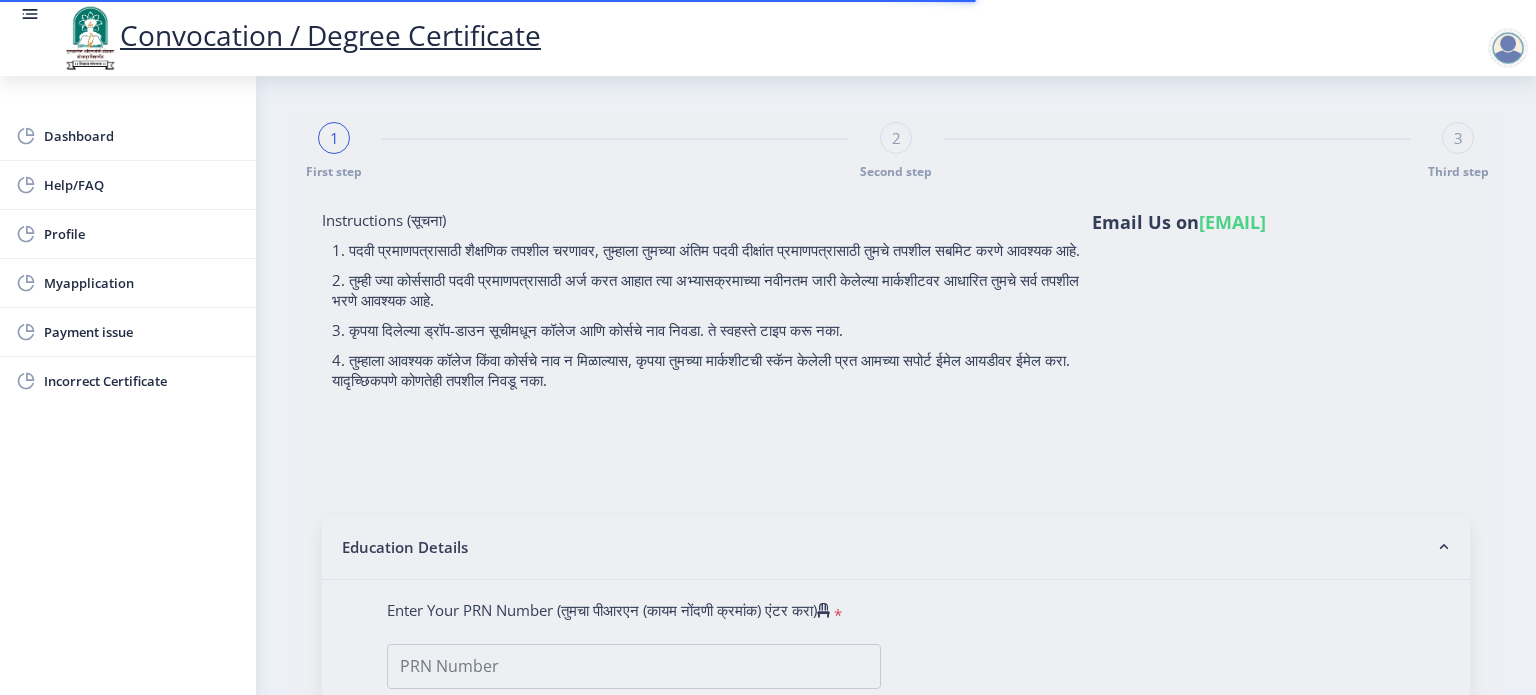 type on "PAWALE SHWETA GURULING" 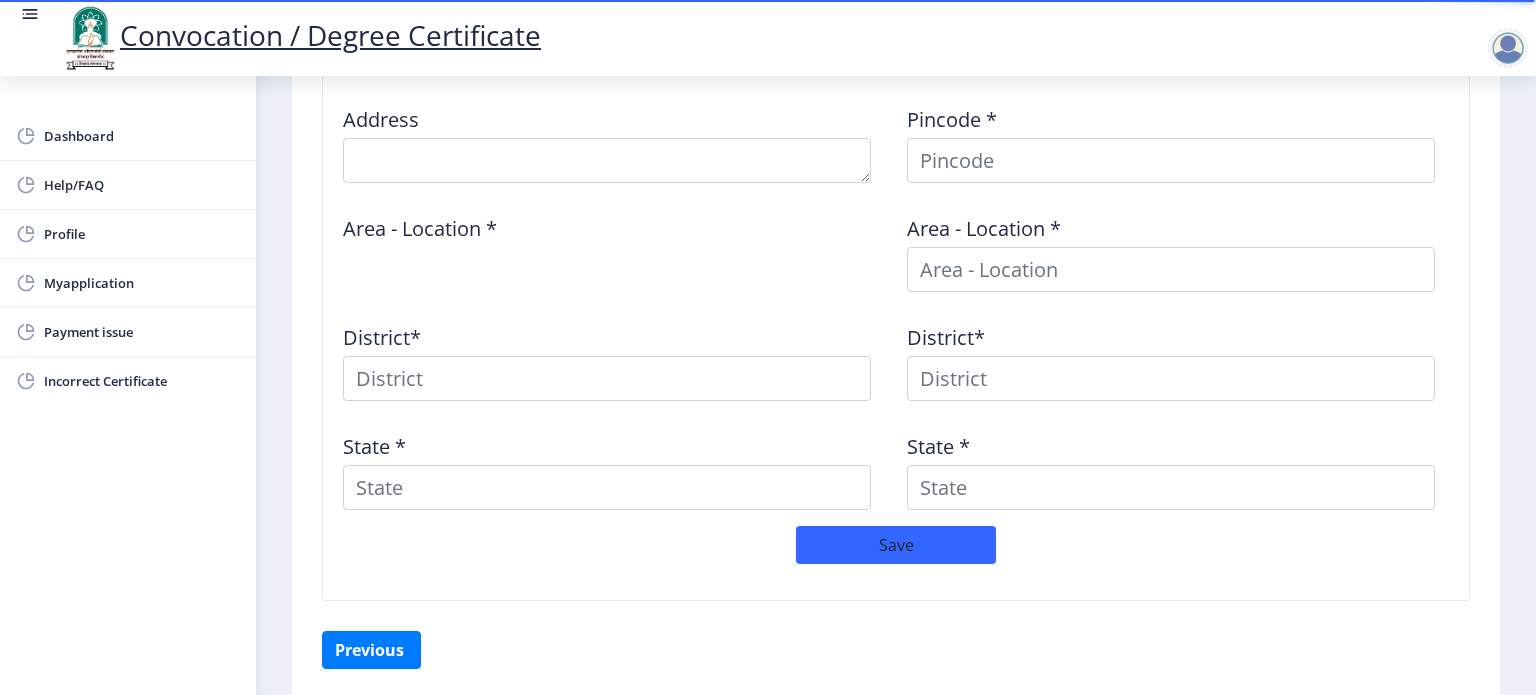 scroll, scrollTop: 912, scrollLeft: 0, axis: vertical 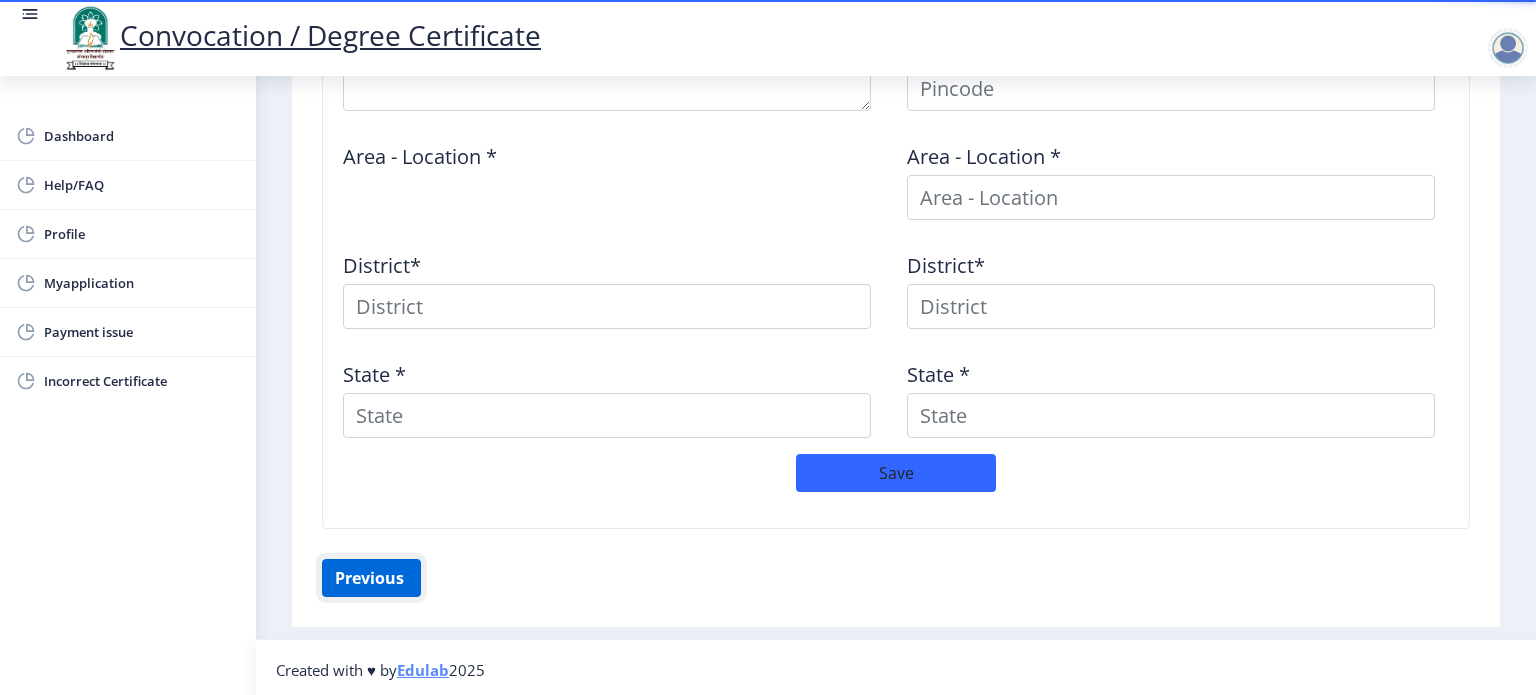 click on "Previous ‍" 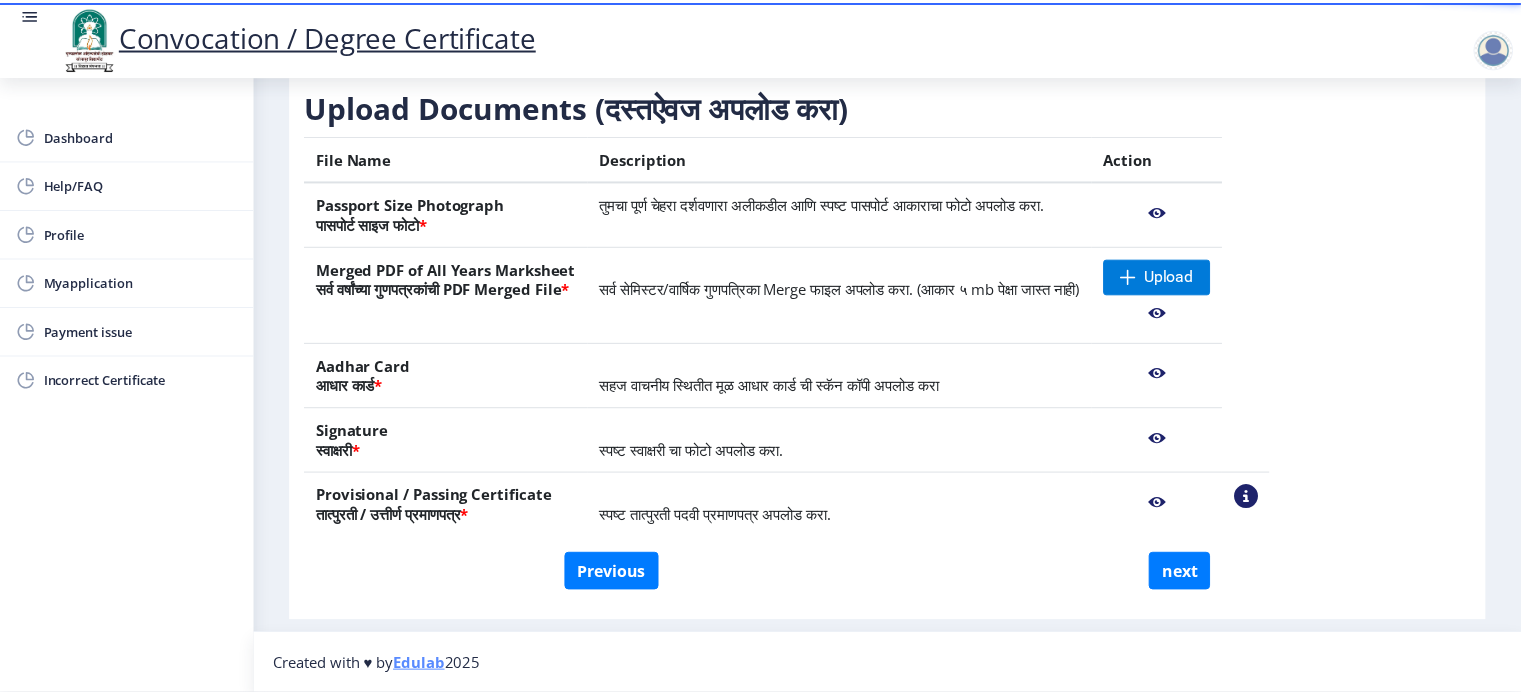 scroll, scrollTop: 284, scrollLeft: 0, axis: vertical 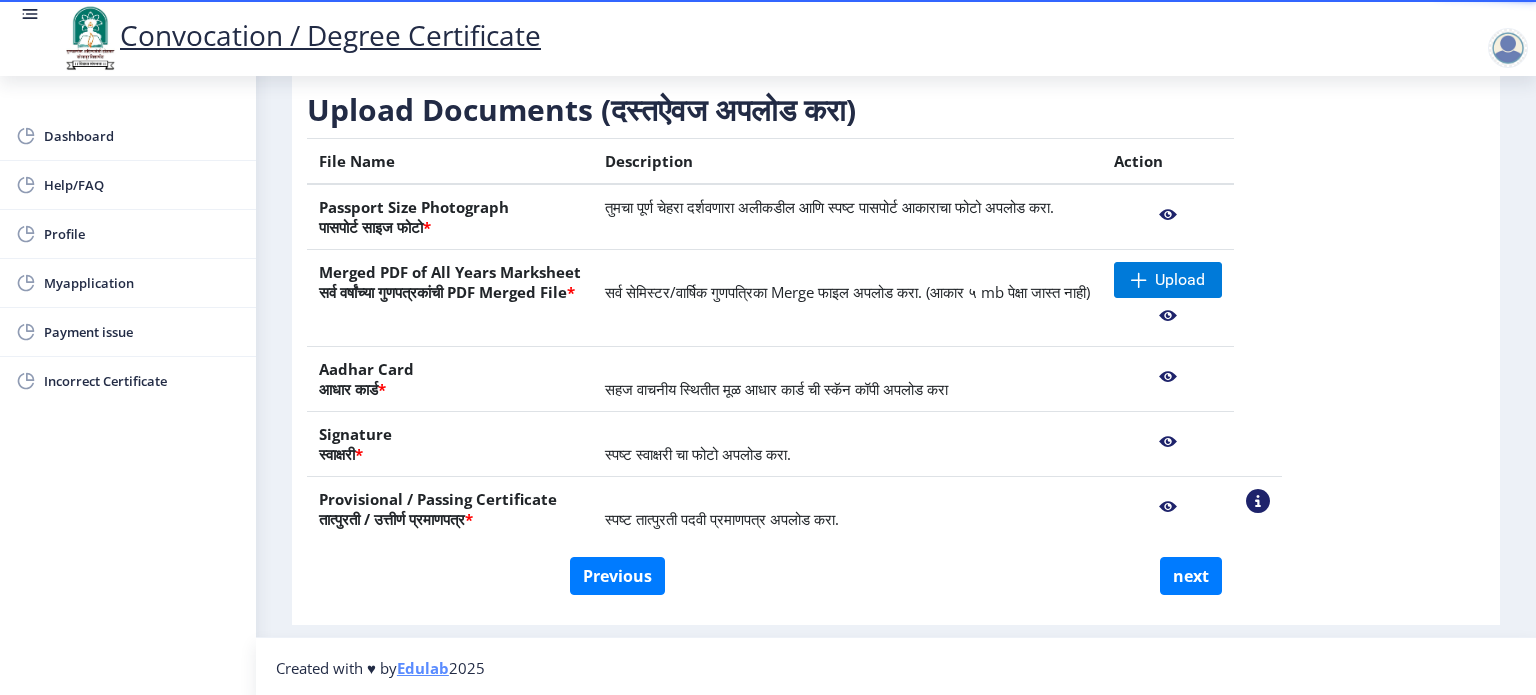 click 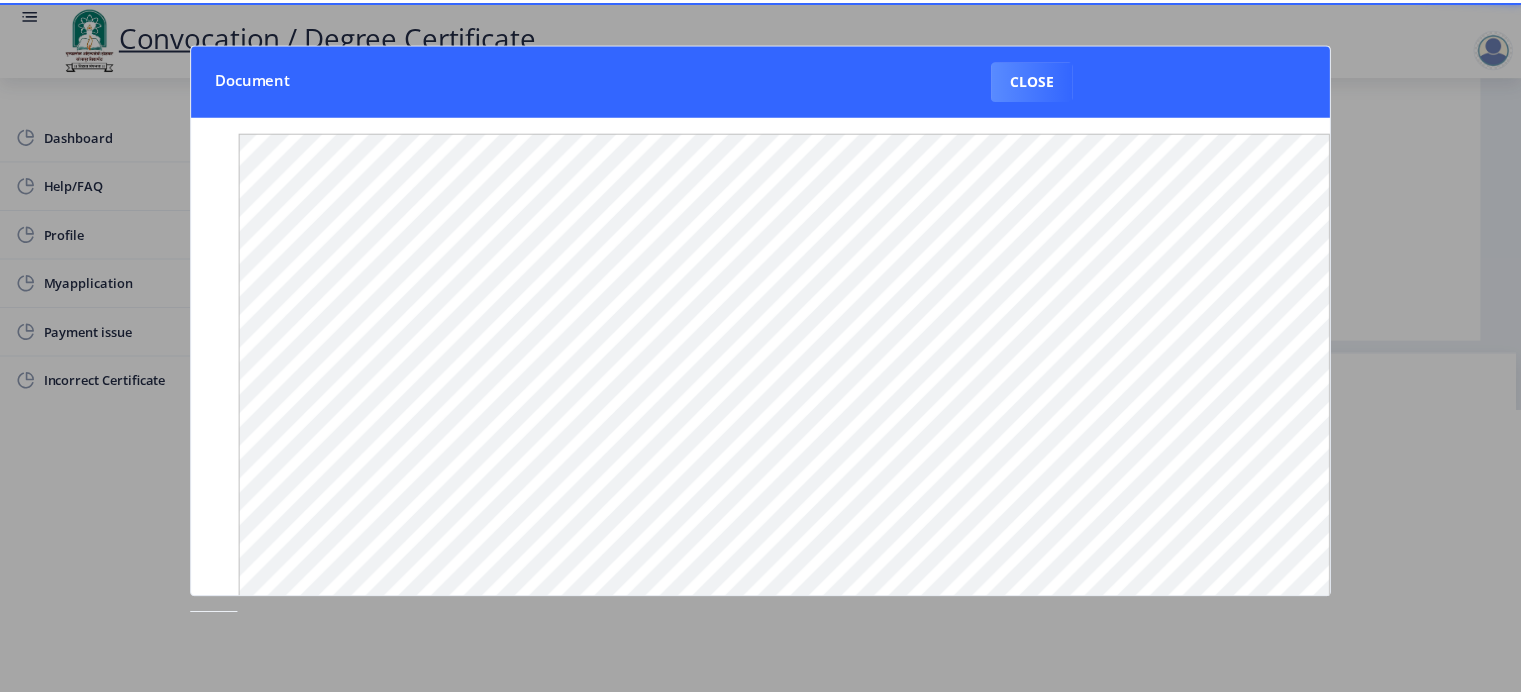 scroll, scrollTop: 304, scrollLeft: 0, axis: vertical 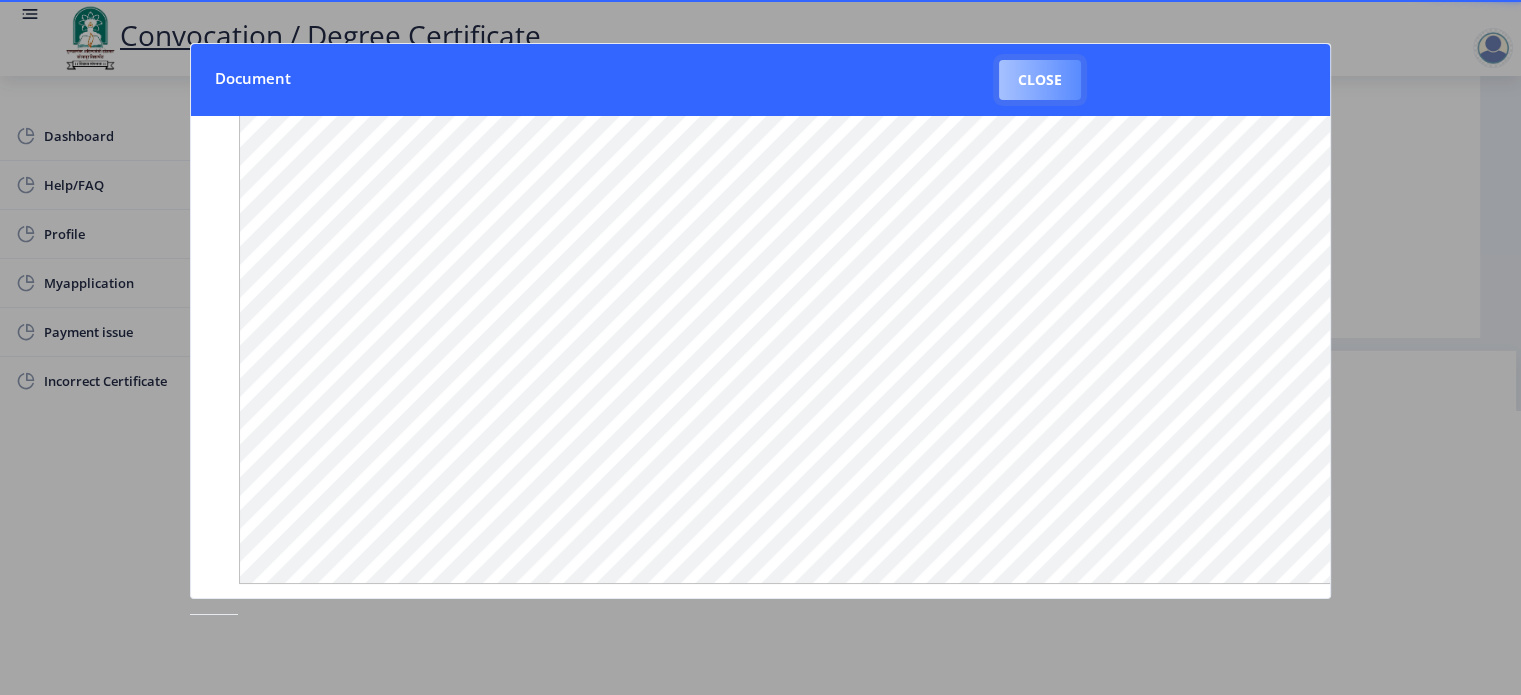 click on "Close" at bounding box center [1040, 80] 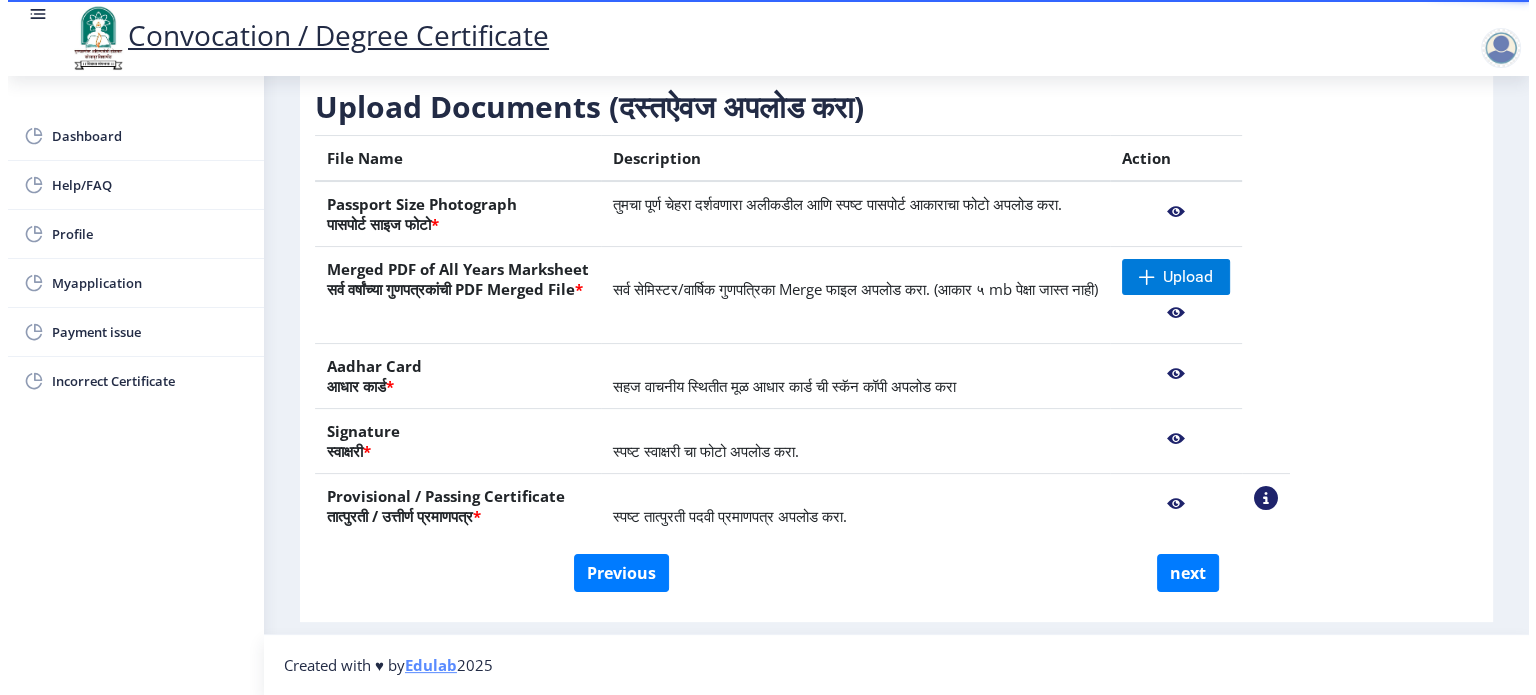 scroll, scrollTop: 88, scrollLeft: 0, axis: vertical 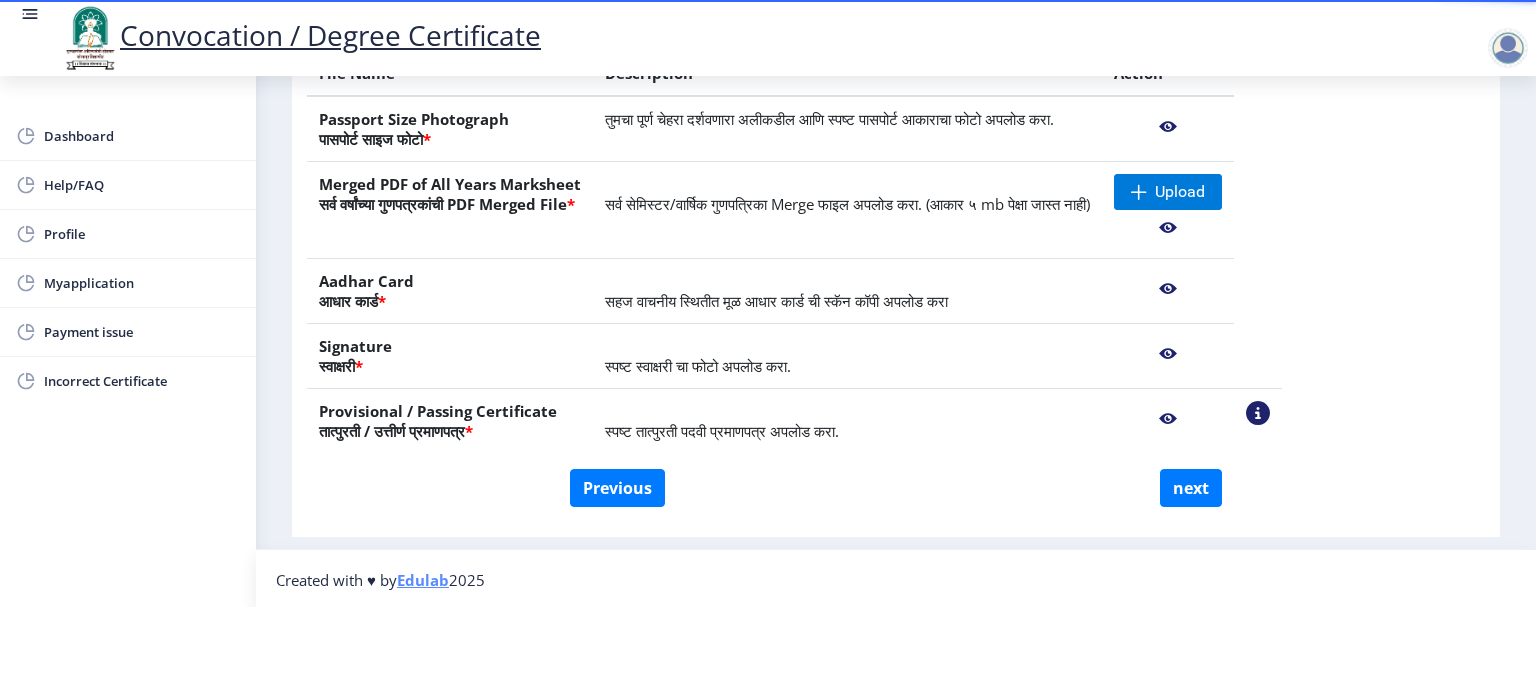 click 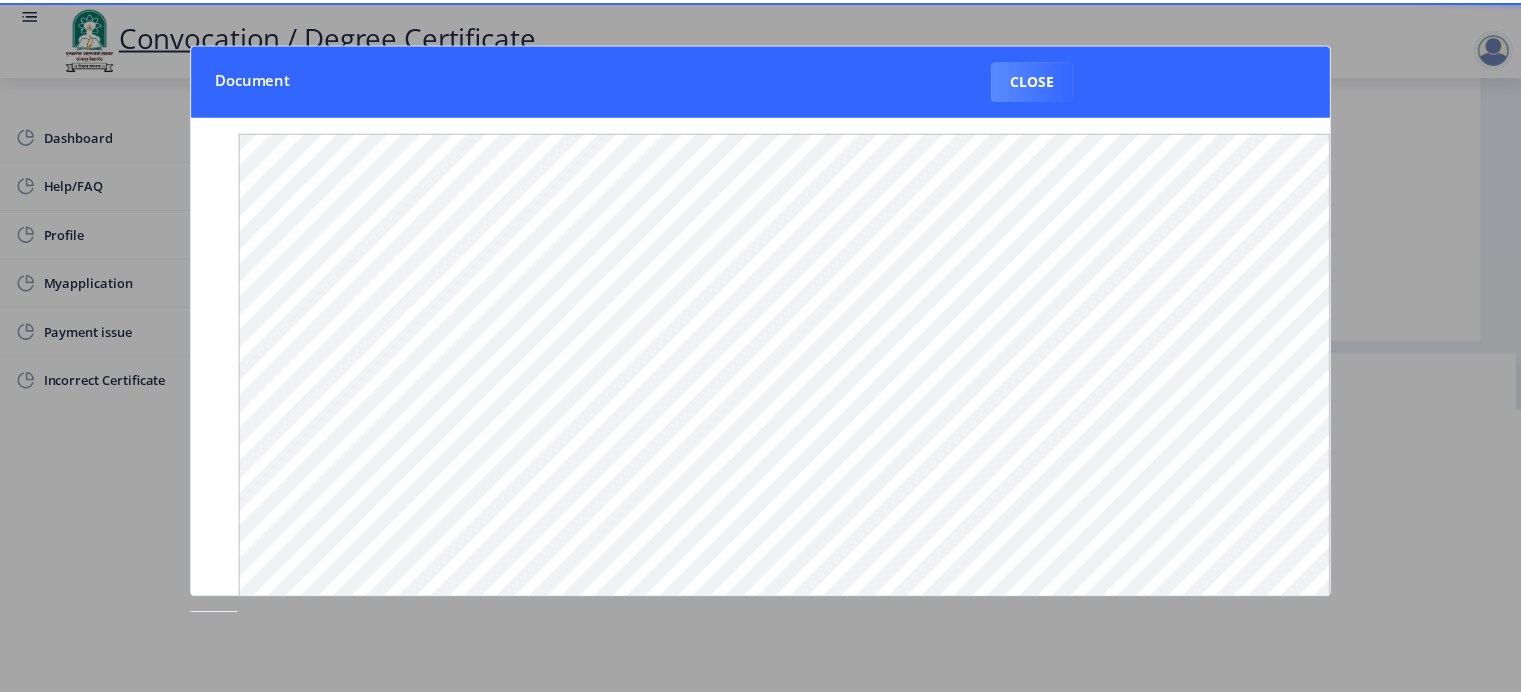 scroll, scrollTop: 0, scrollLeft: 0, axis: both 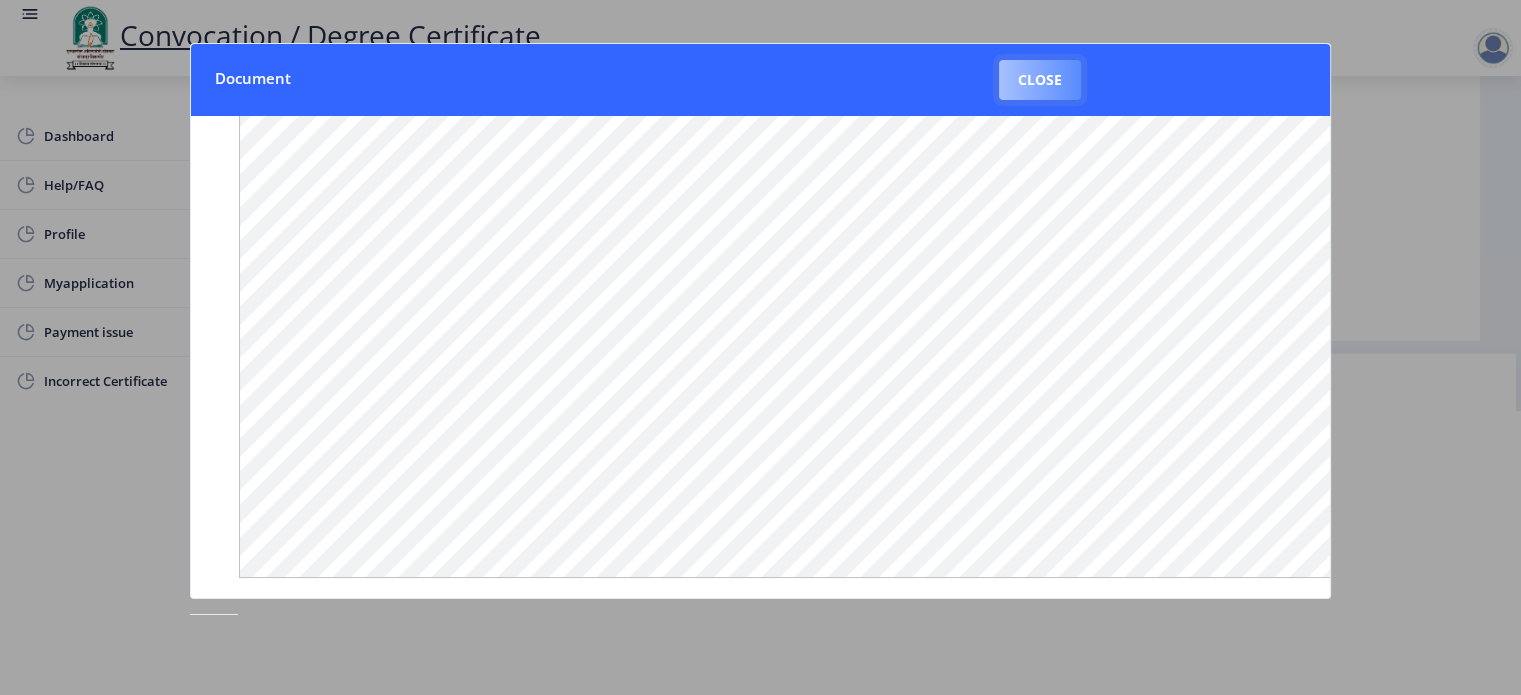 click on "Close" at bounding box center (1040, 80) 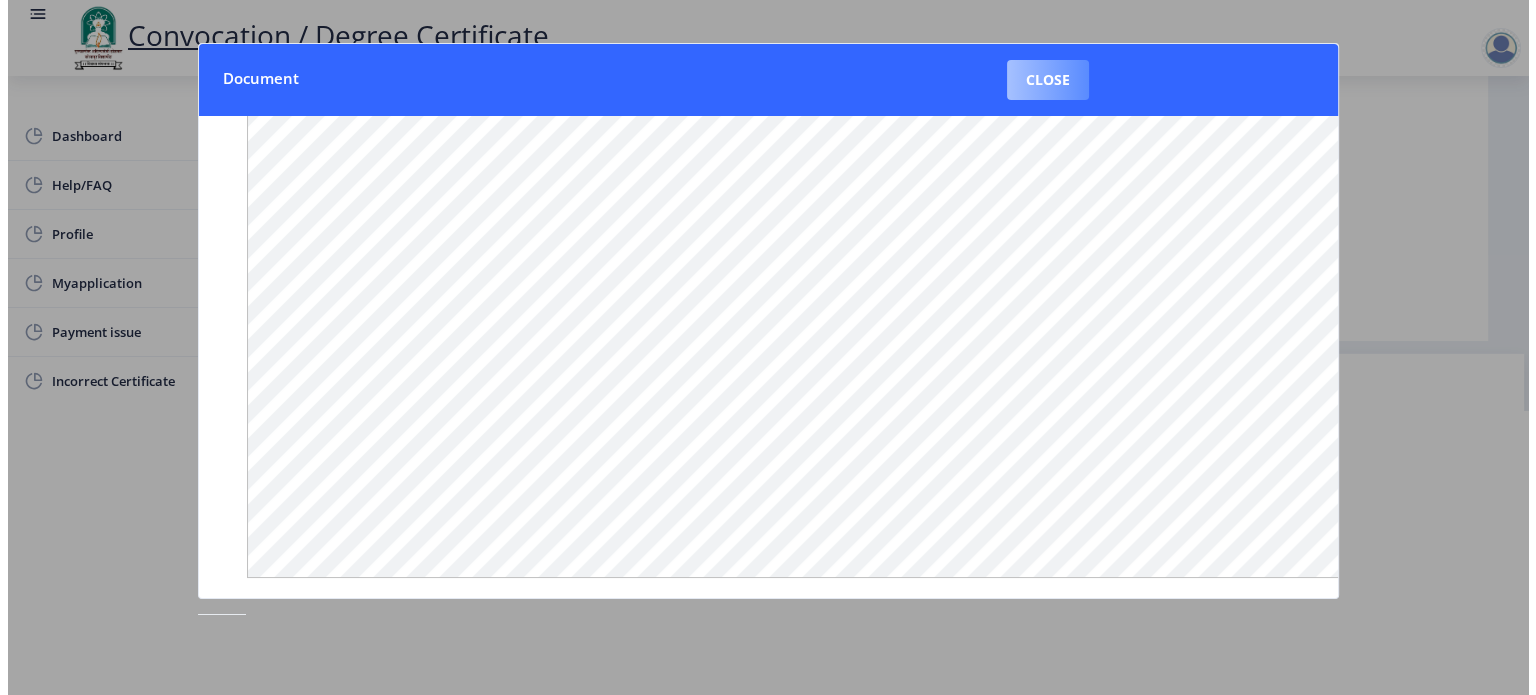 scroll, scrollTop: 88, scrollLeft: 0, axis: vertical 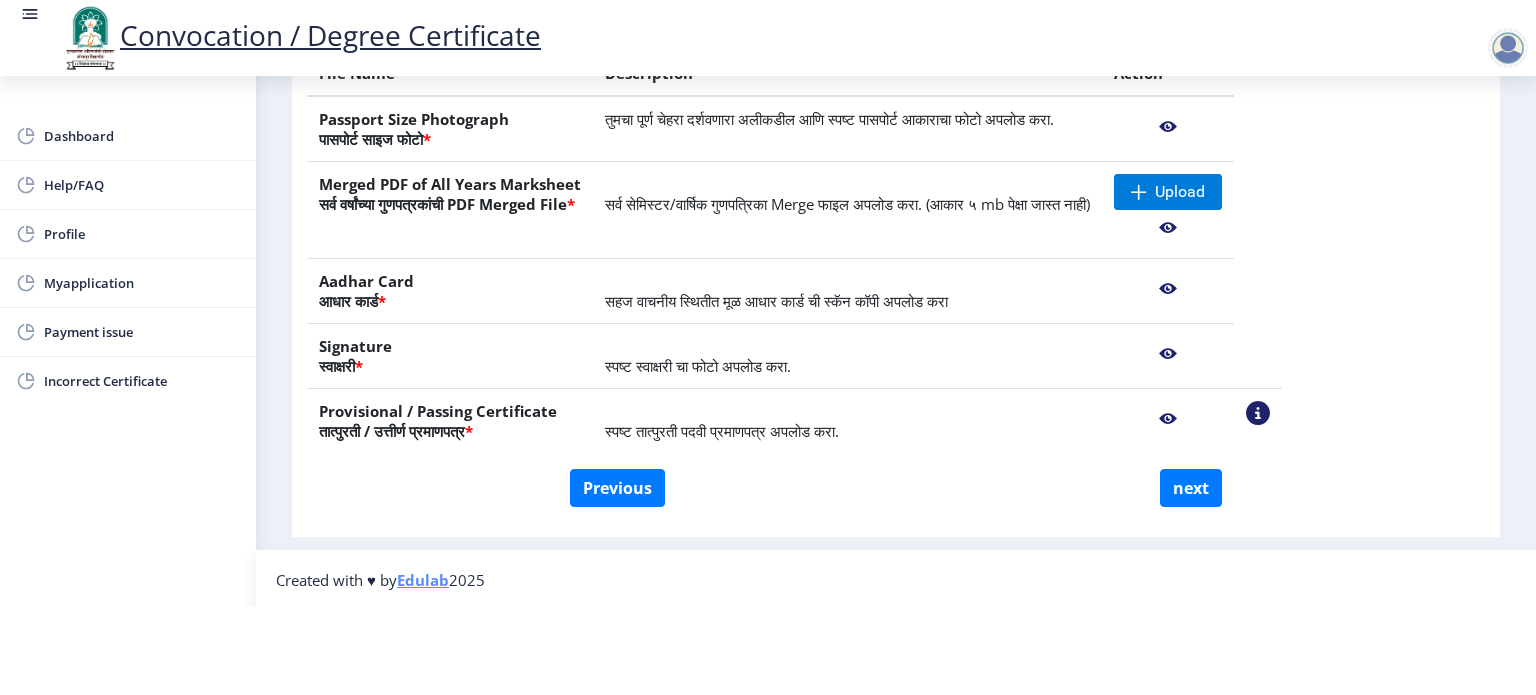 click 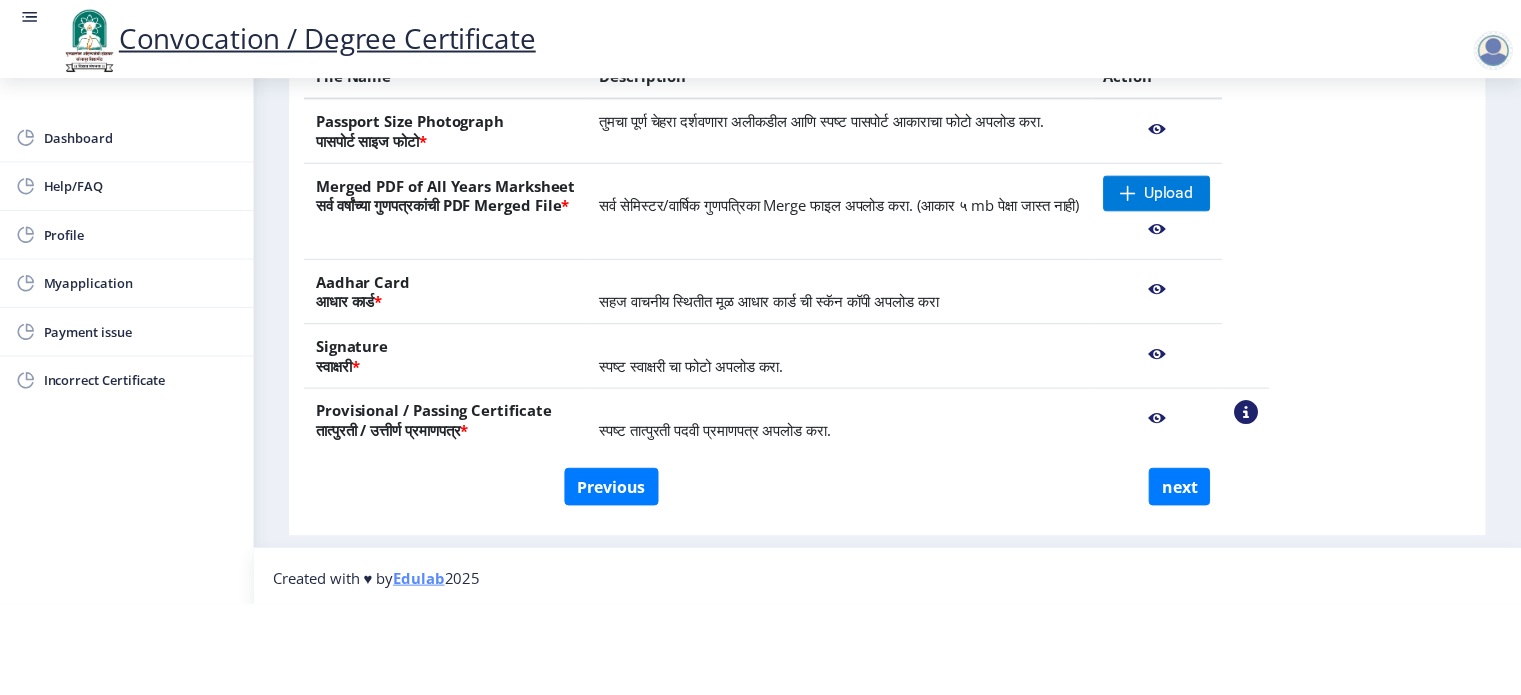 scroll, scrollTop: 0, scrollLeft: 0, axis: both 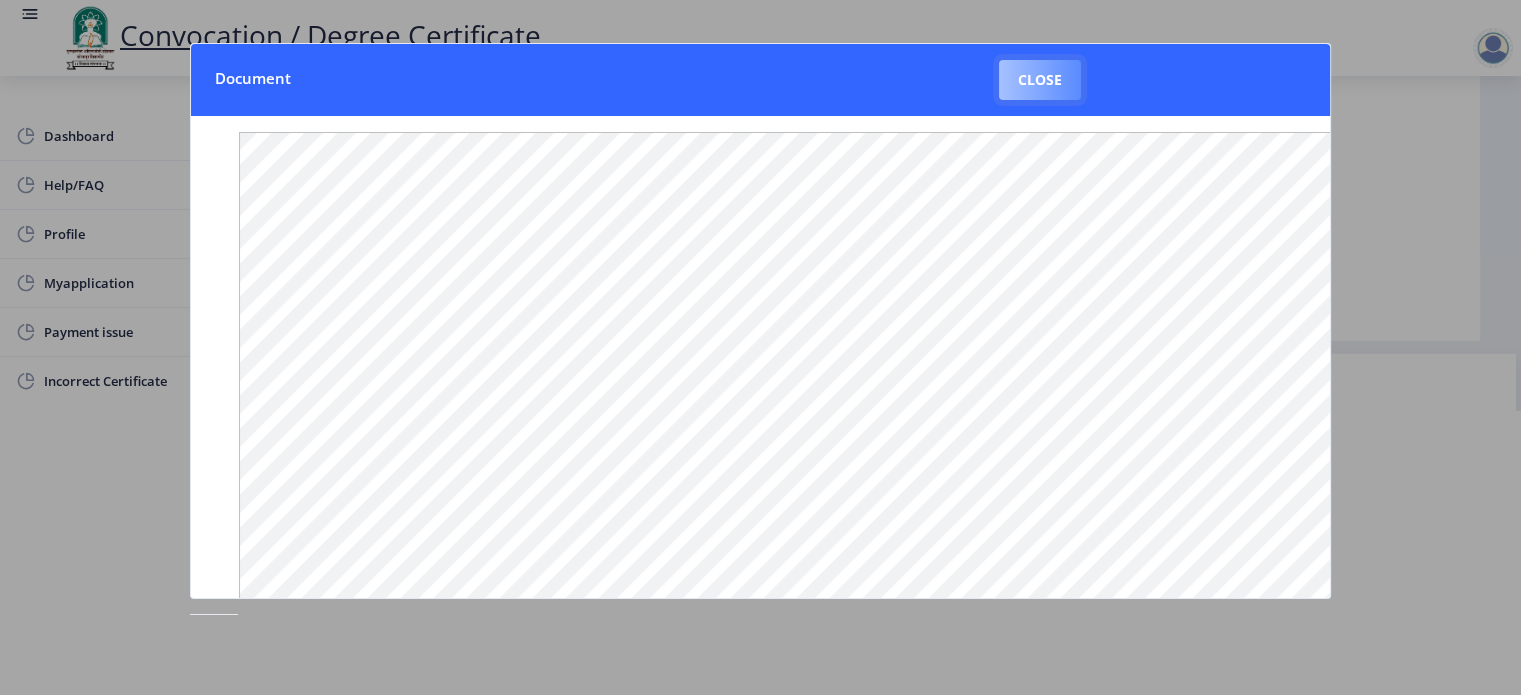 click on "Close" at bounding box center (1040, 80) 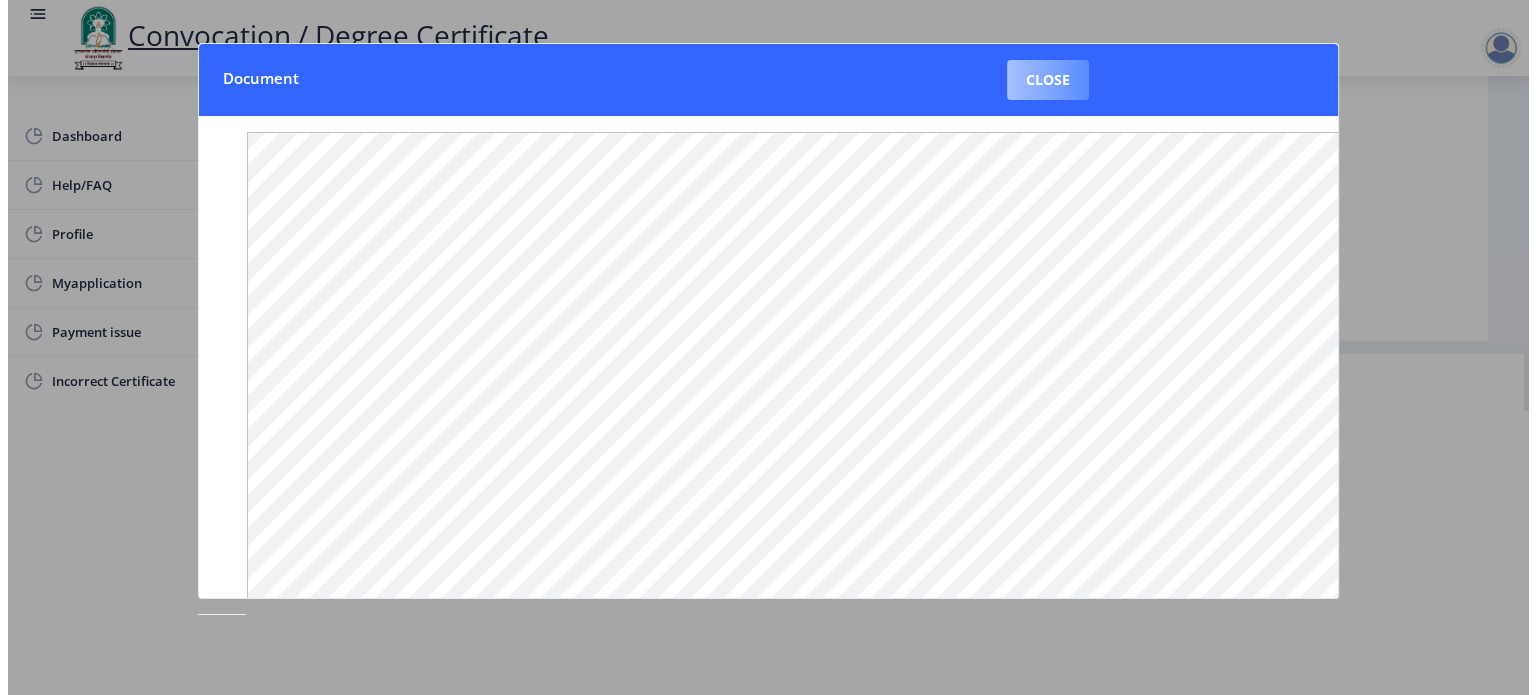 scroll, scrollTop: 88, scrollLeft: 0, axis: vertical 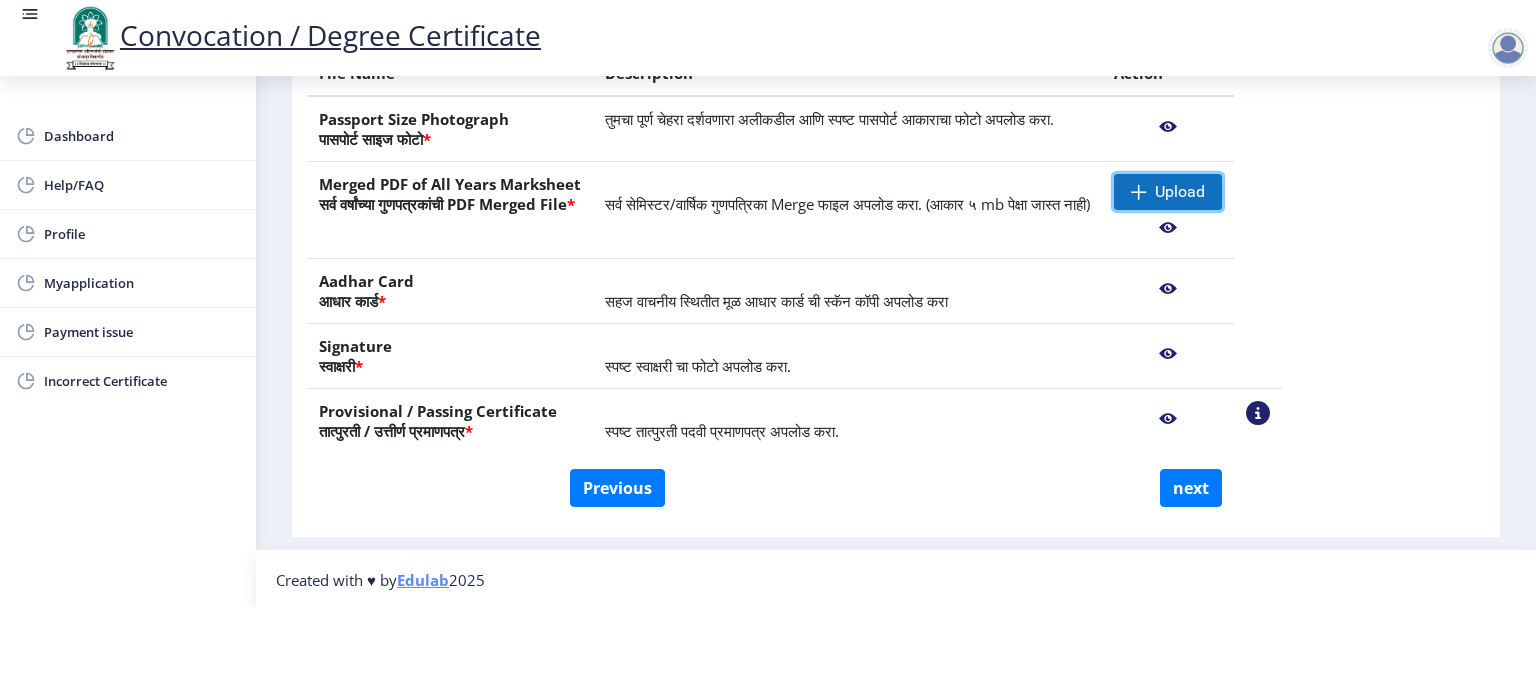 click on "Upload" 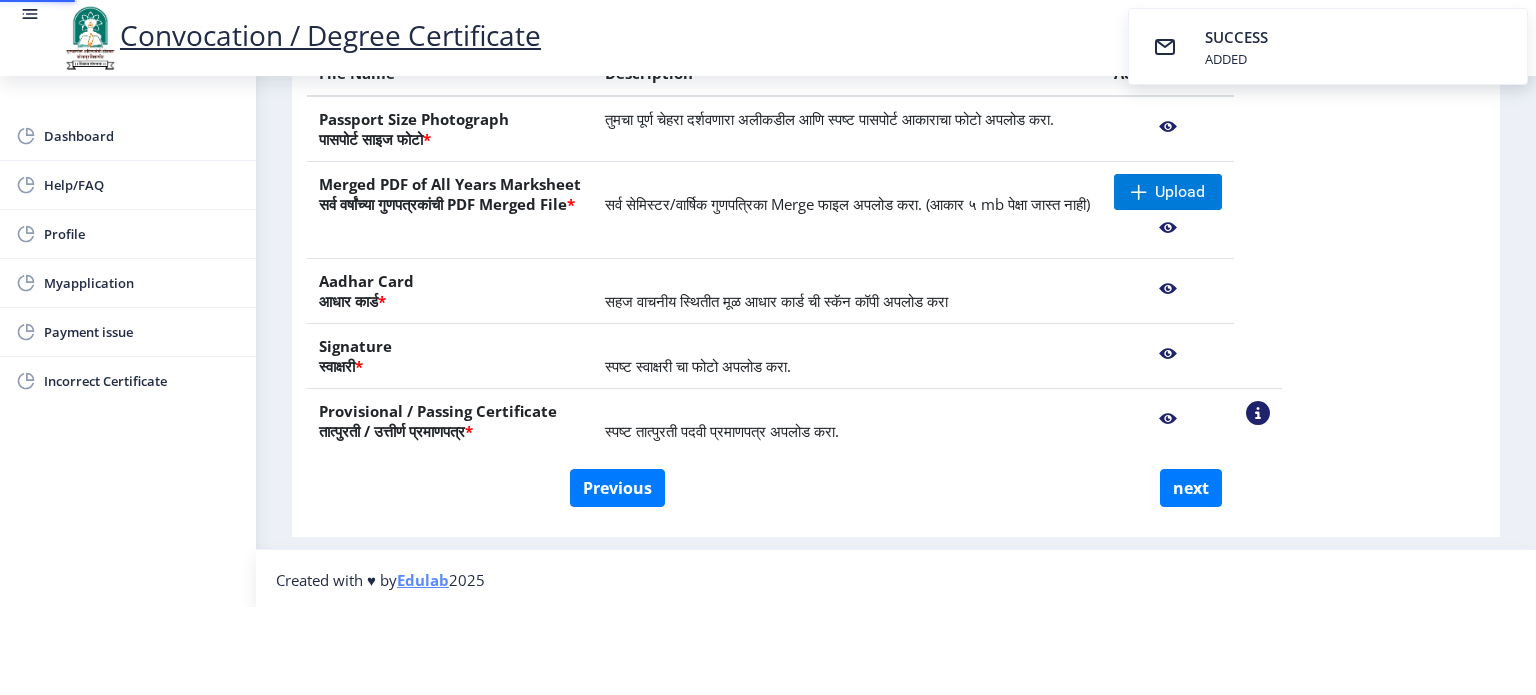 scroll, scrollTop: 252, scrollLeft: 0, axis: vertical 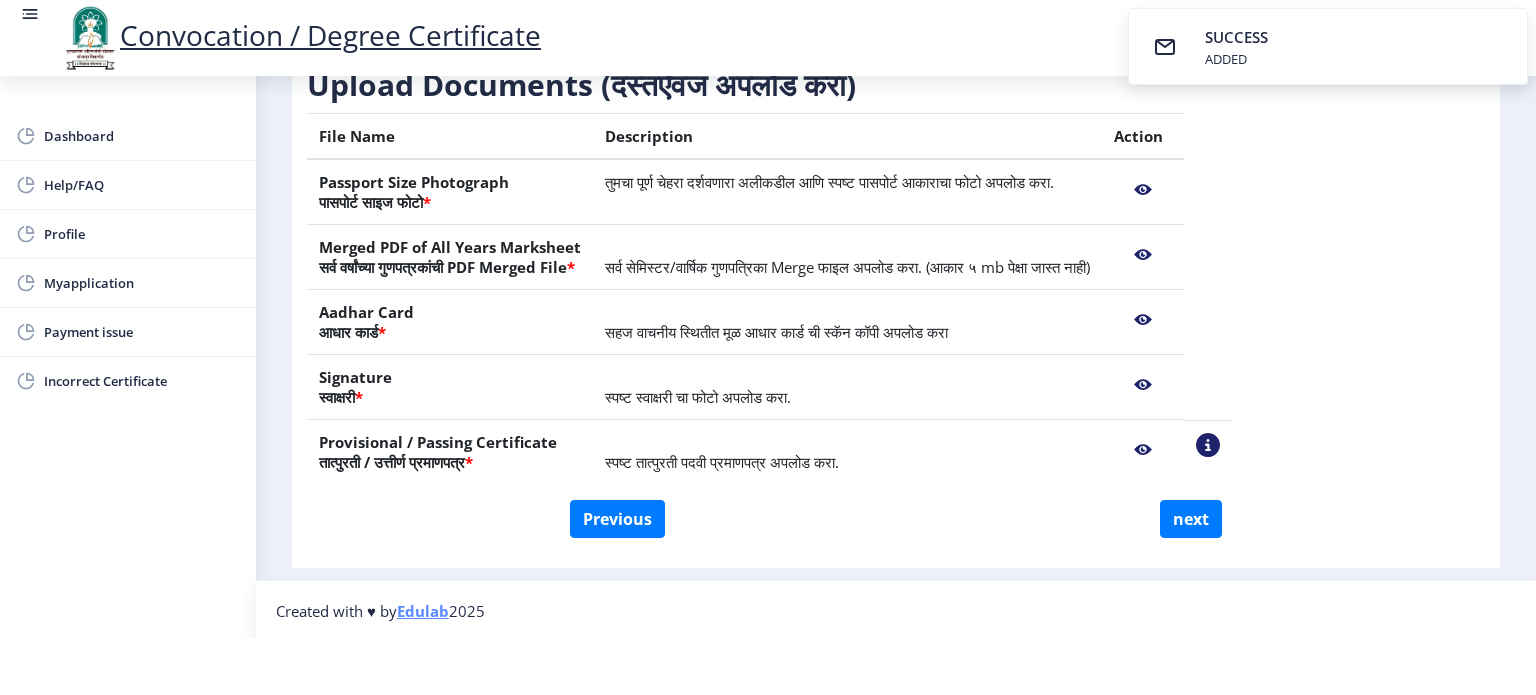 click 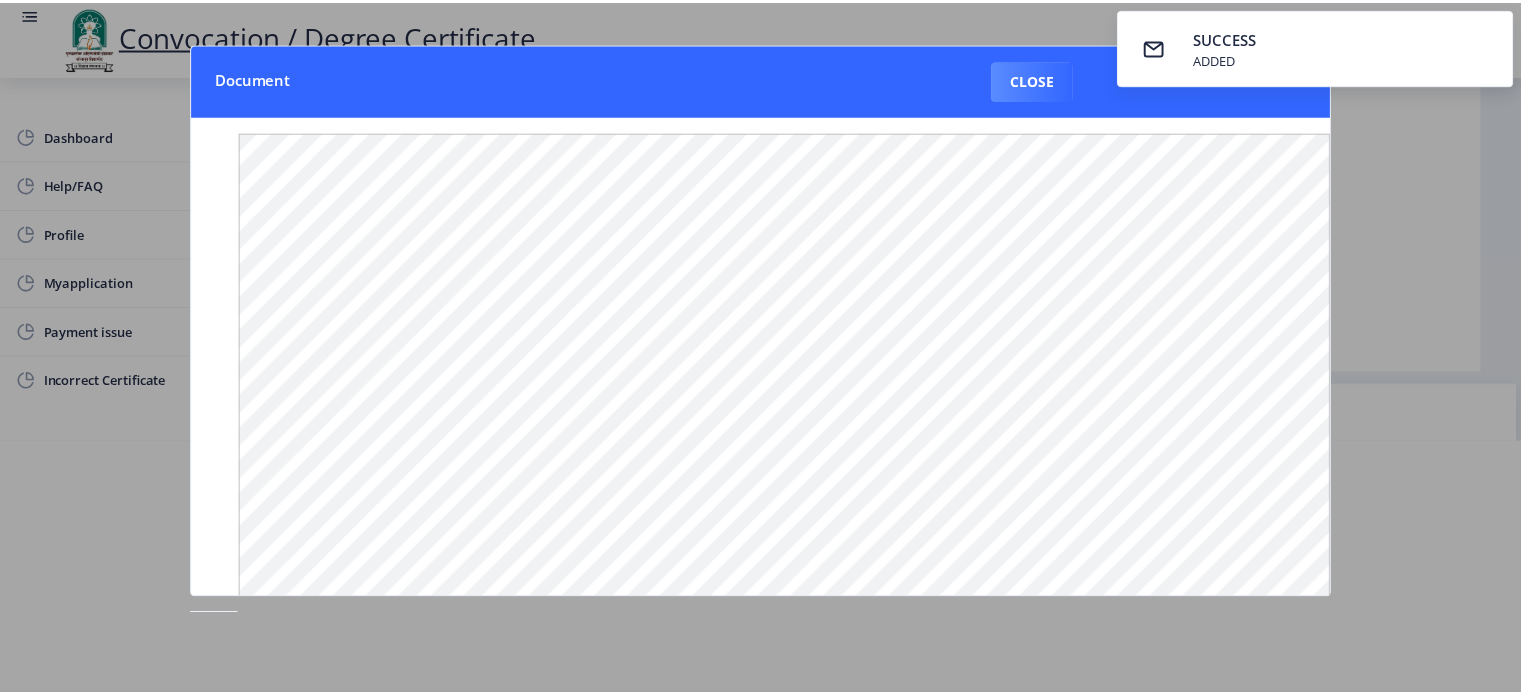 scroll, scrollTop: 0, scrollLeft: 0, axis: both 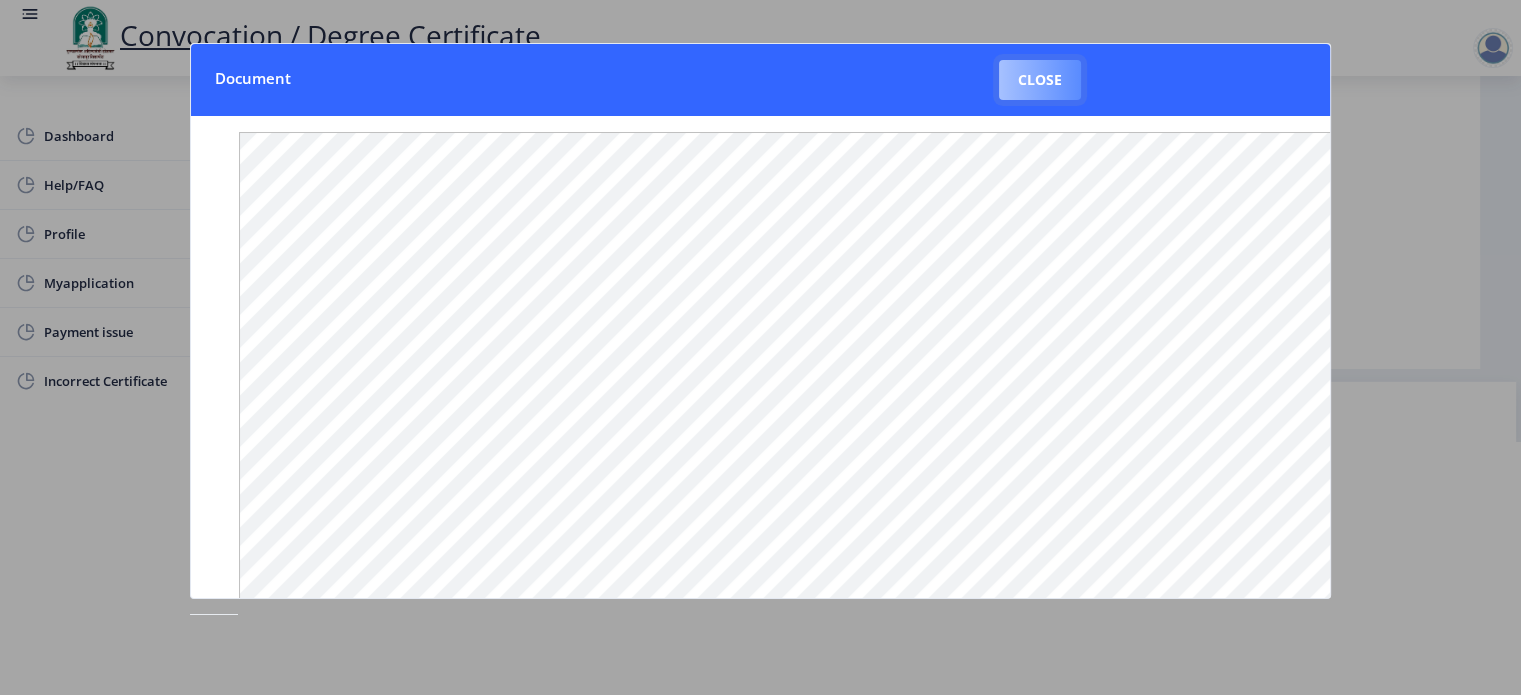 click on "Close" at bounding box center [1040, 80] 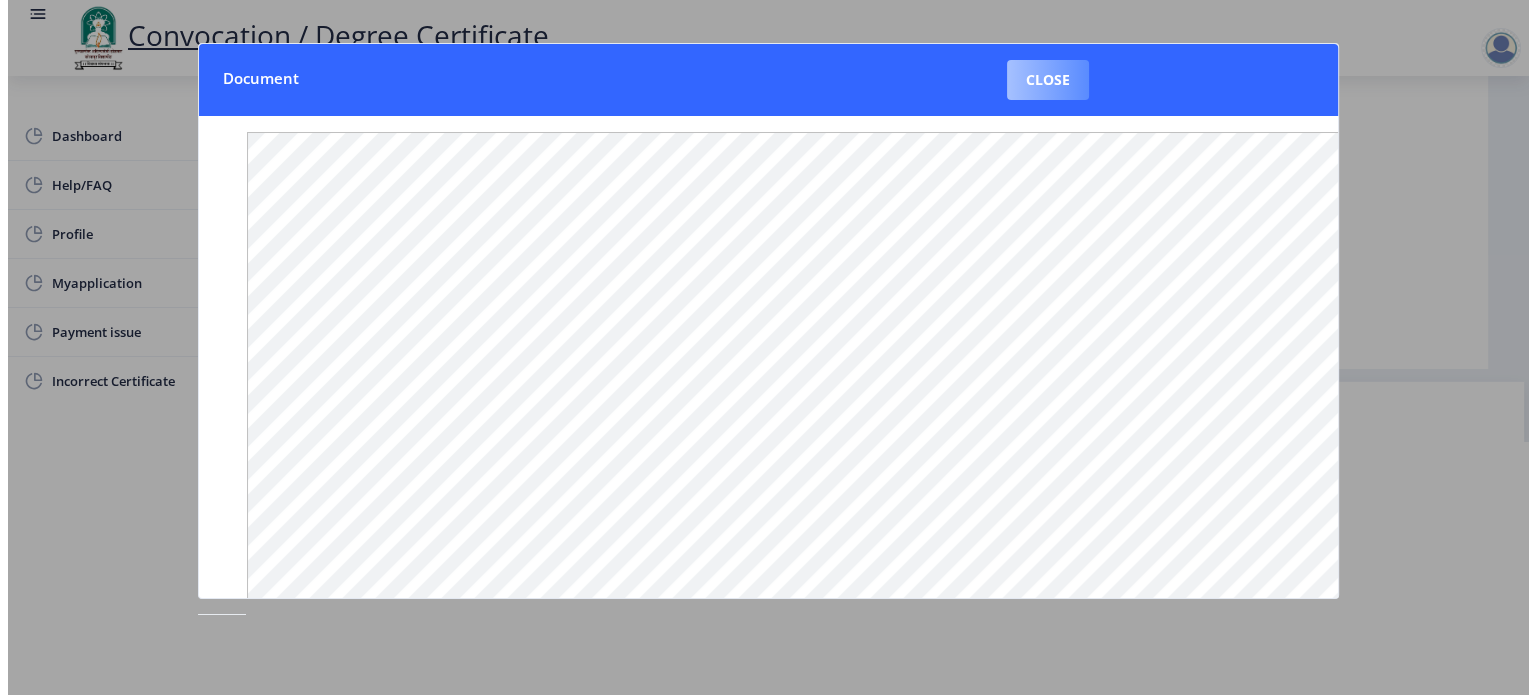 scroll, scrollTop: 57, scrollLeft: 0, axis: vertical 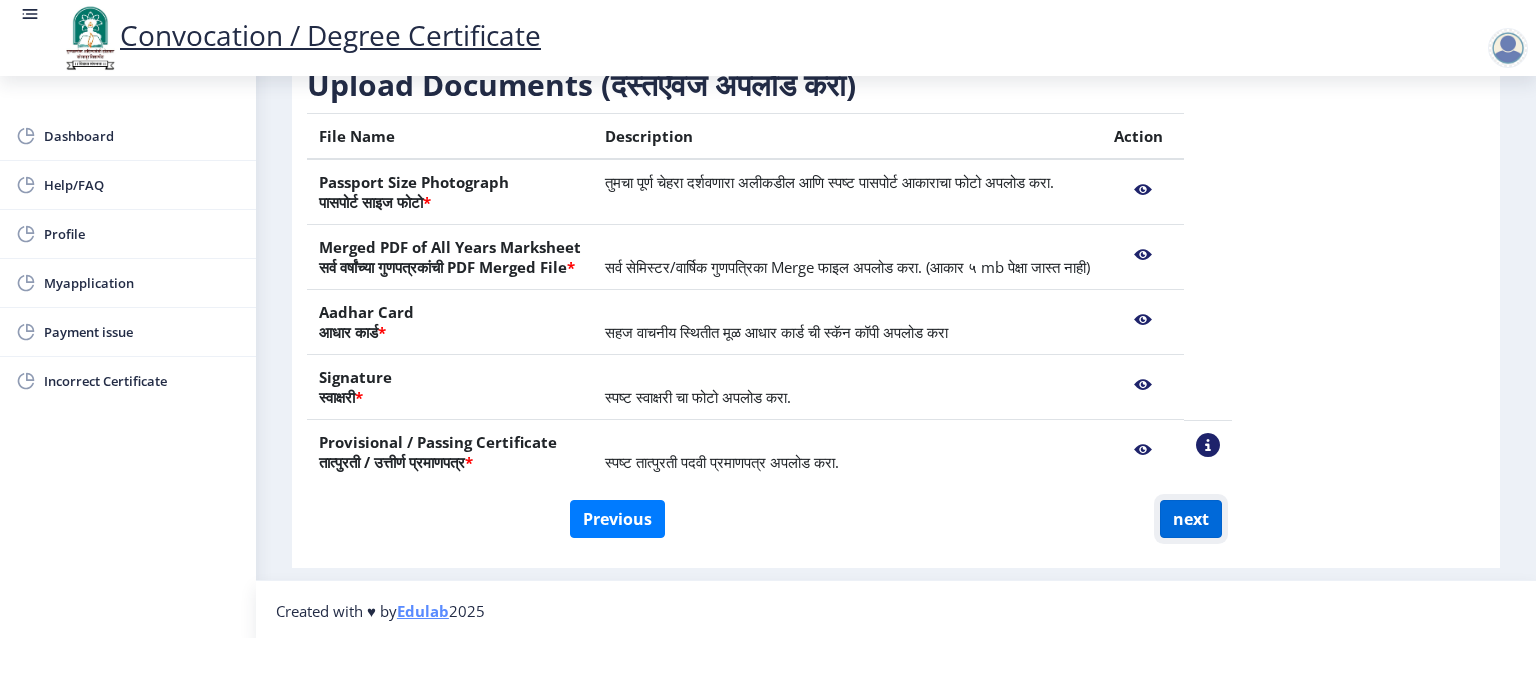click on "next" 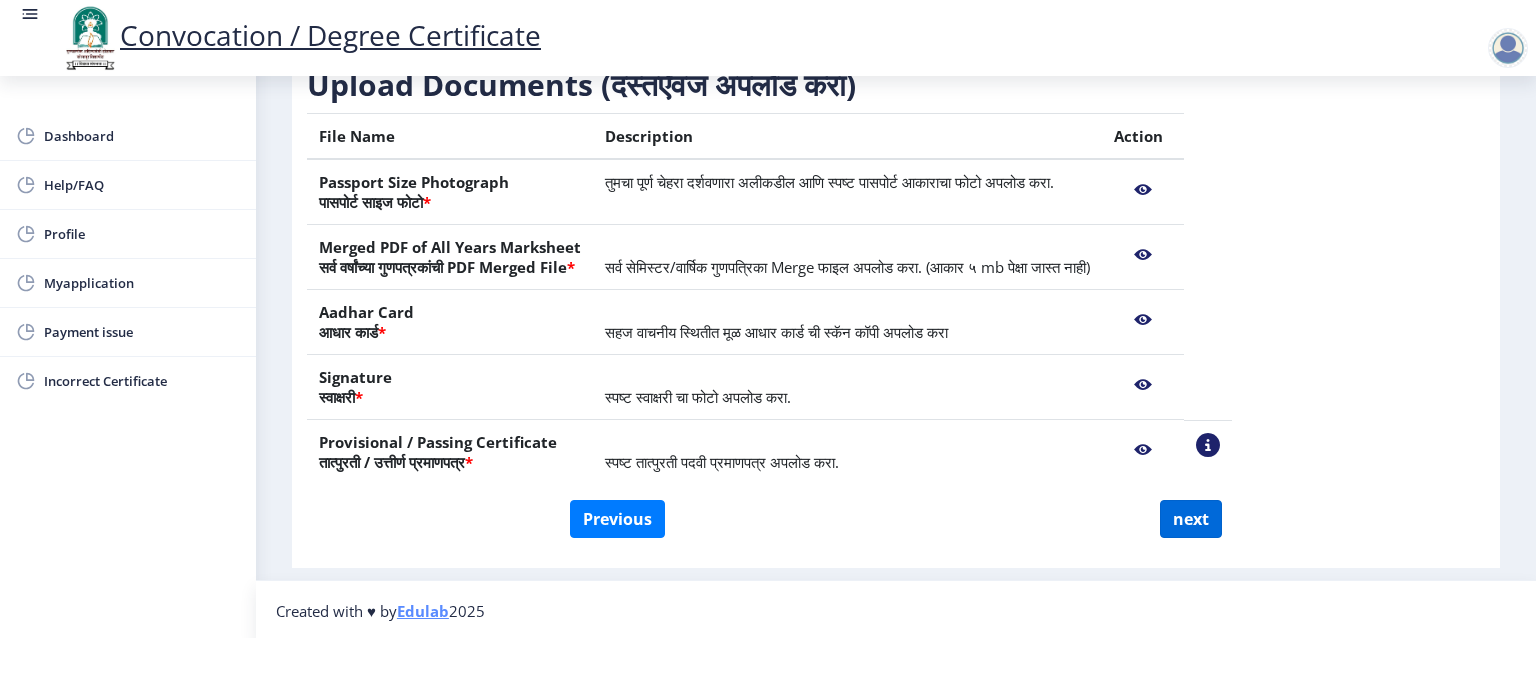 select 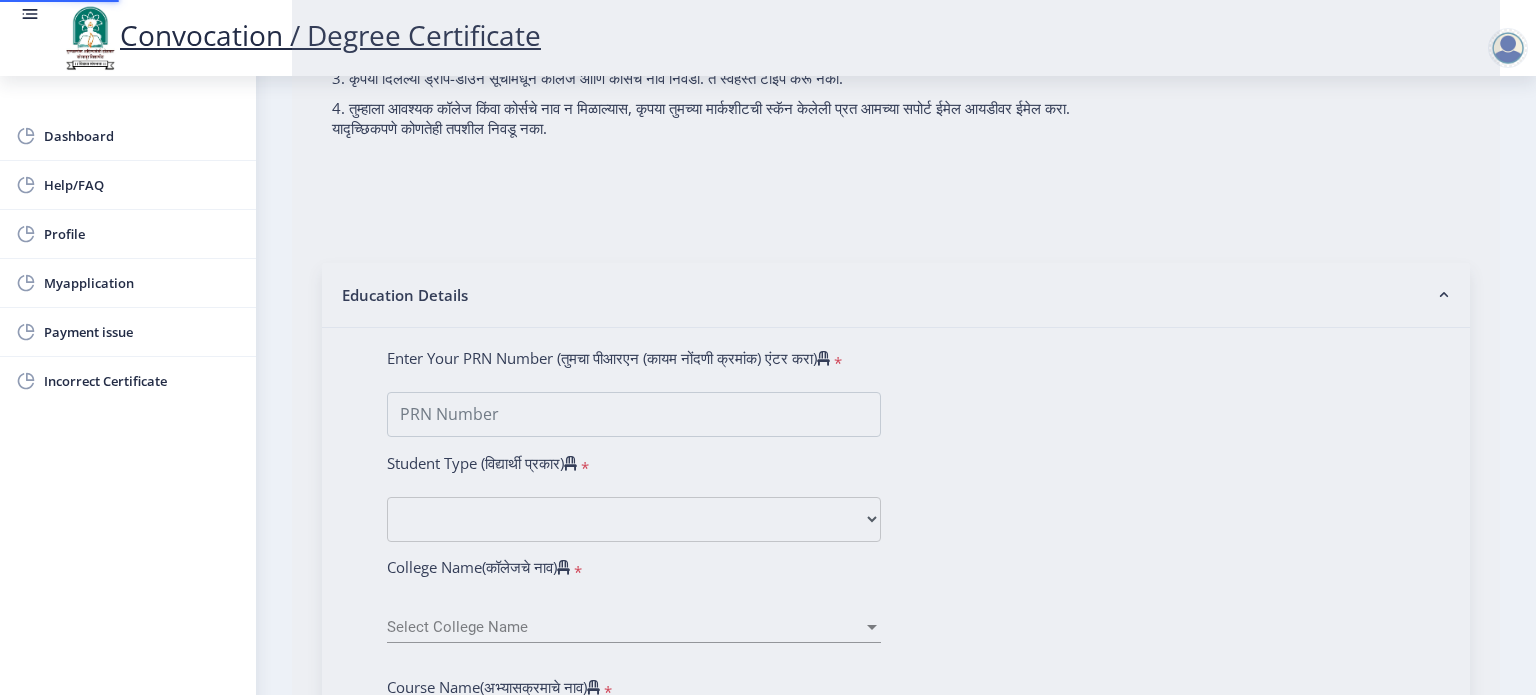scroll, scrollTop: 0, scrollLeft: 0, axis: both 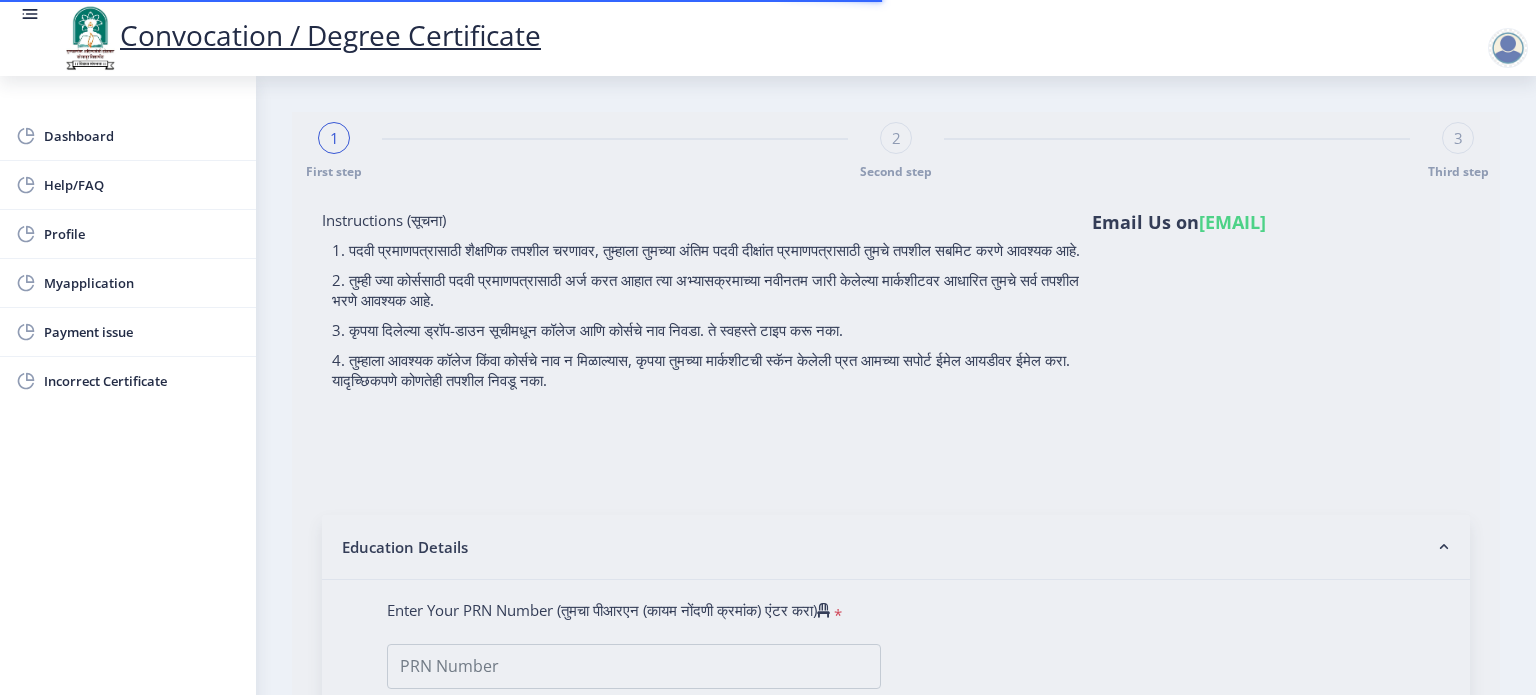 type on "PAWALE SHWETA GURULING" 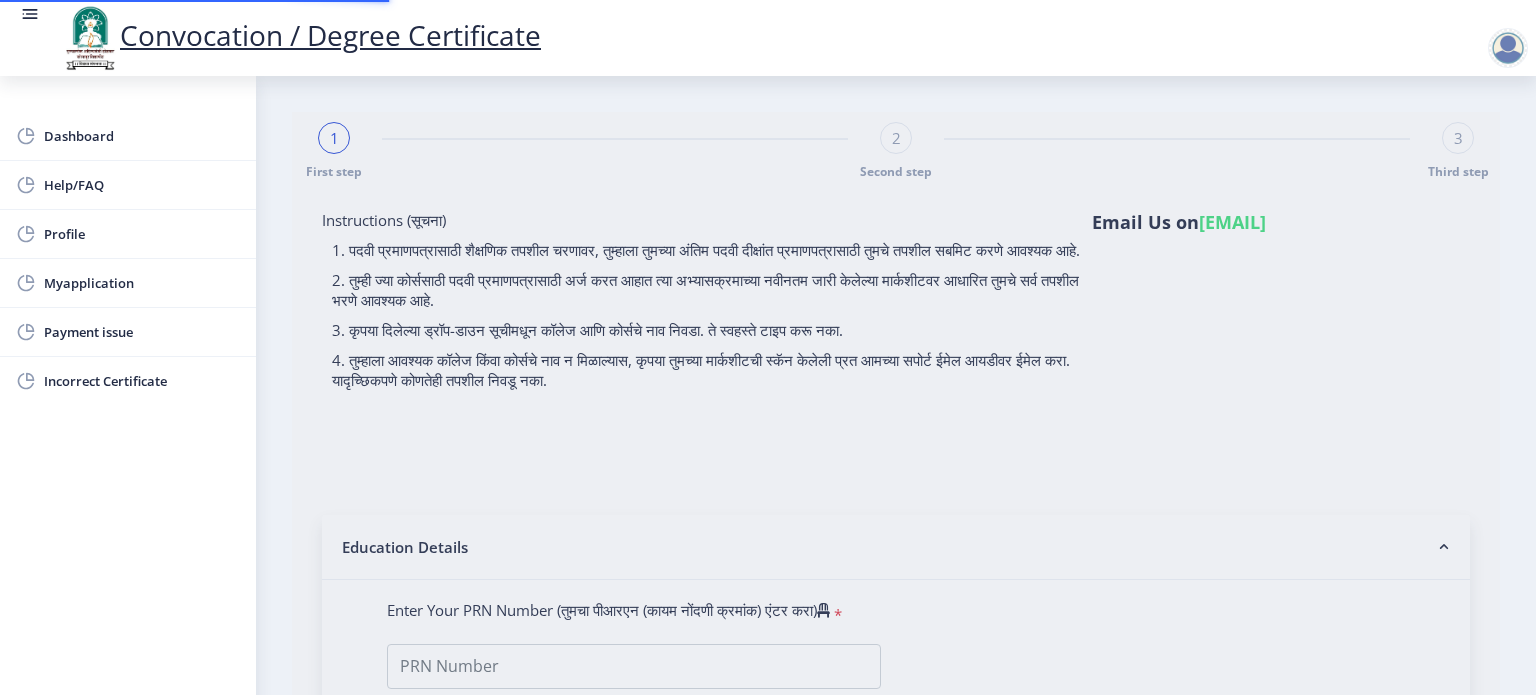select 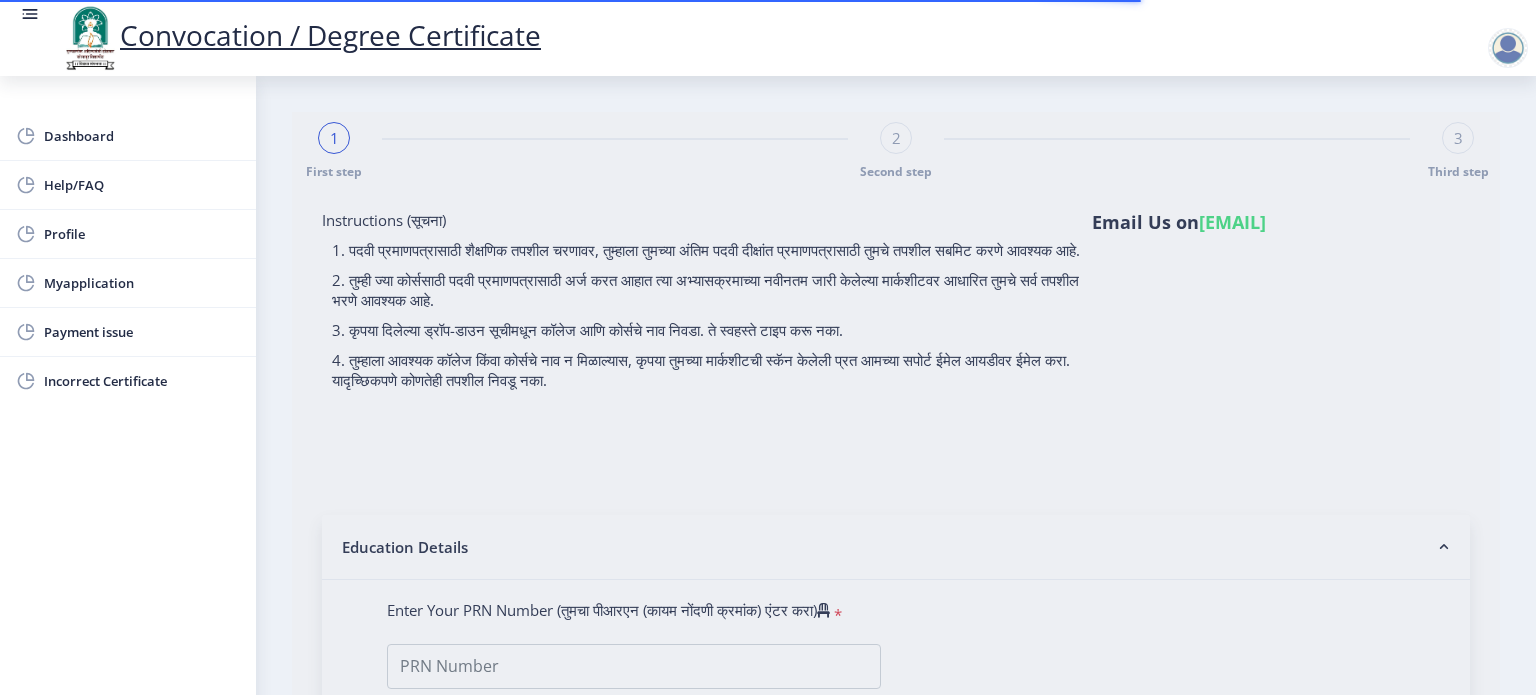 type on "PAWALE SHWETA GURULING" 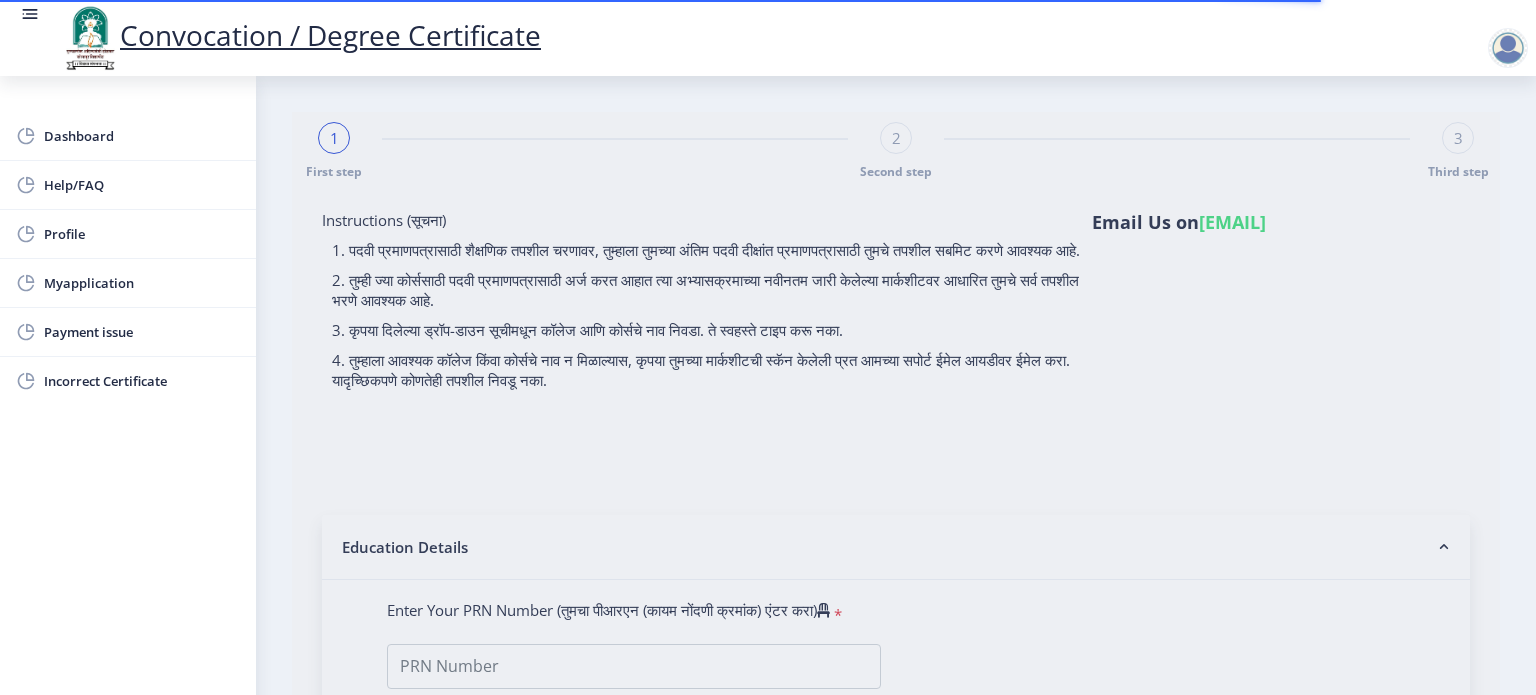 type on "2014032500203991" 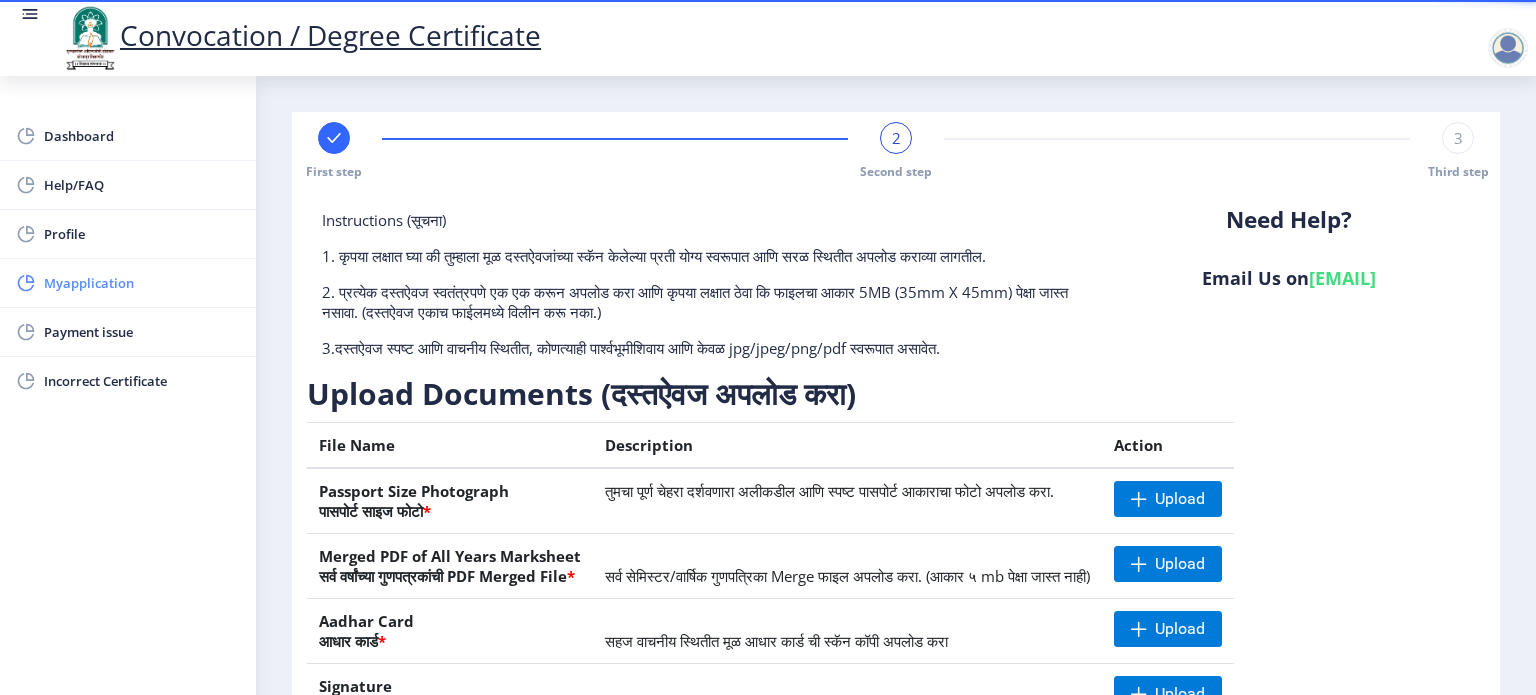 click on "Myapplication" 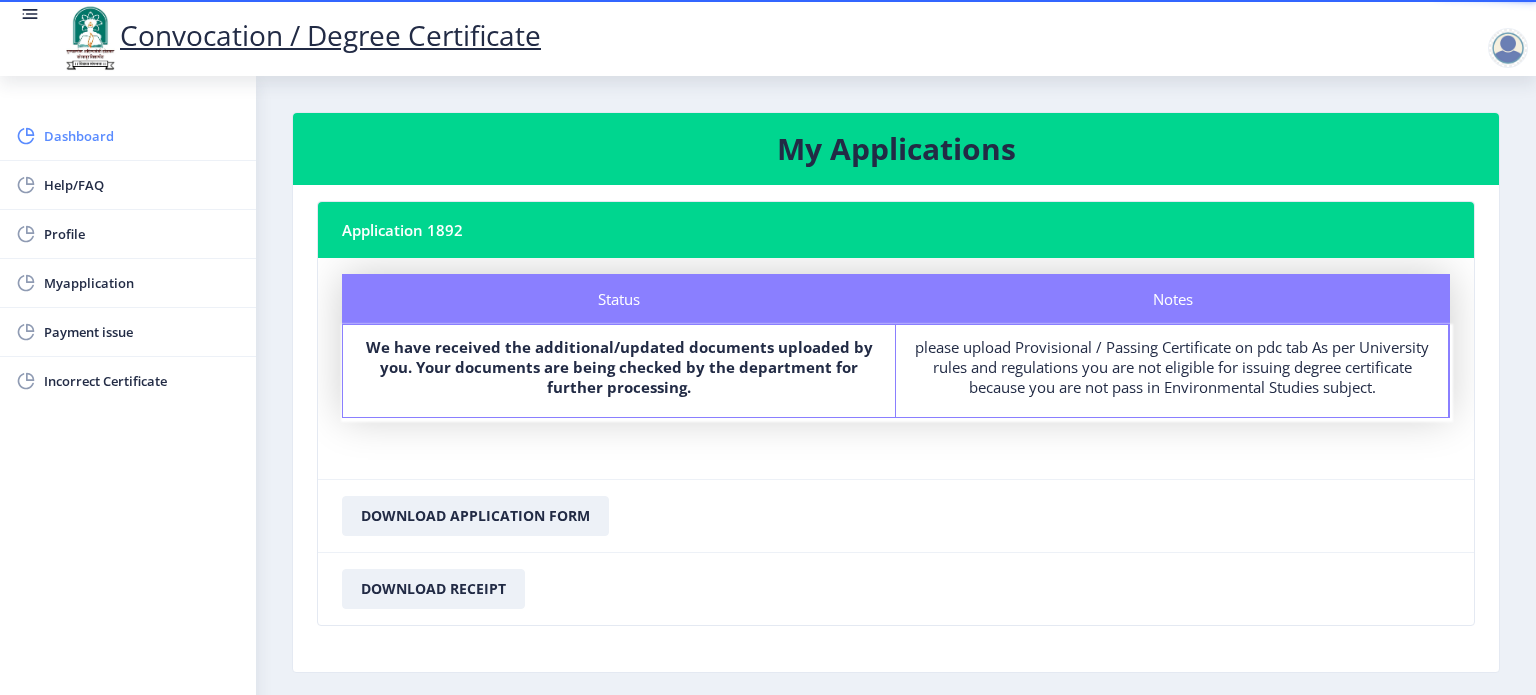 click on "Dashboard" 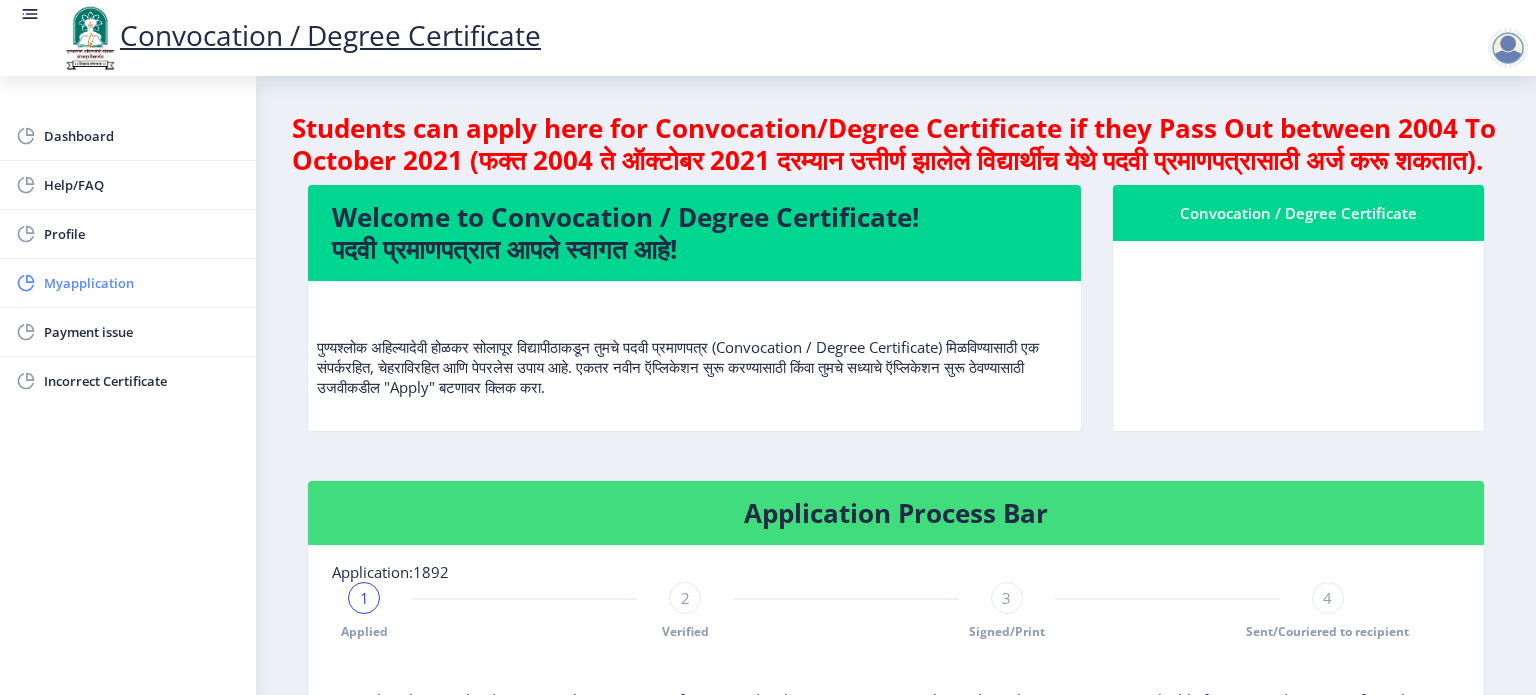 click on "Myapplication" 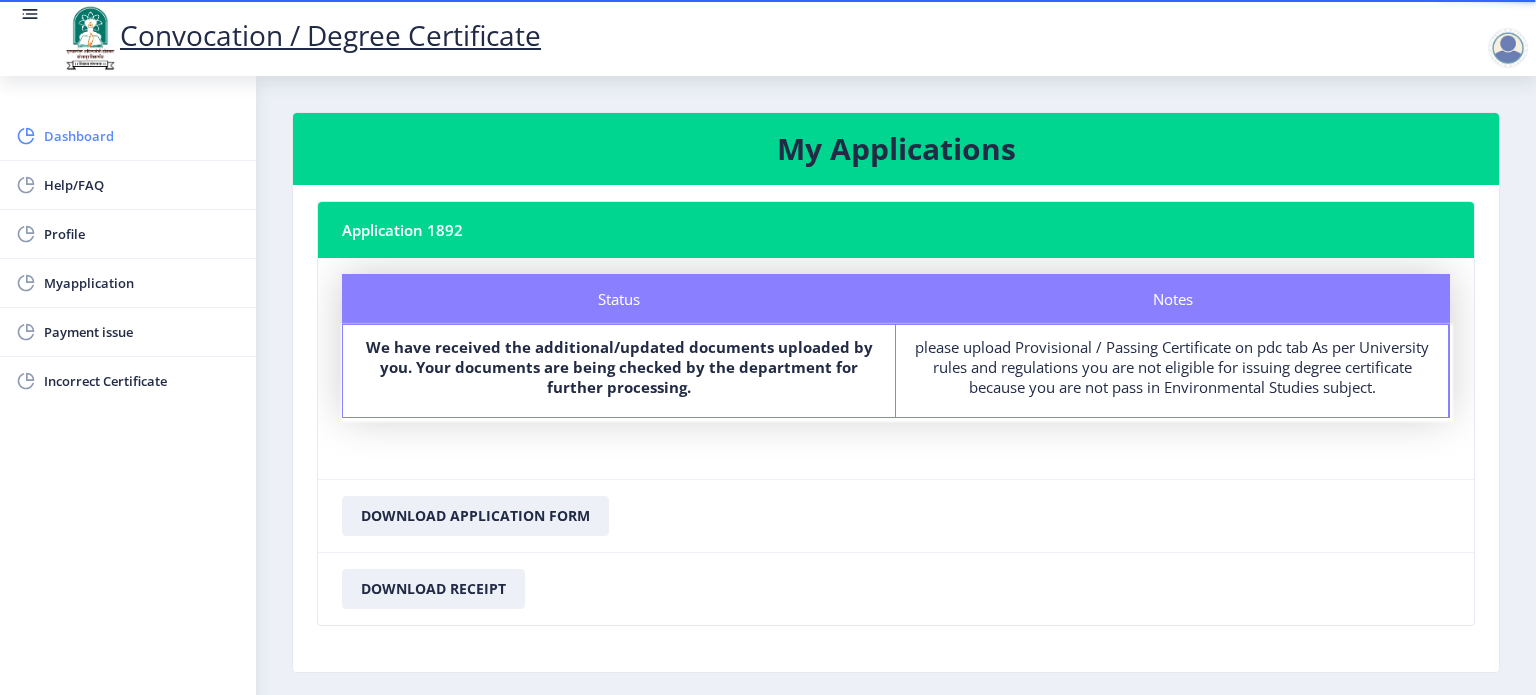 click on "Dashboard" 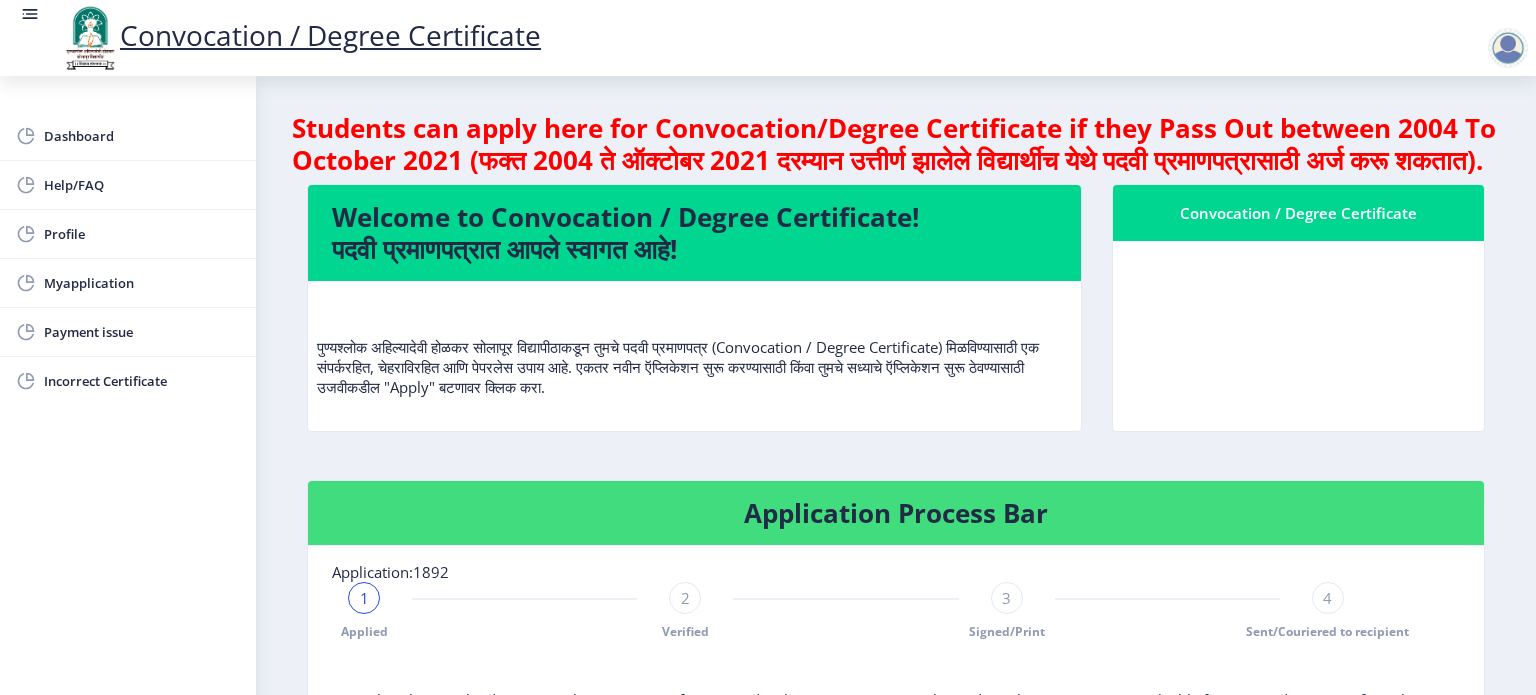 scroll, scrollTop: 568, scrollLeft: 0, axis: vertical 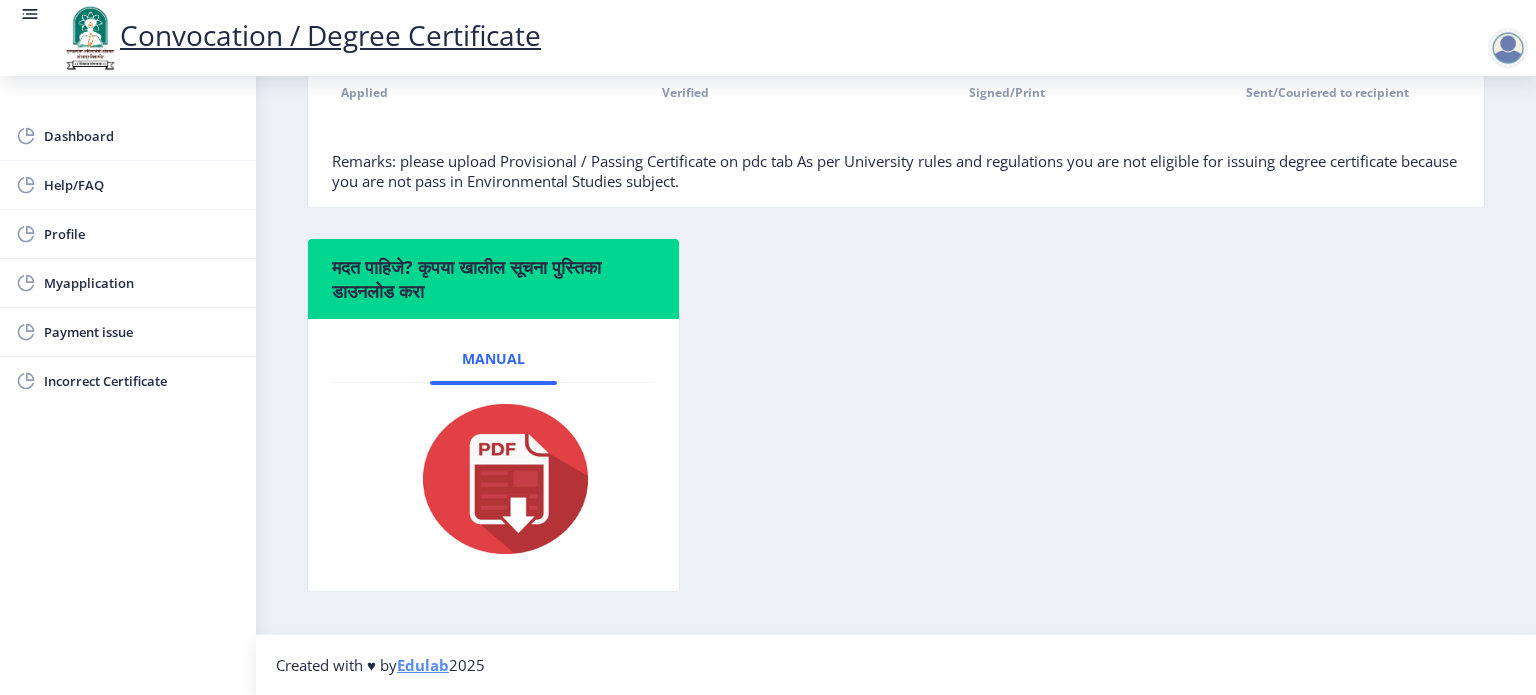 click 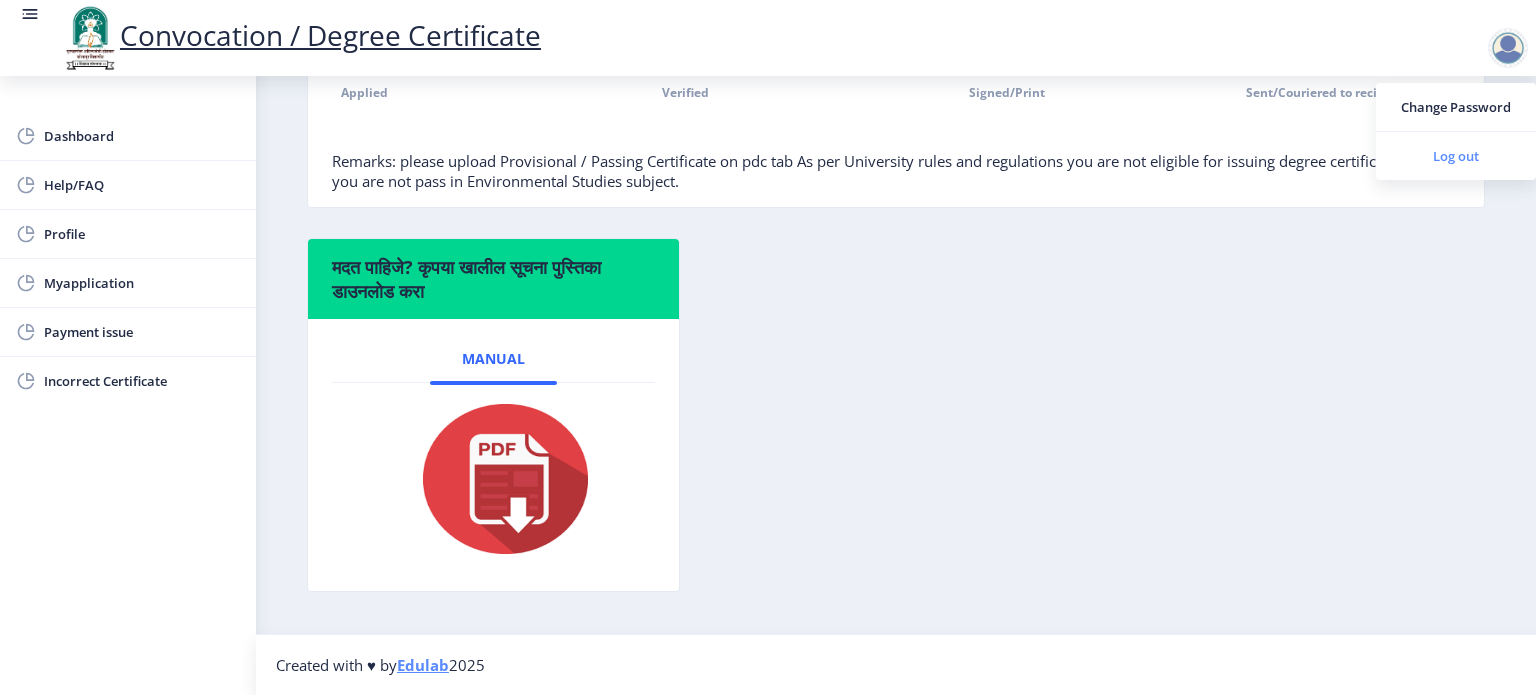 click on "Log out" at bounding box center [1456, 156] 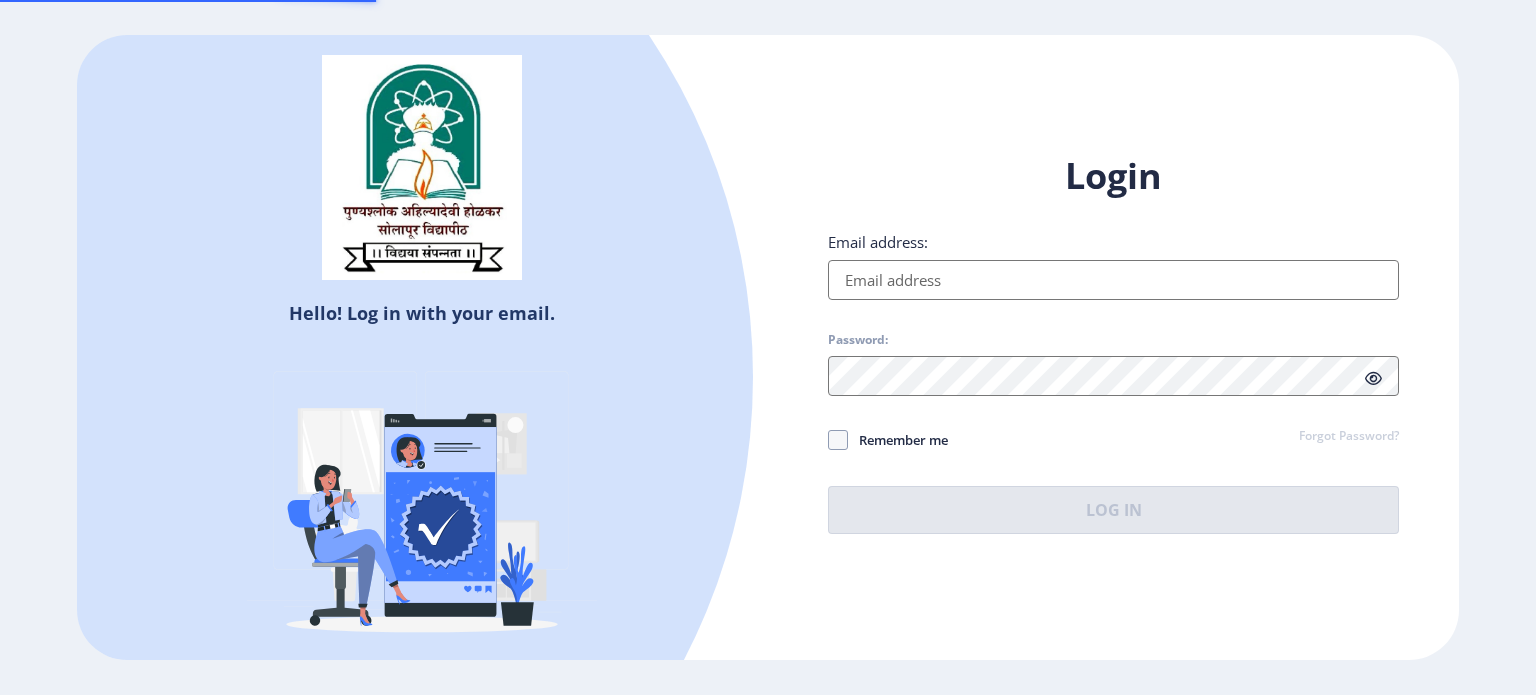 type on "[USER]@[DOMAIN]" 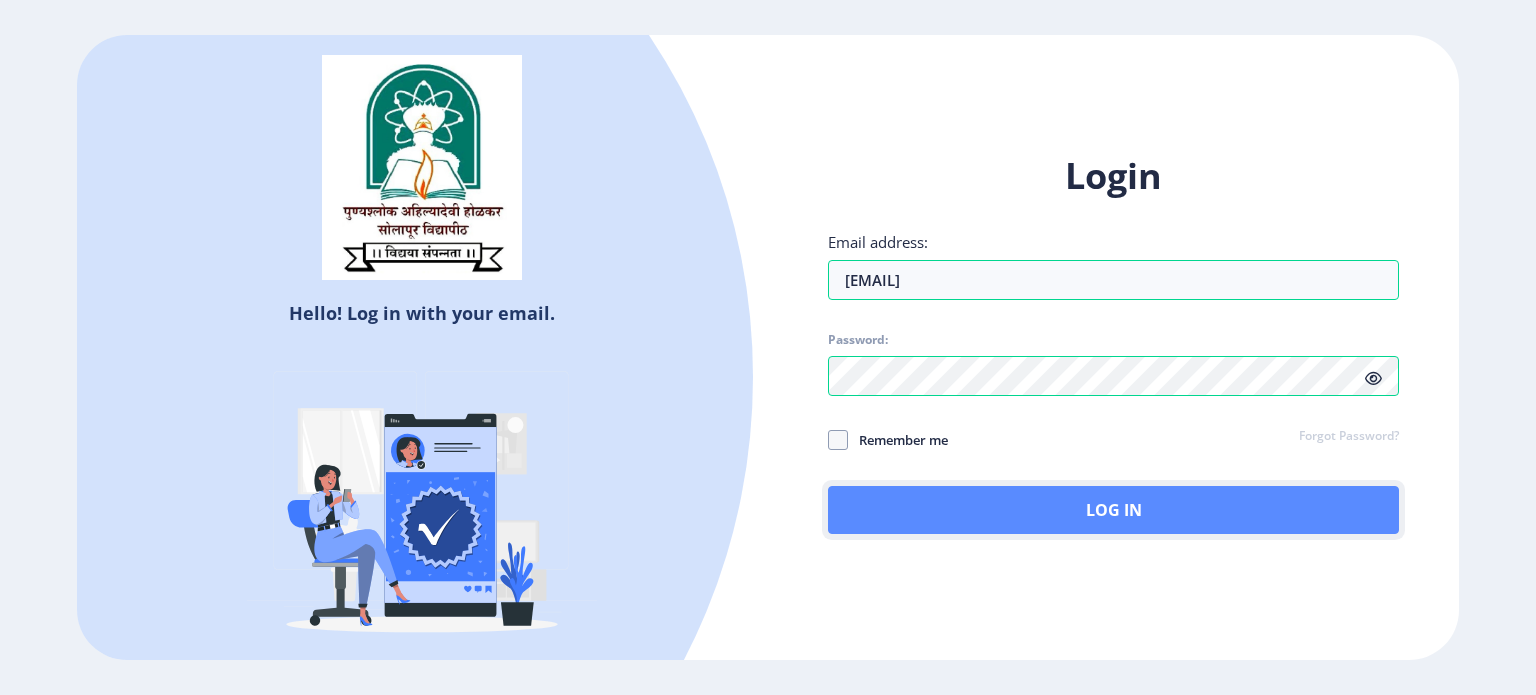 click on "Log In" 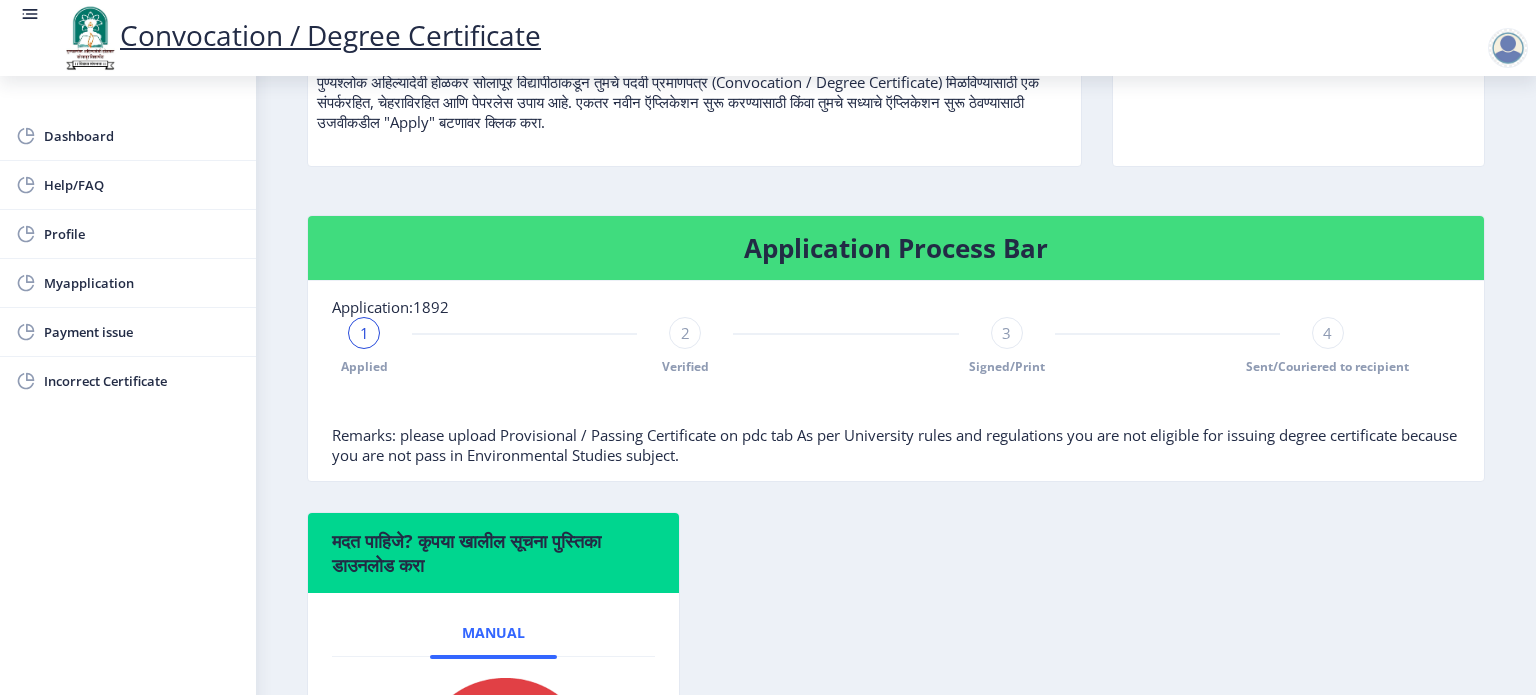 scroll, scrollTop: 300, scrollLeft: 0, axis: vertical 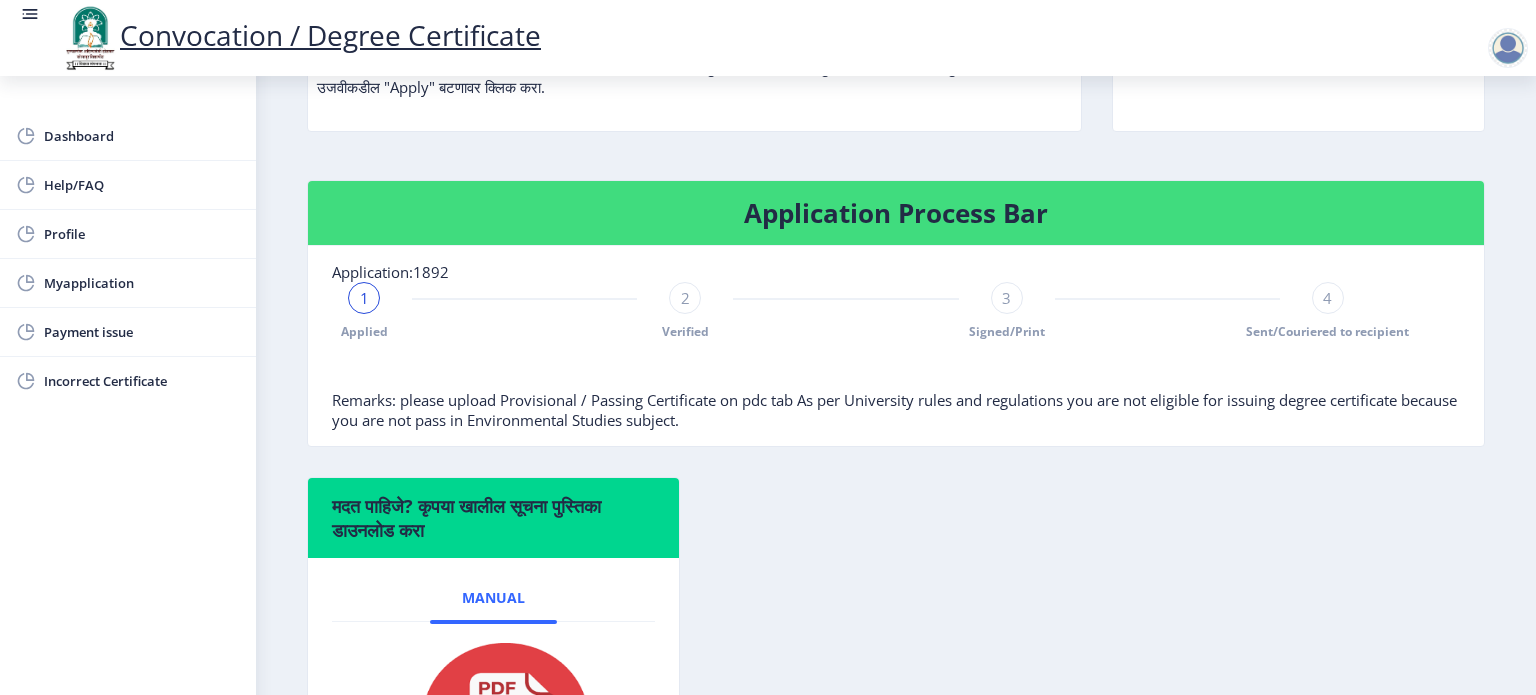 click on "Remarks:  please upload Provisional / Passing Certificate on pdc tab As per University rules and regulations you are not eligible for issuing degree certificate because you are not pass in Environmental Studies subject." 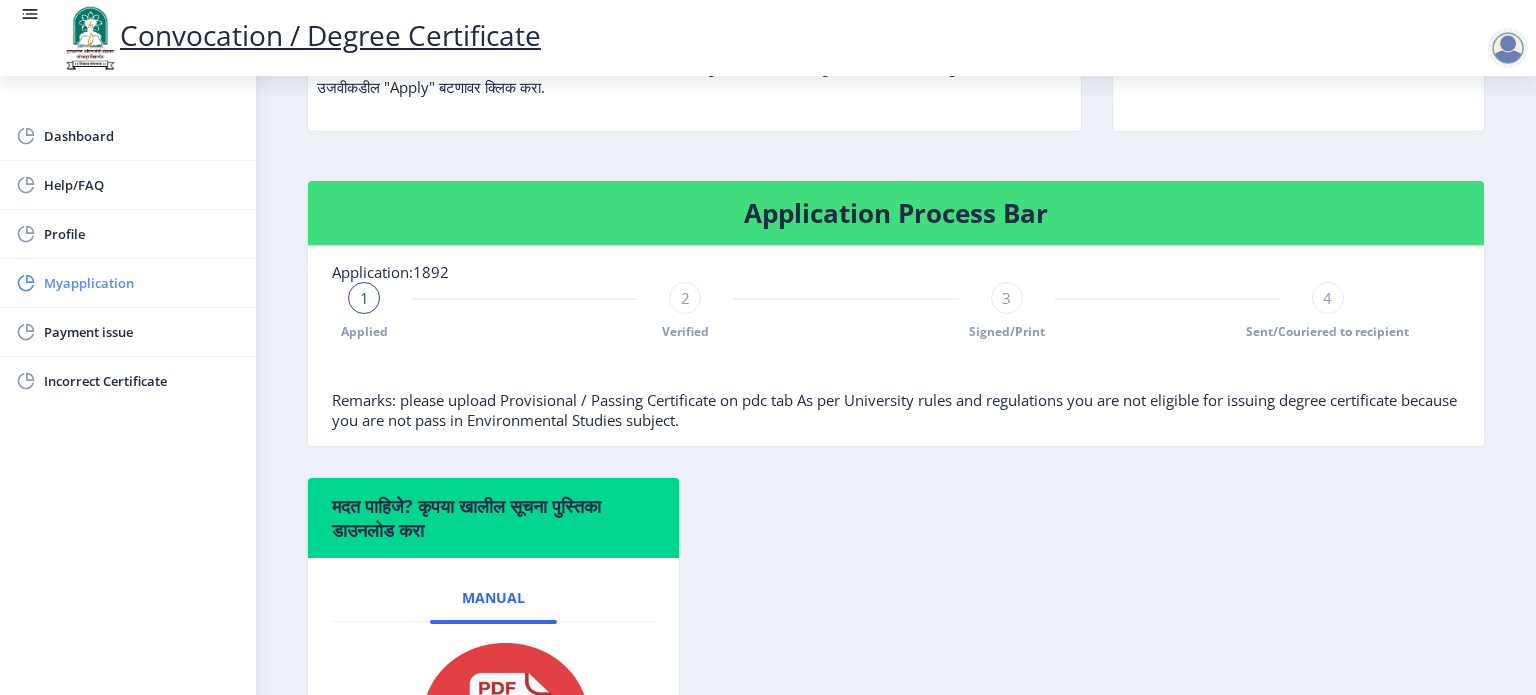 click on "Myapplication" 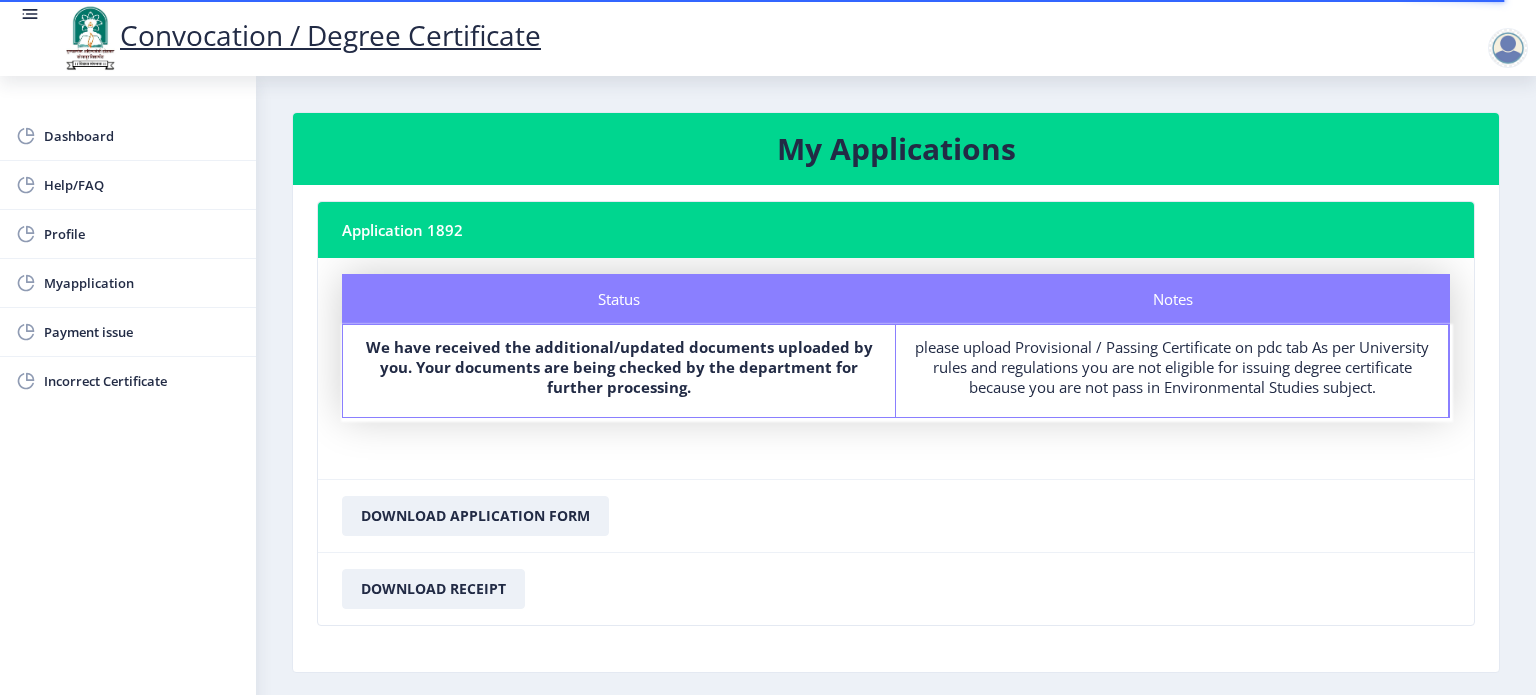 scroll, scrollTop: 78, scrollLeft: 0, axis: vertical 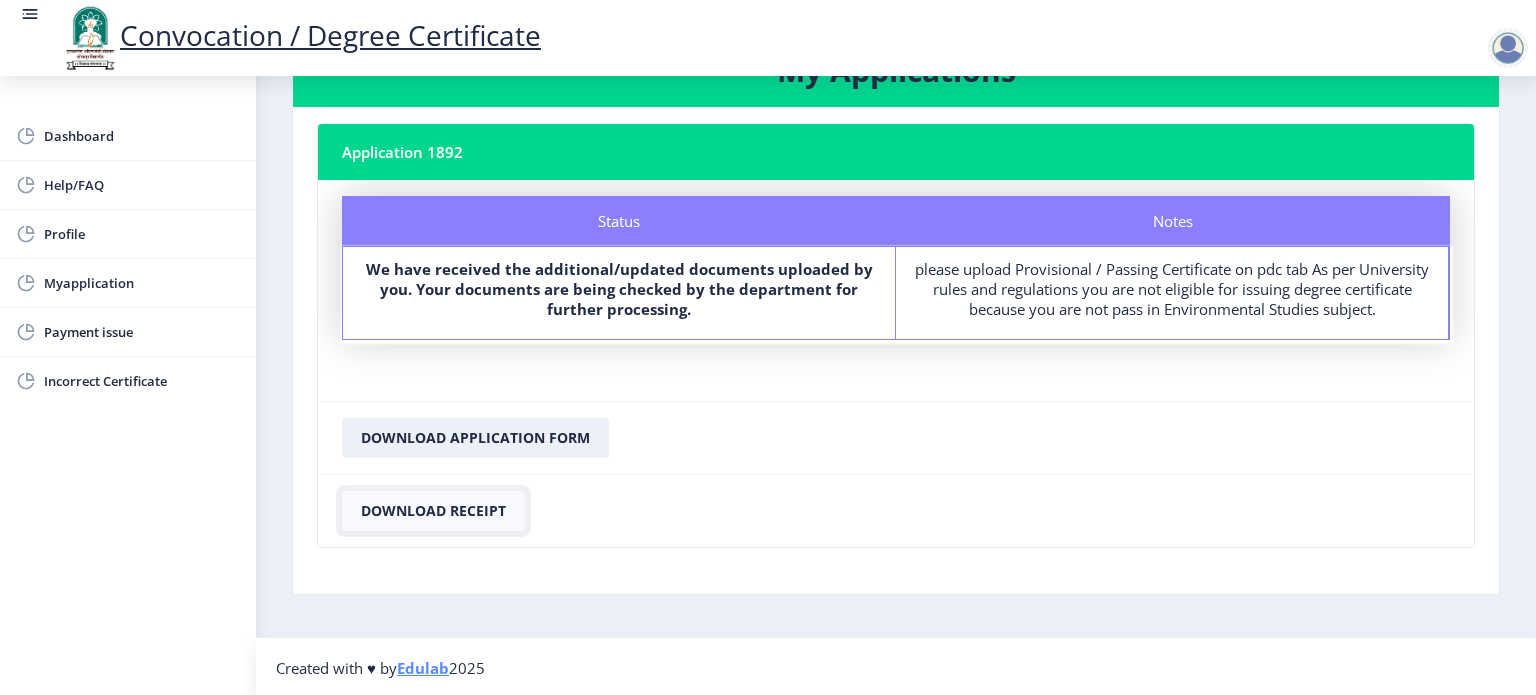 click on "Download Receipt" 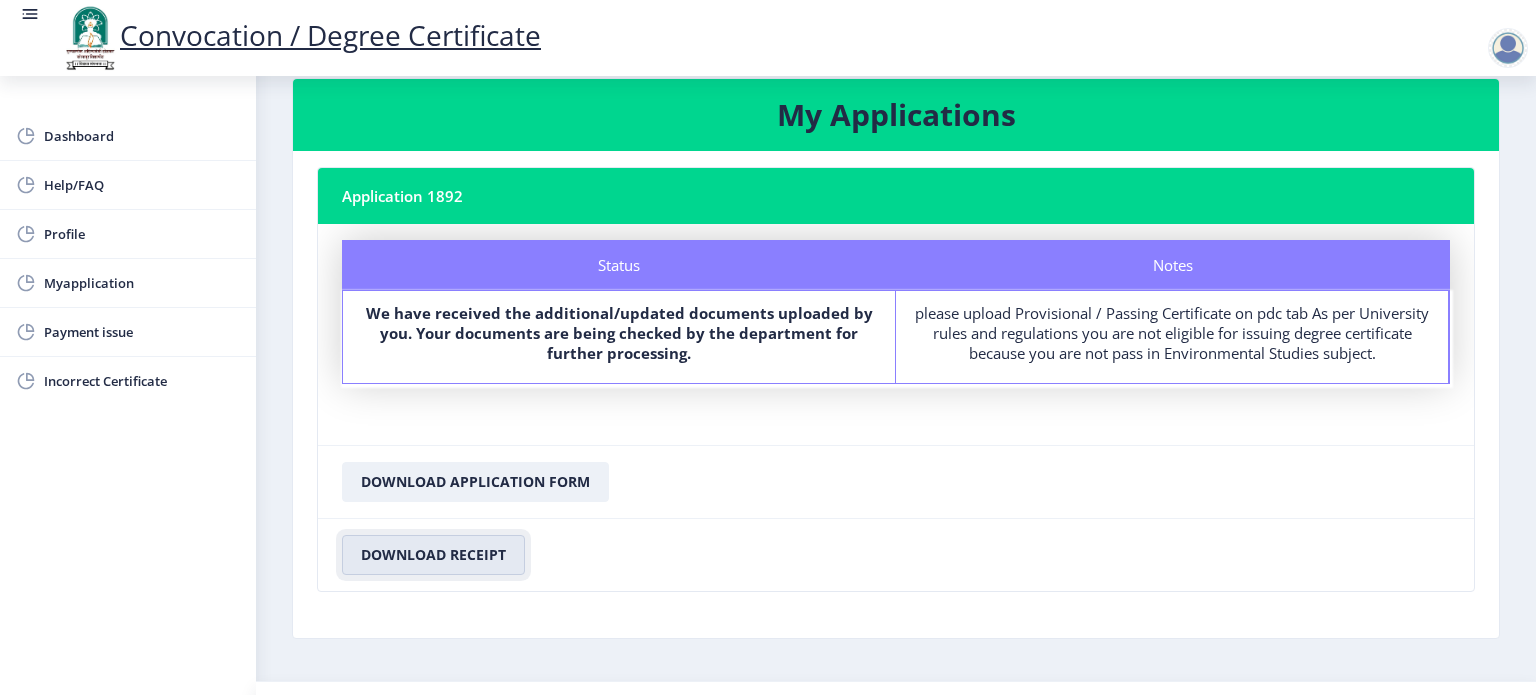 scroll, scrollTop: 0, scrollLeft: 0, axis: both 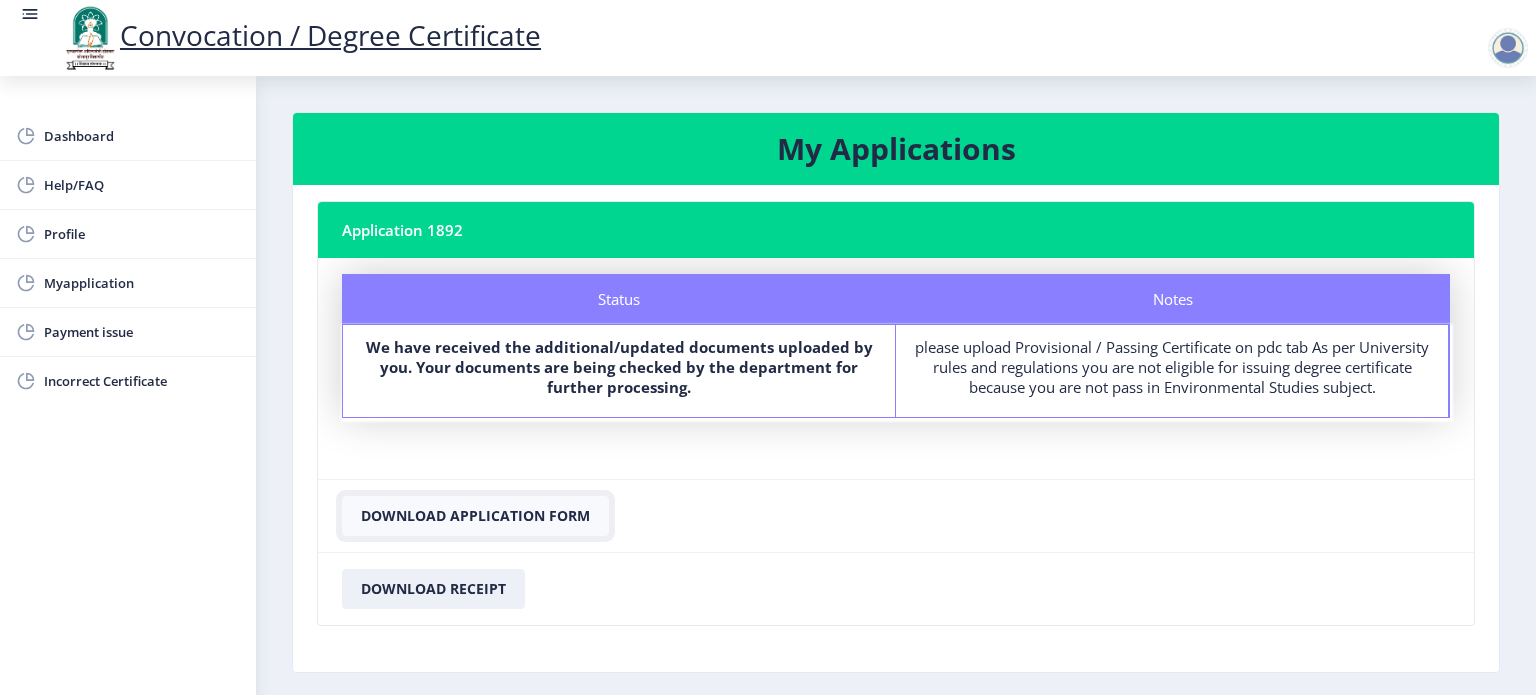 click on "Download Application Form" 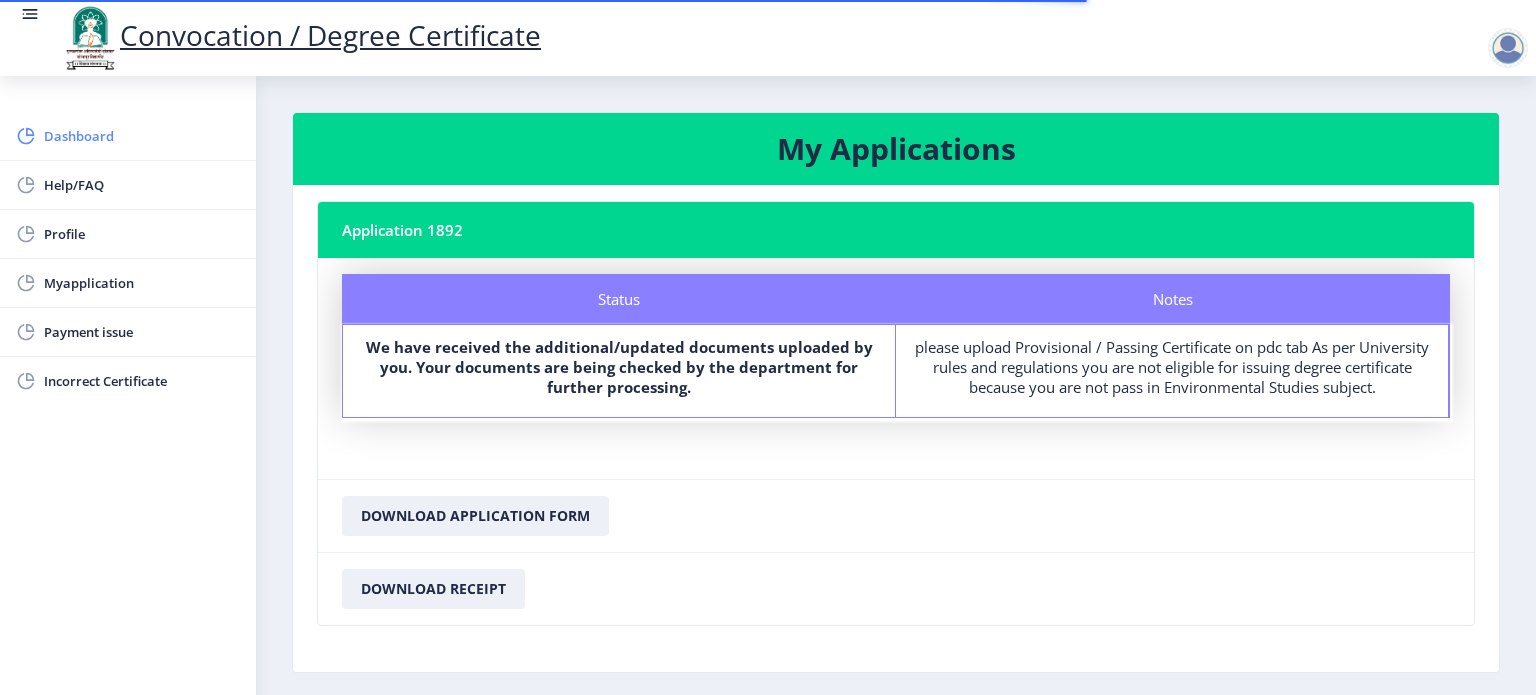 click on "Dashboard" 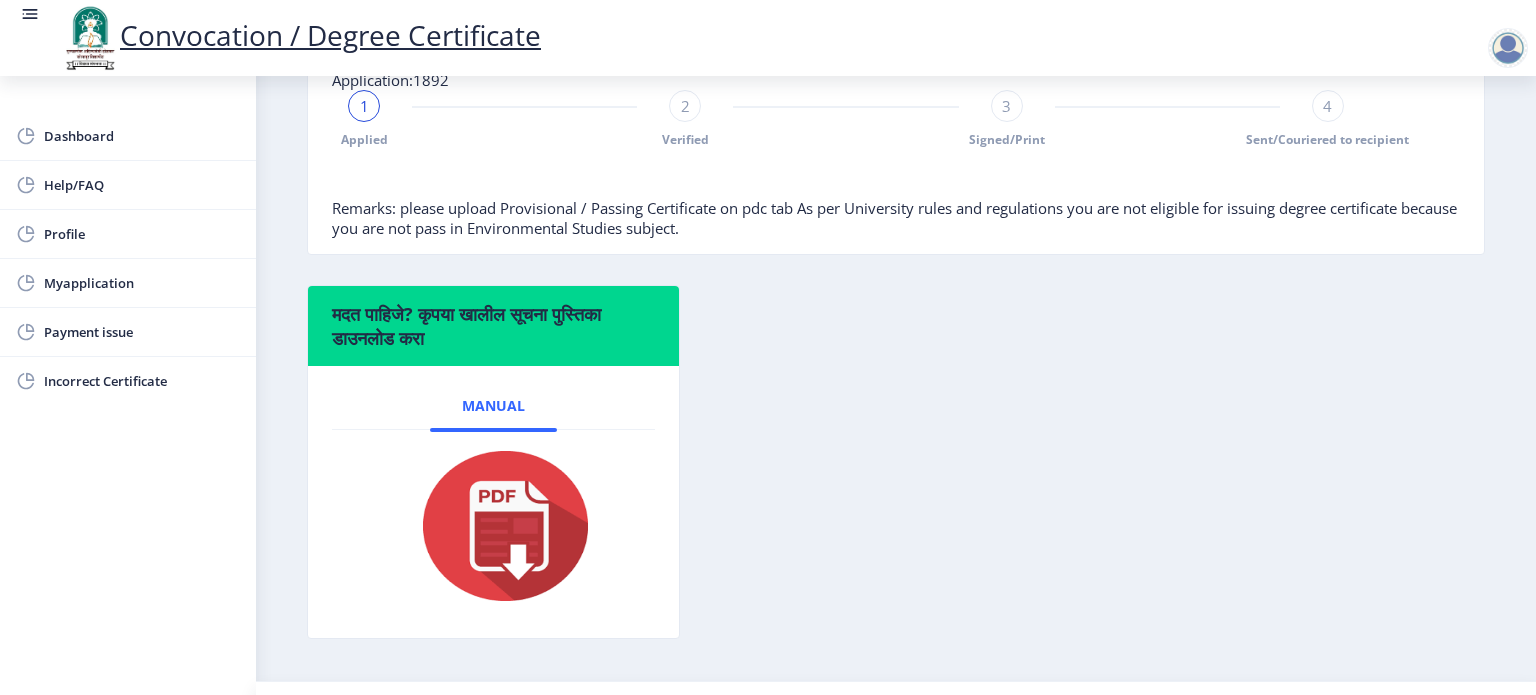 scroll, scrollTop: 368, scrollLeft: 0, axis: vertical 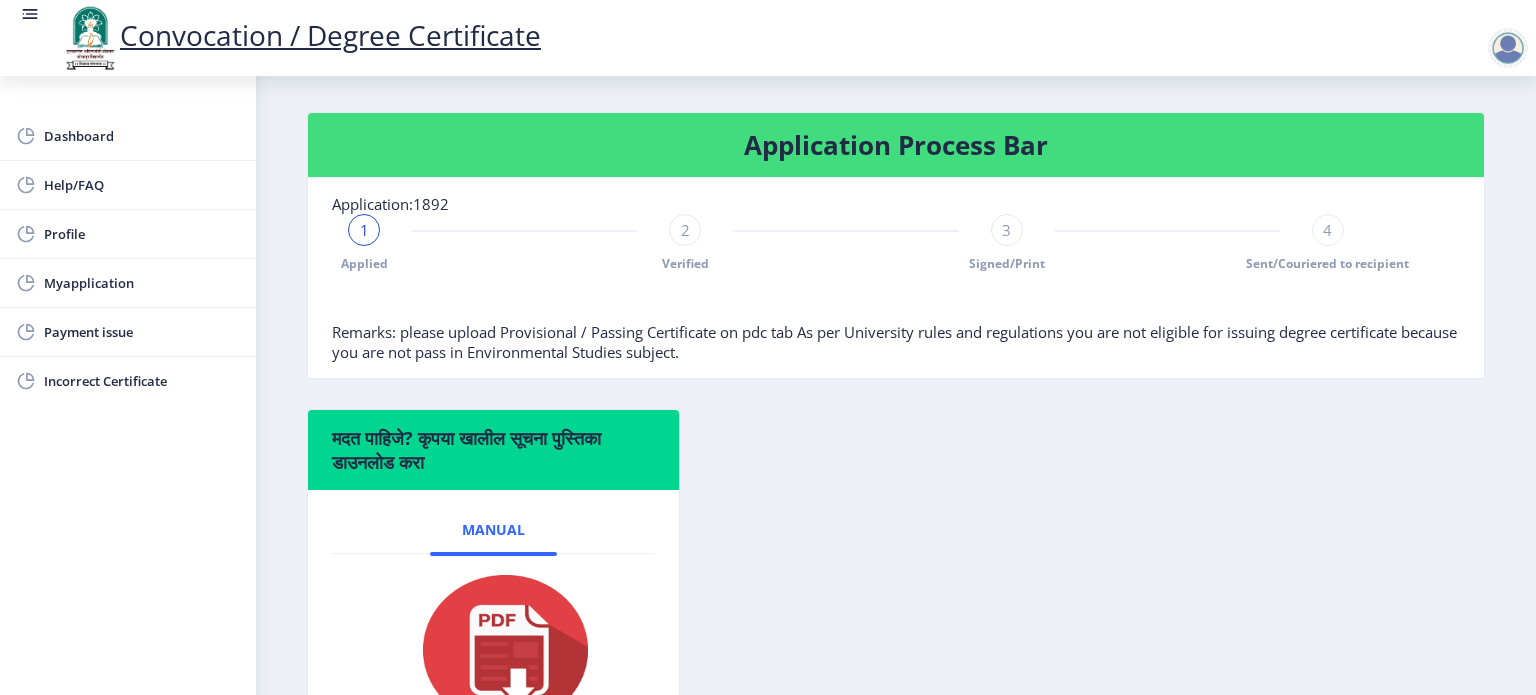 click on "3 Signed/Print" 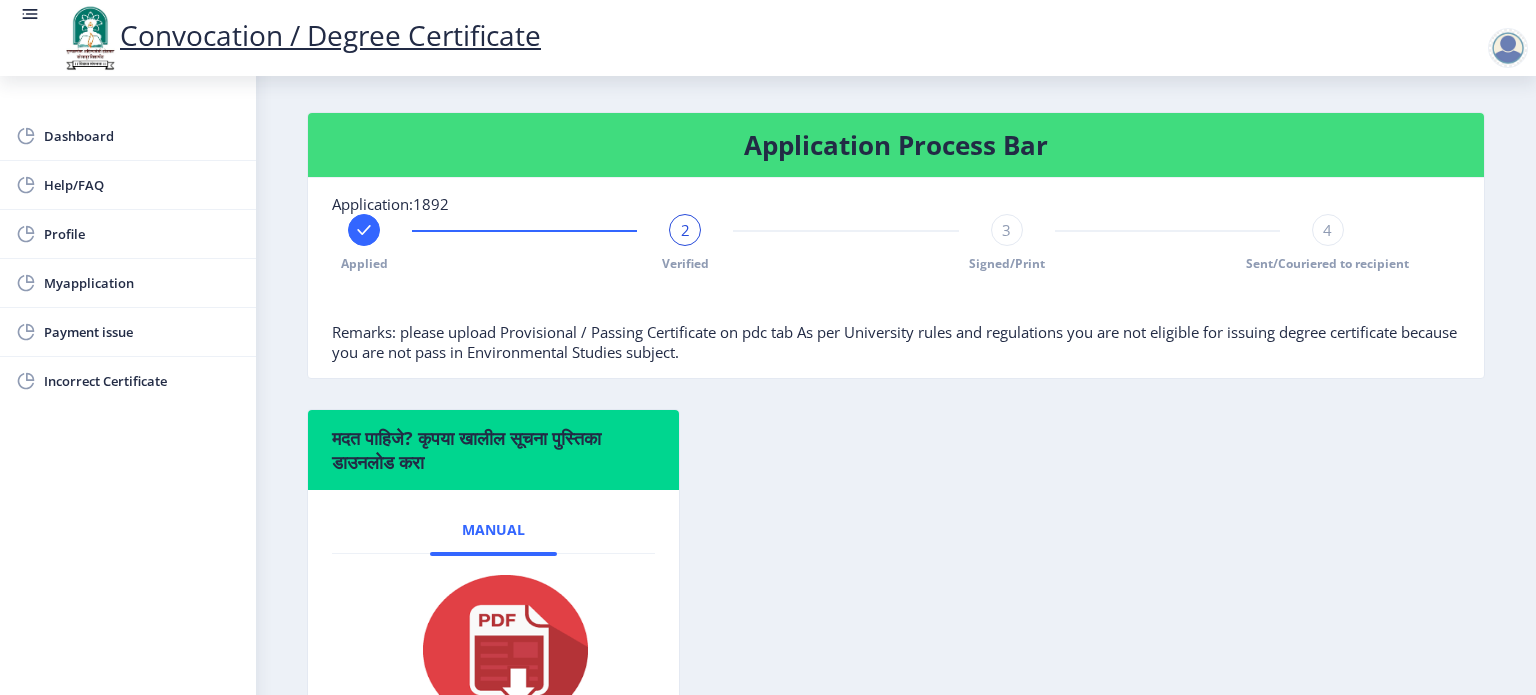 click on "2" 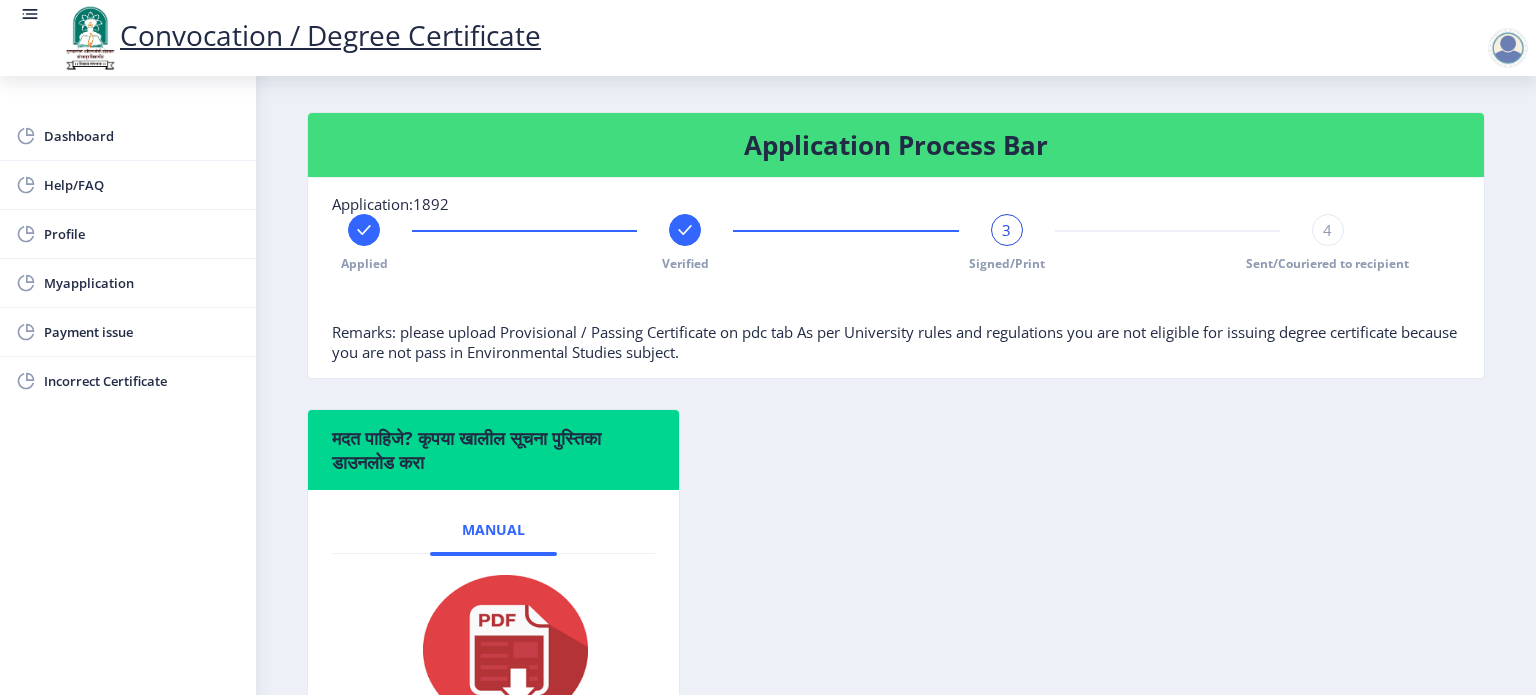 click on "3" 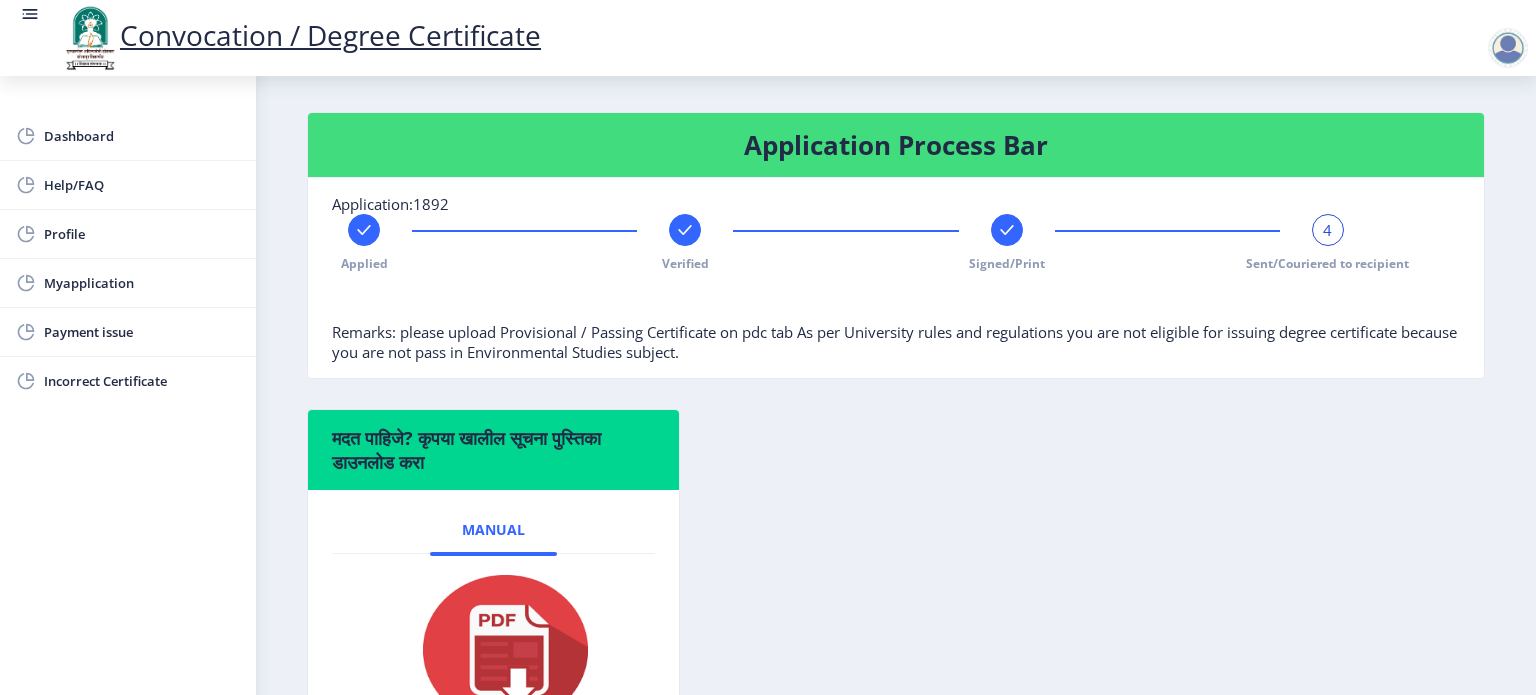click on "4" 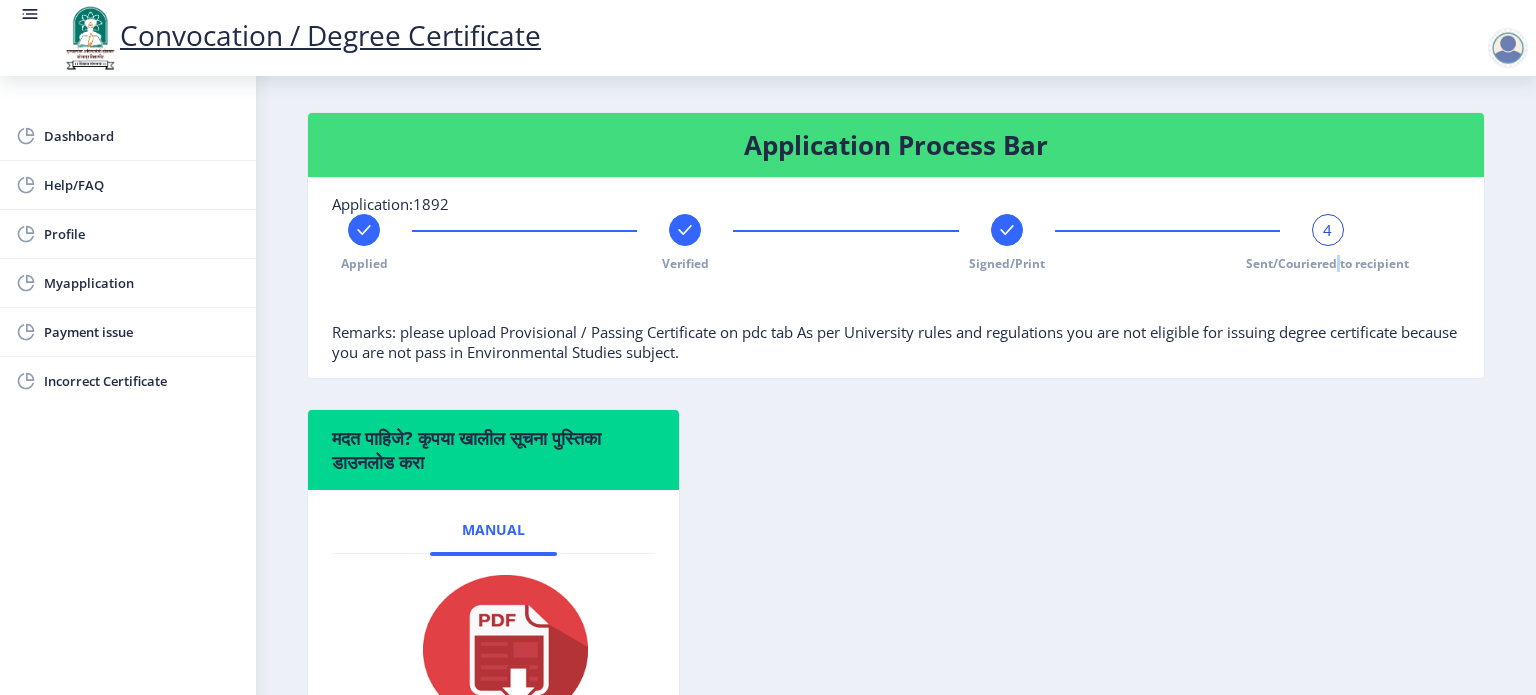 click on "Sent/Couriered to recipient" 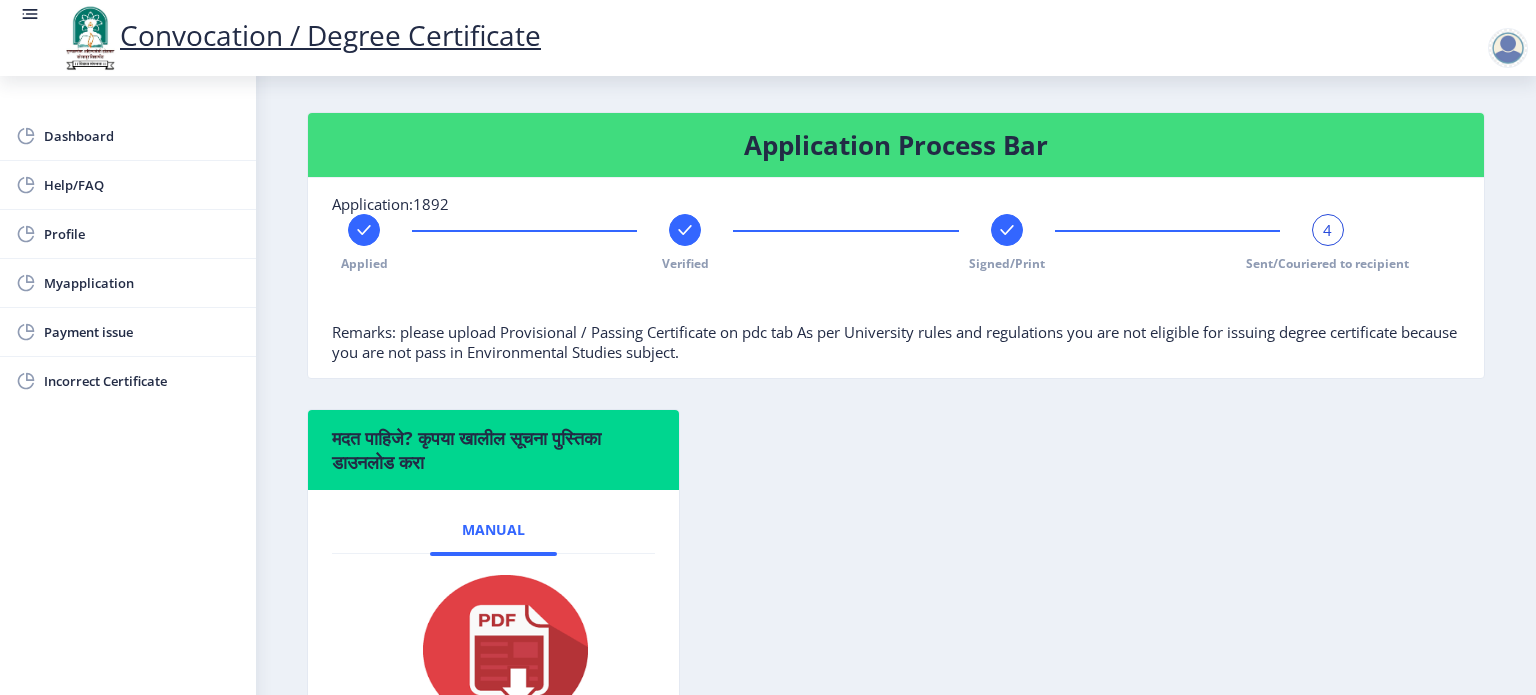 click on "Signed/Print" 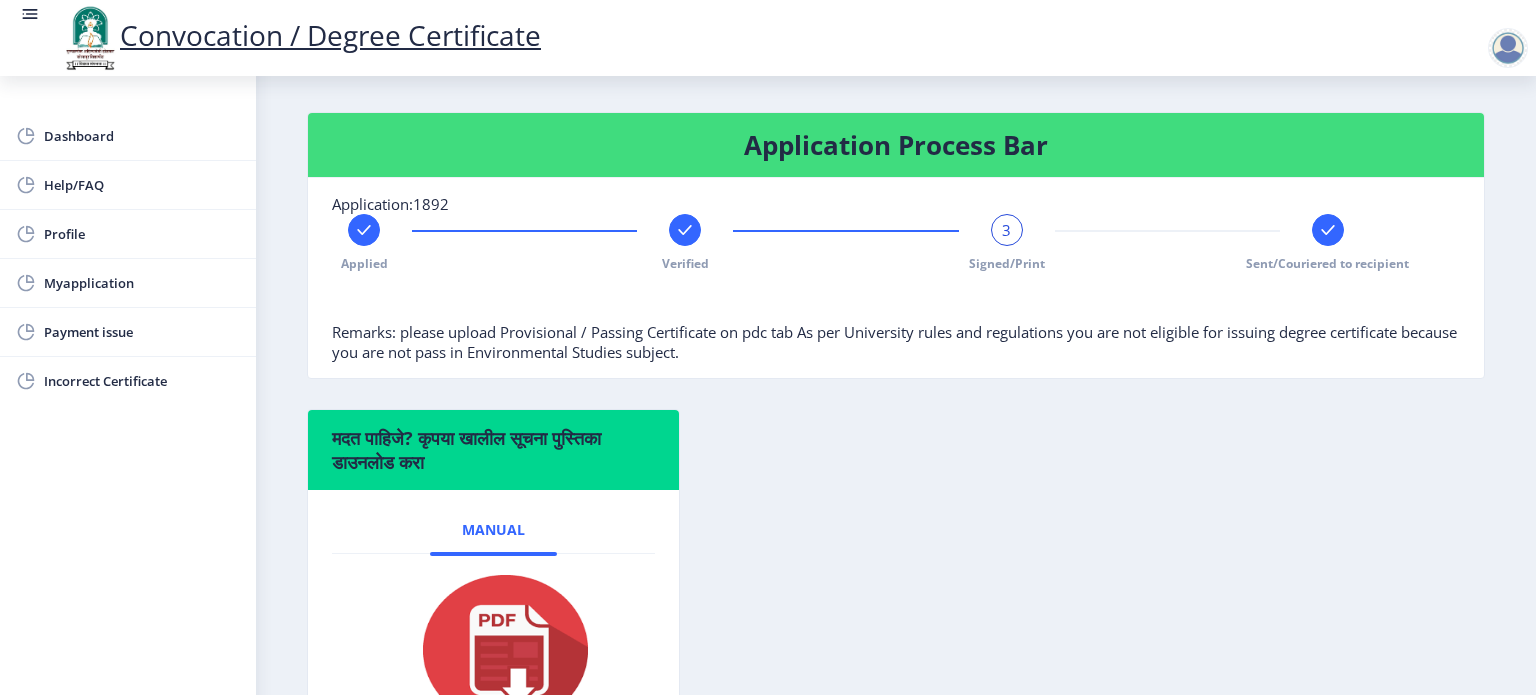 click on "3" 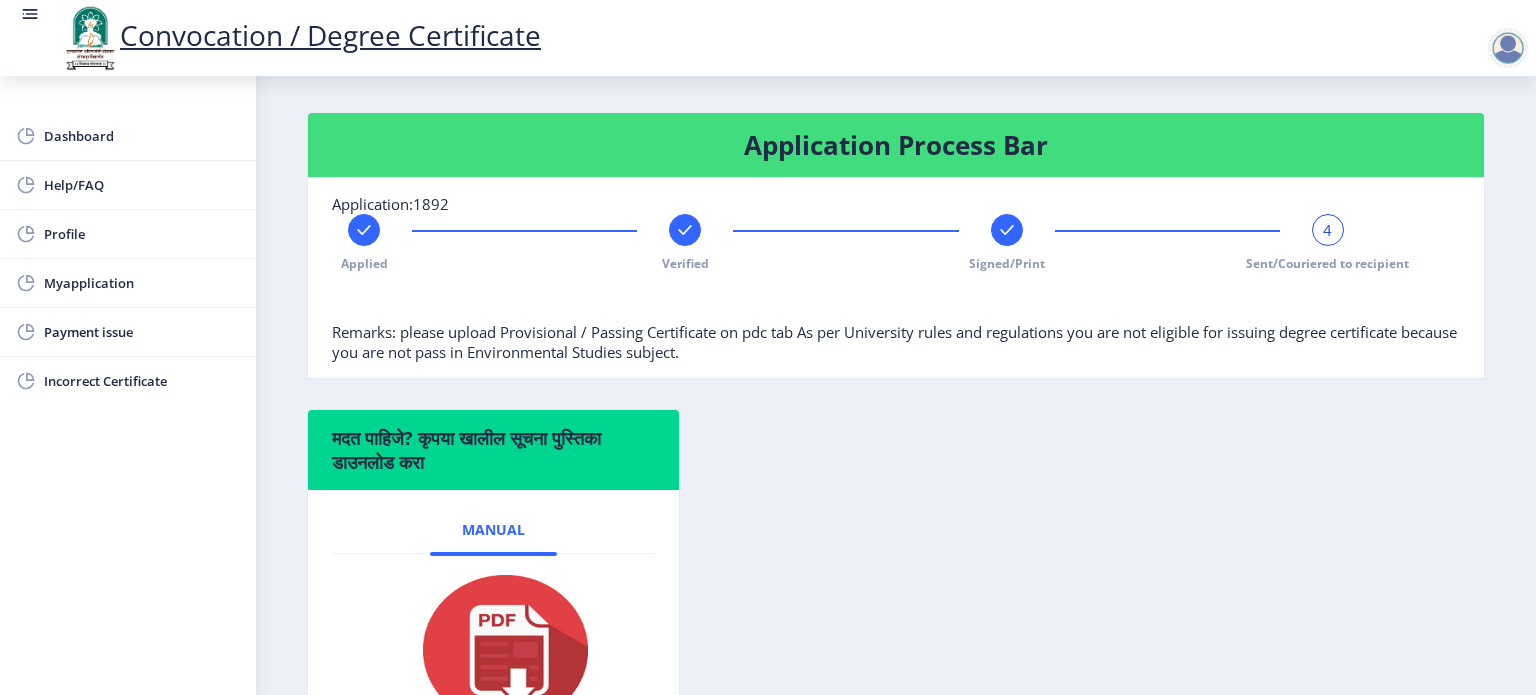 click on "4" 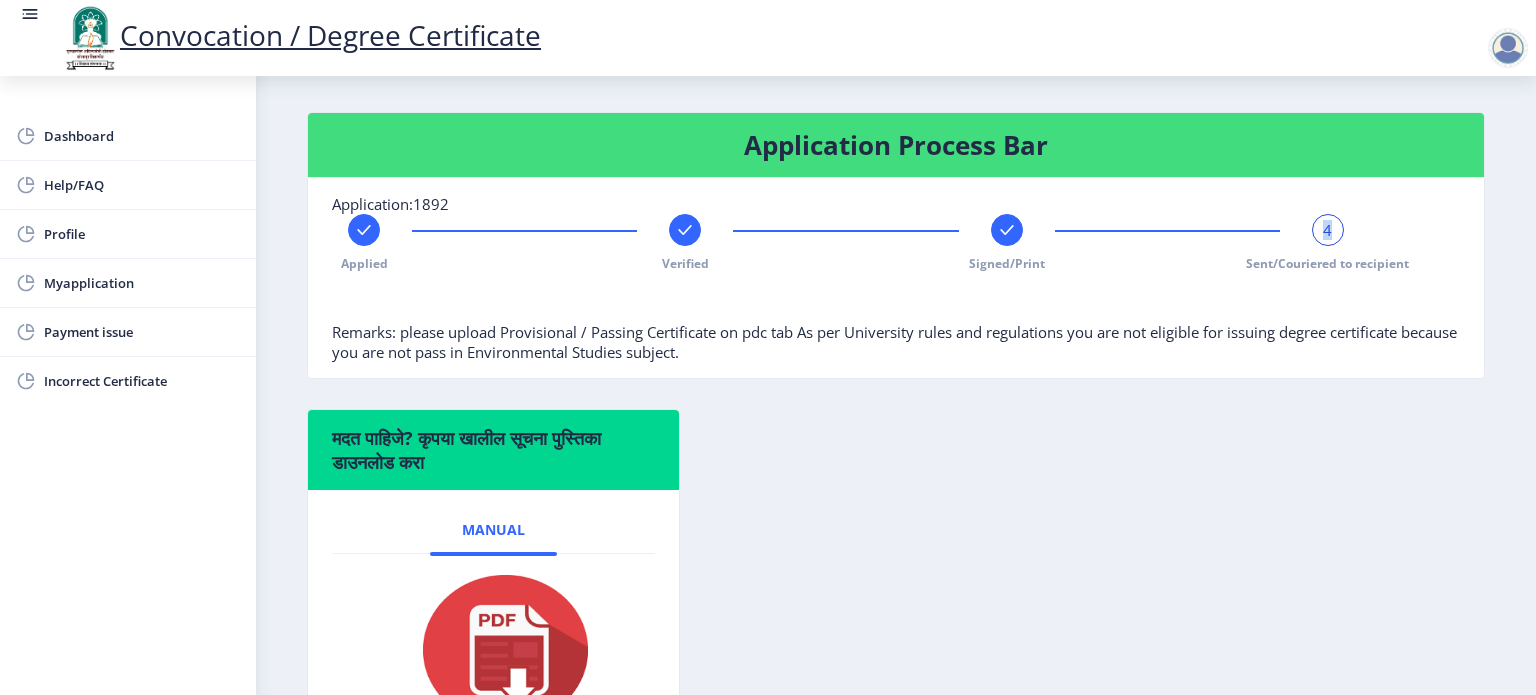 click on "4" 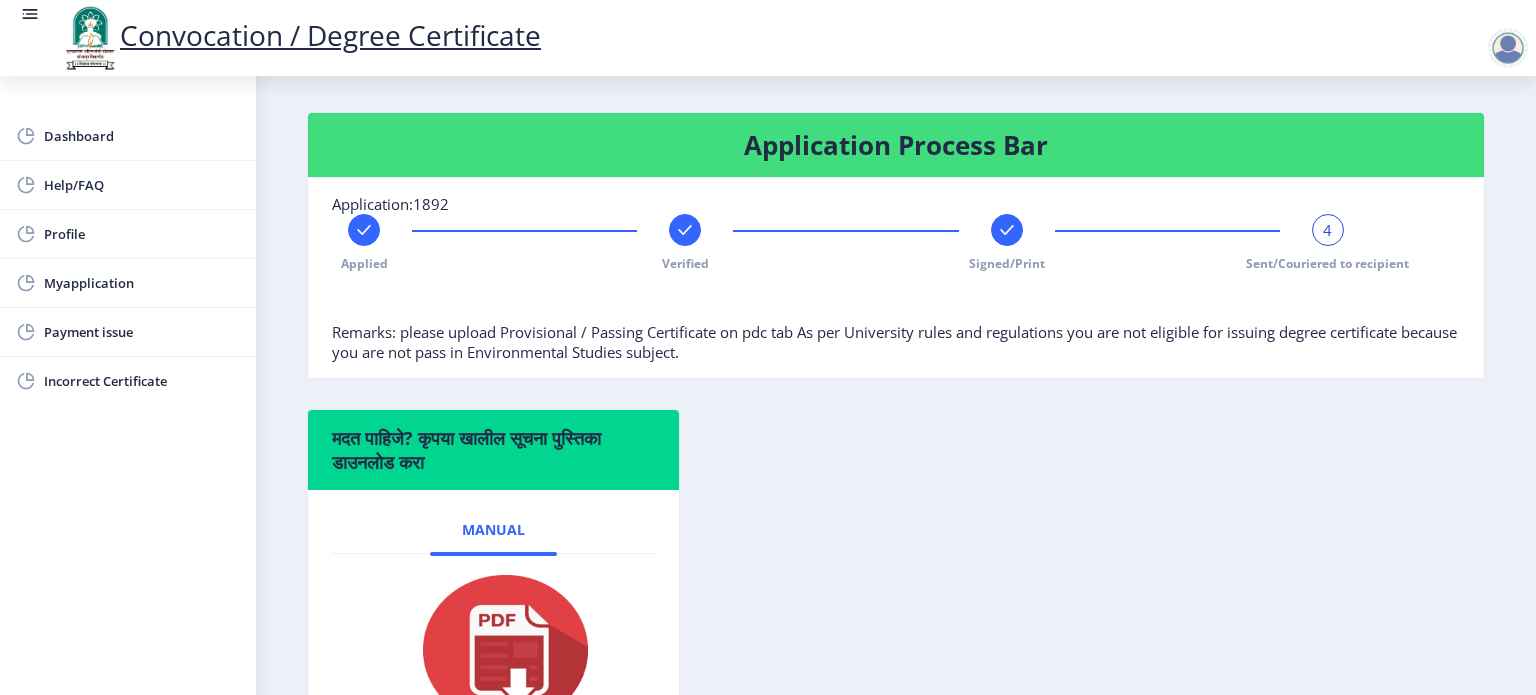 click on "4 Sent/Couriered to recipient" 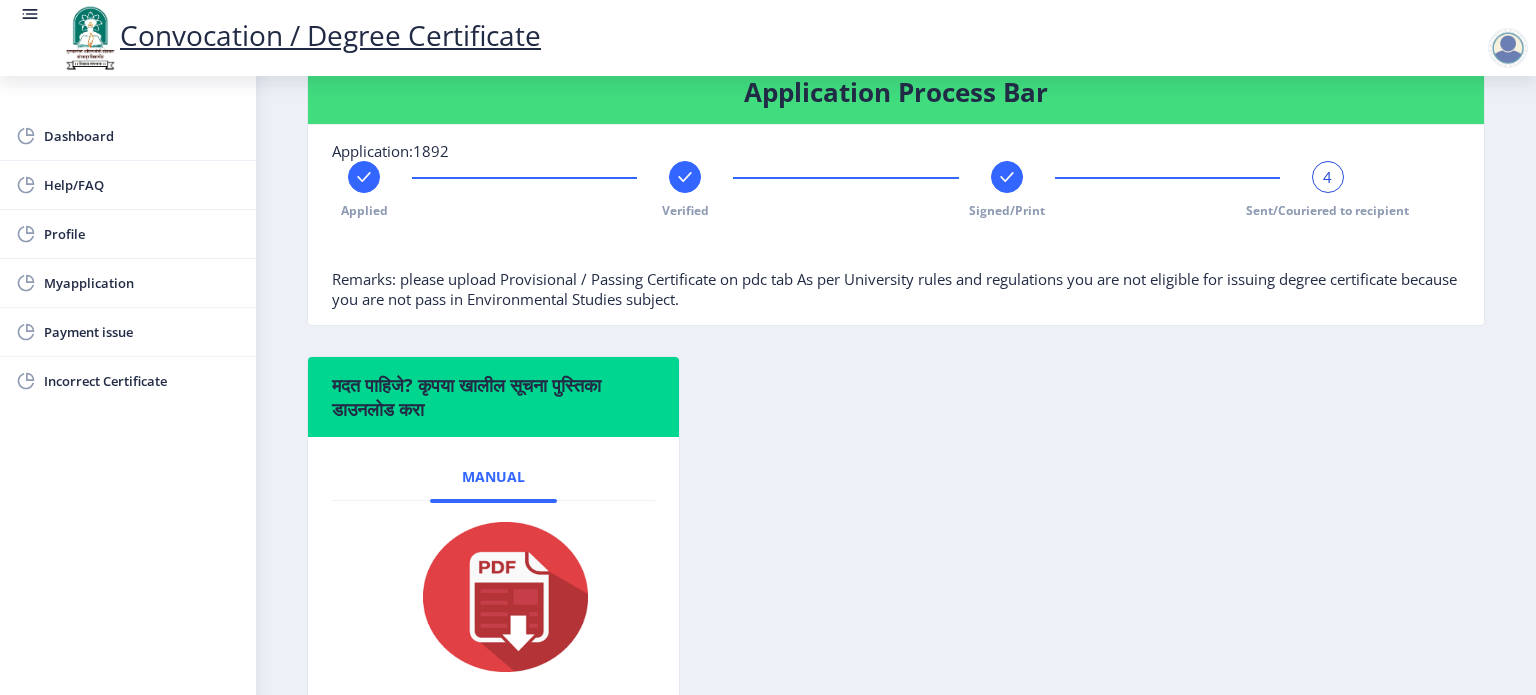 scroll, scrollTop: 568, scrollLeft: 0, axis: vertical 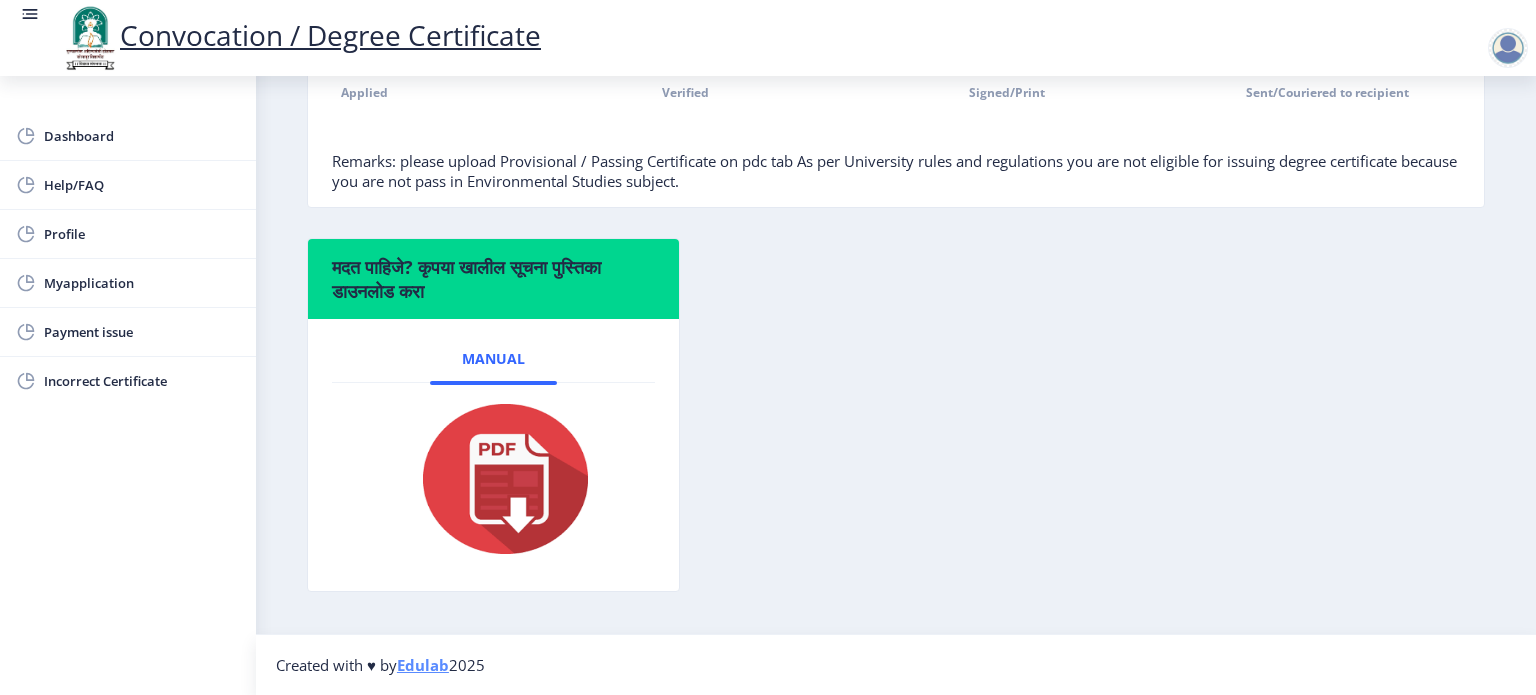 click 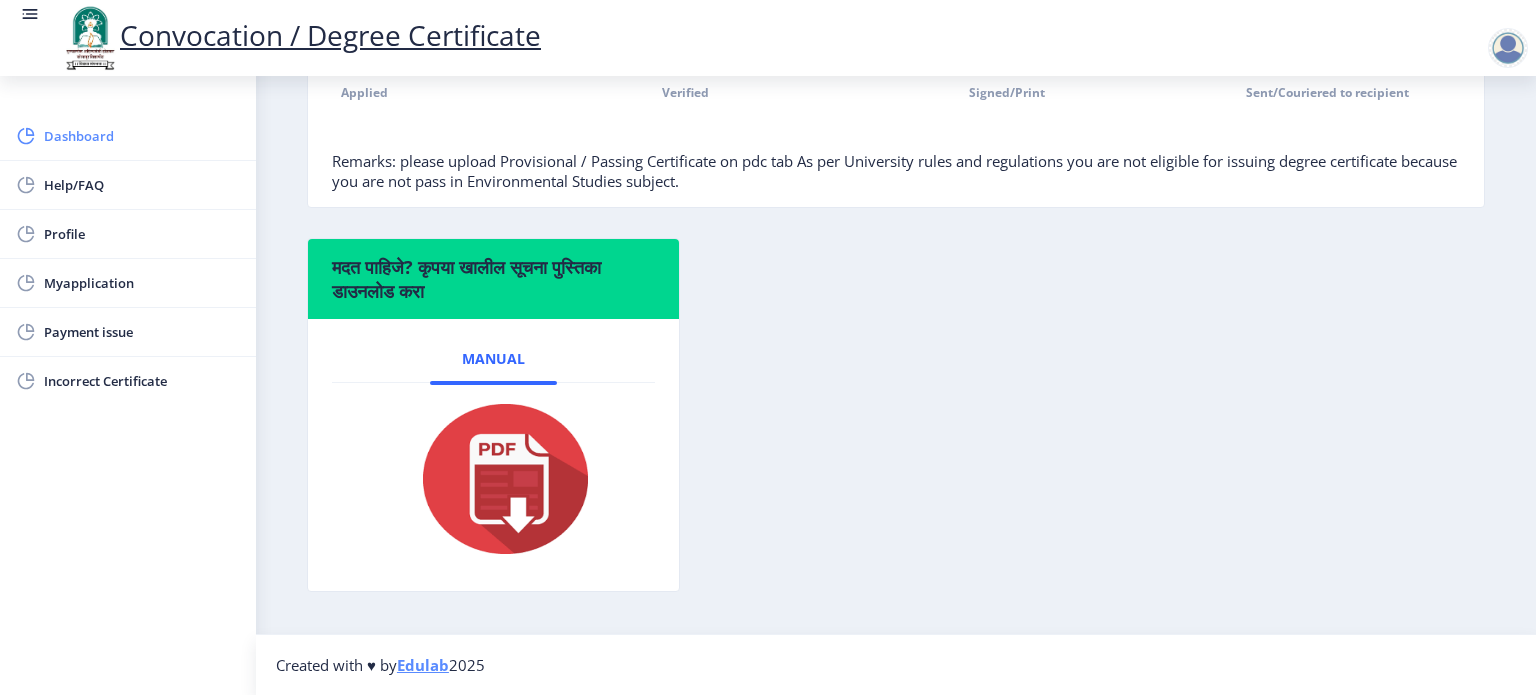 click on "Dashboard" 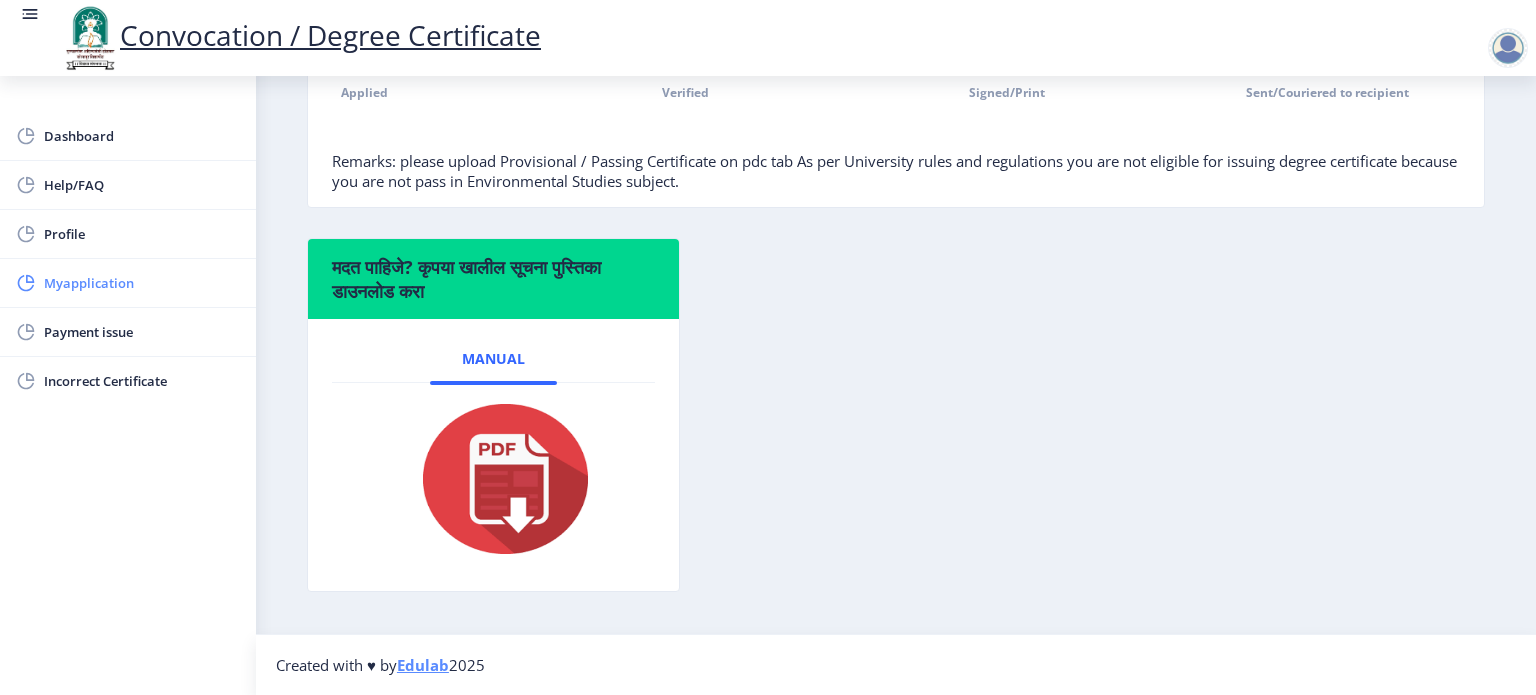 click on "Myapplication" 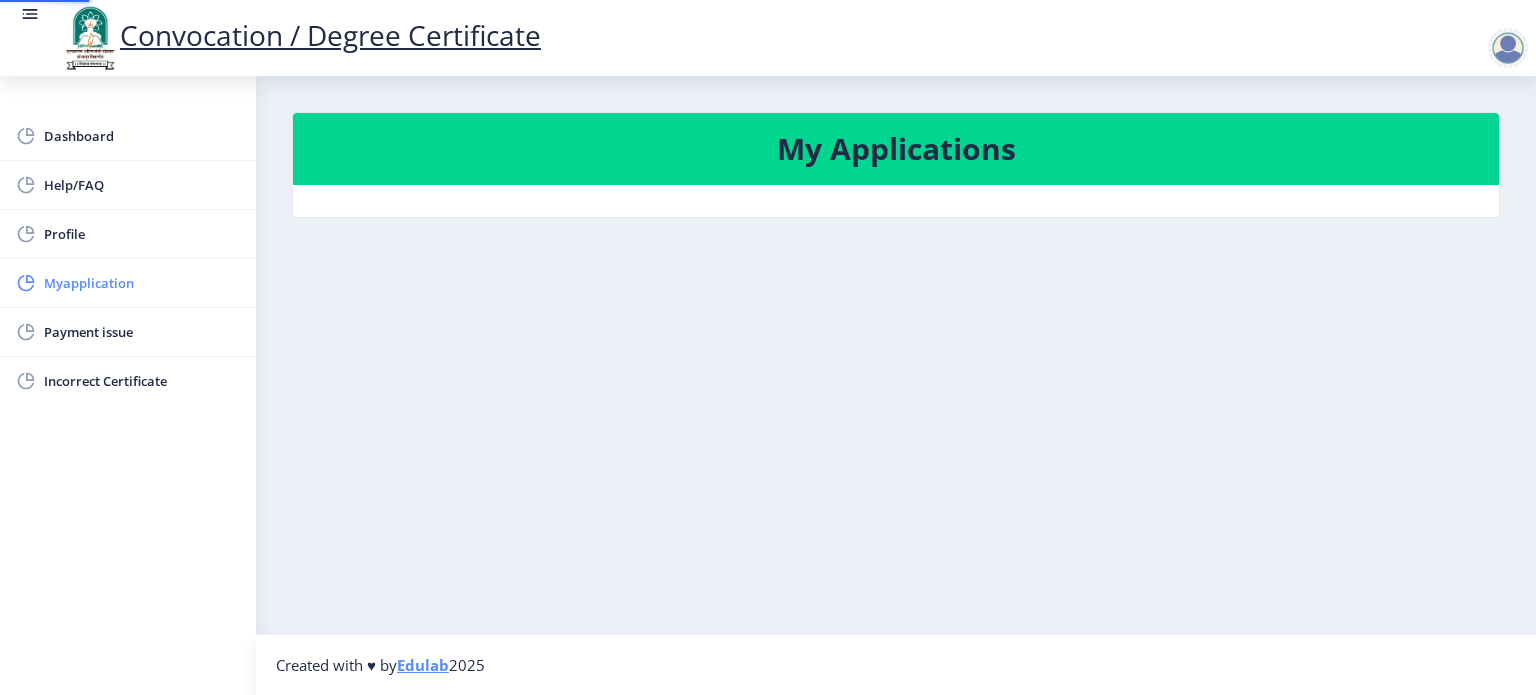 scroll, scrollTop: 0, scrollLeft: 0, axis: both 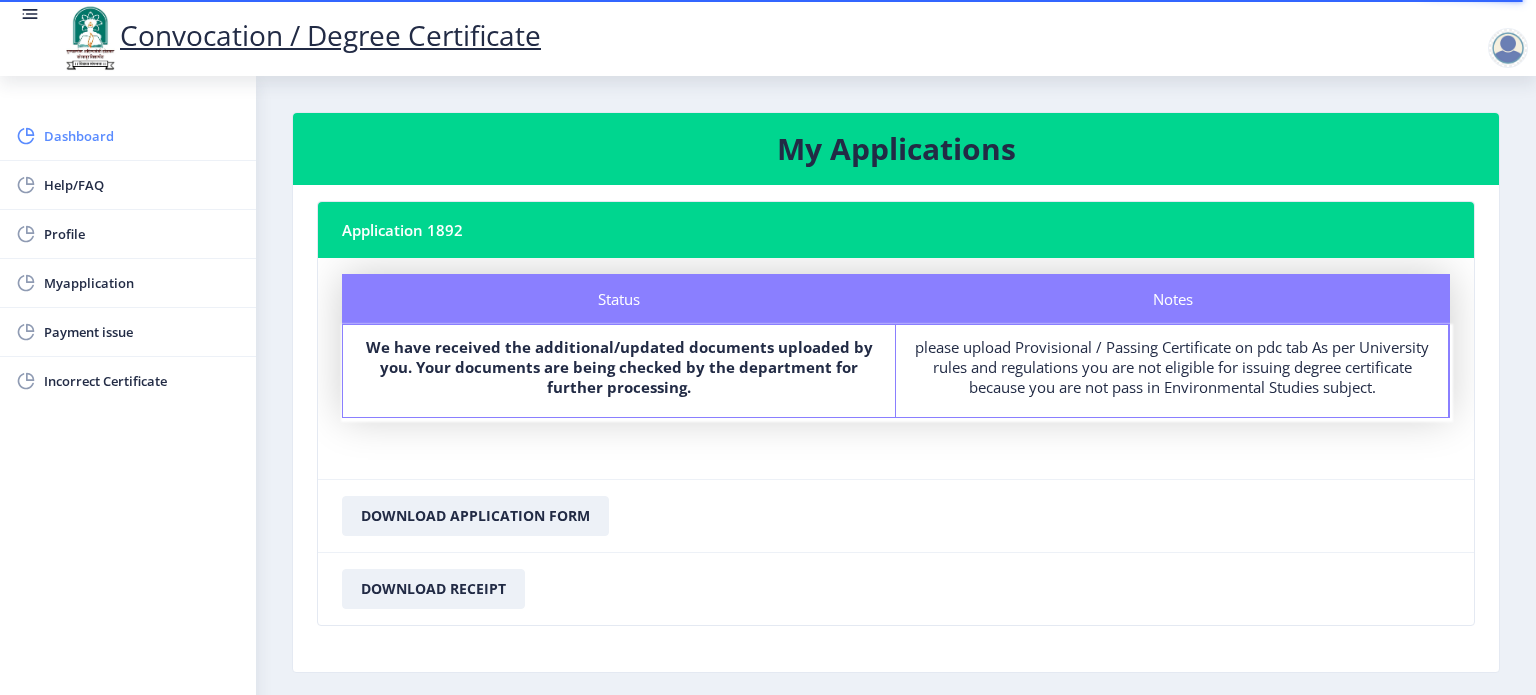 click on "Dashboard" 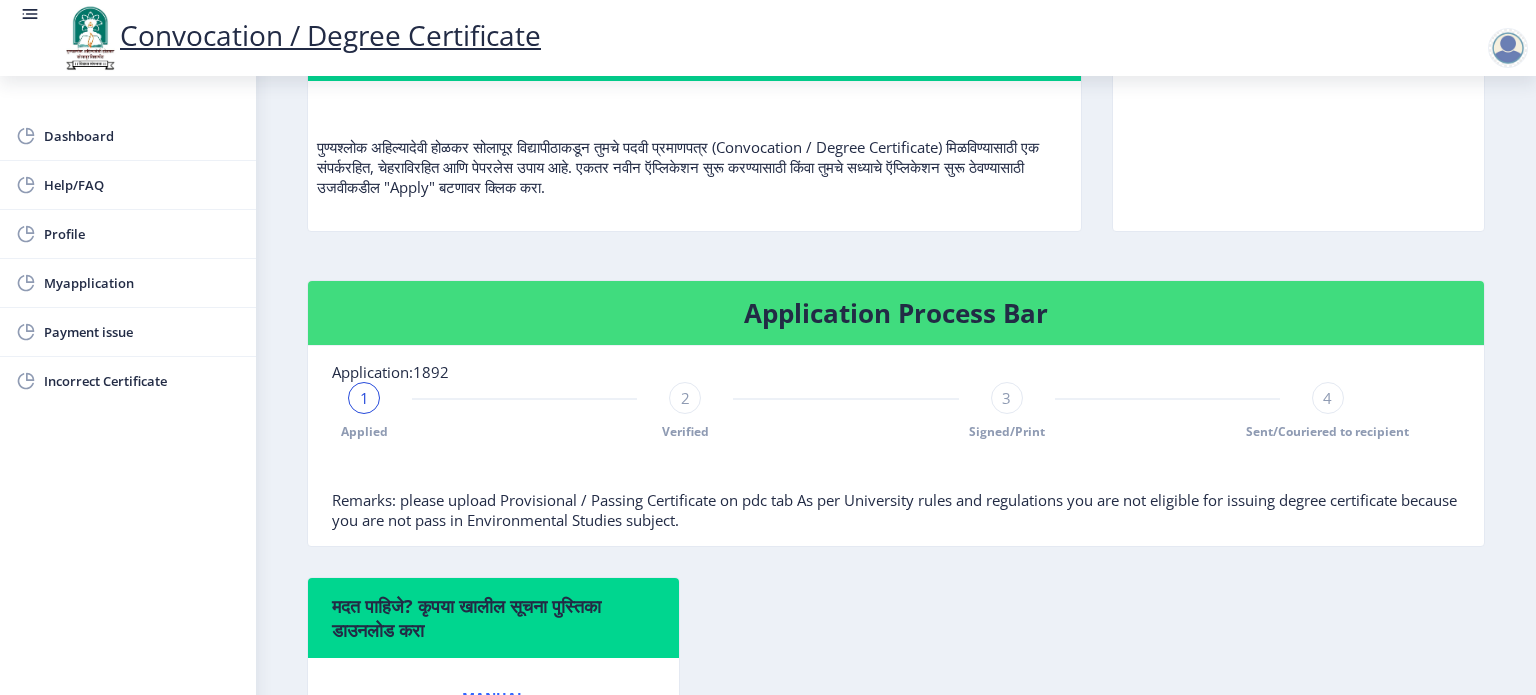 scroll, scrollTop: 300, scrollLeft: 0, axis: vertical 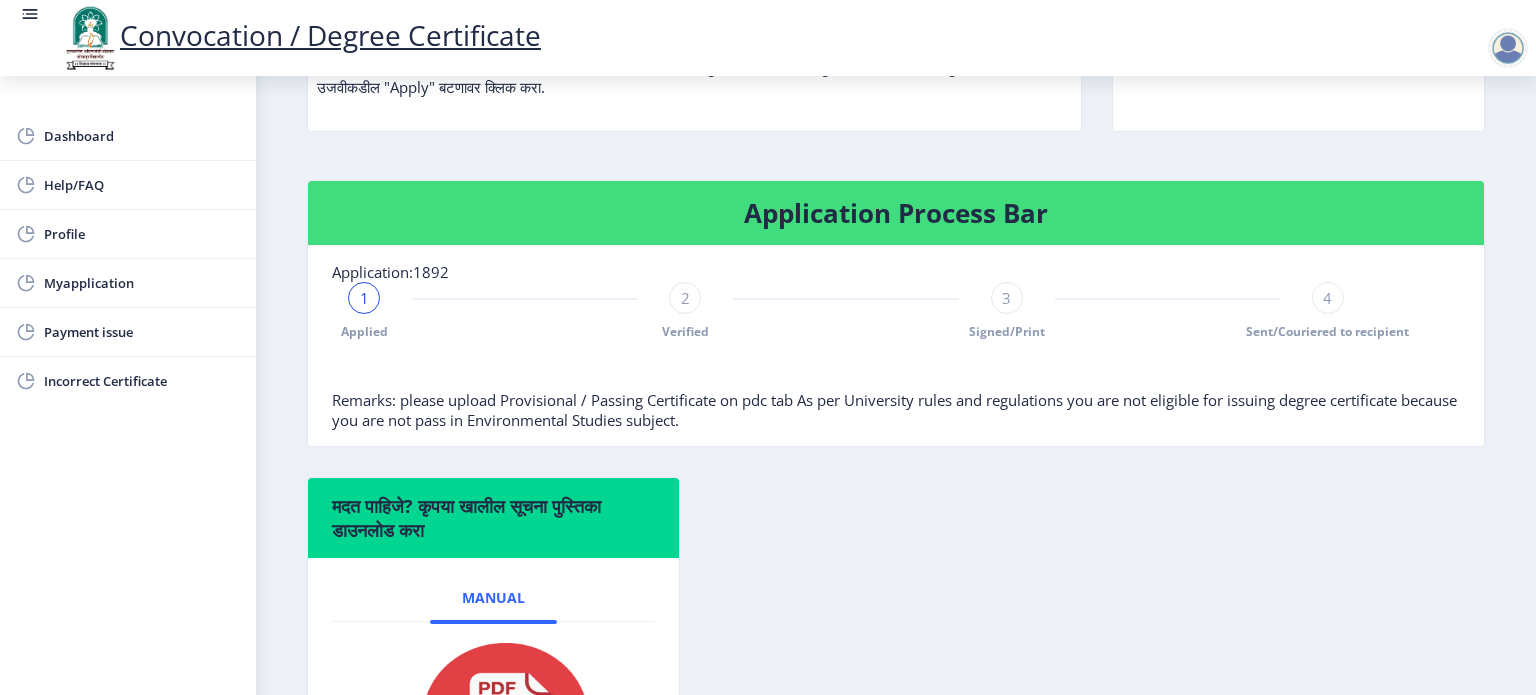 click 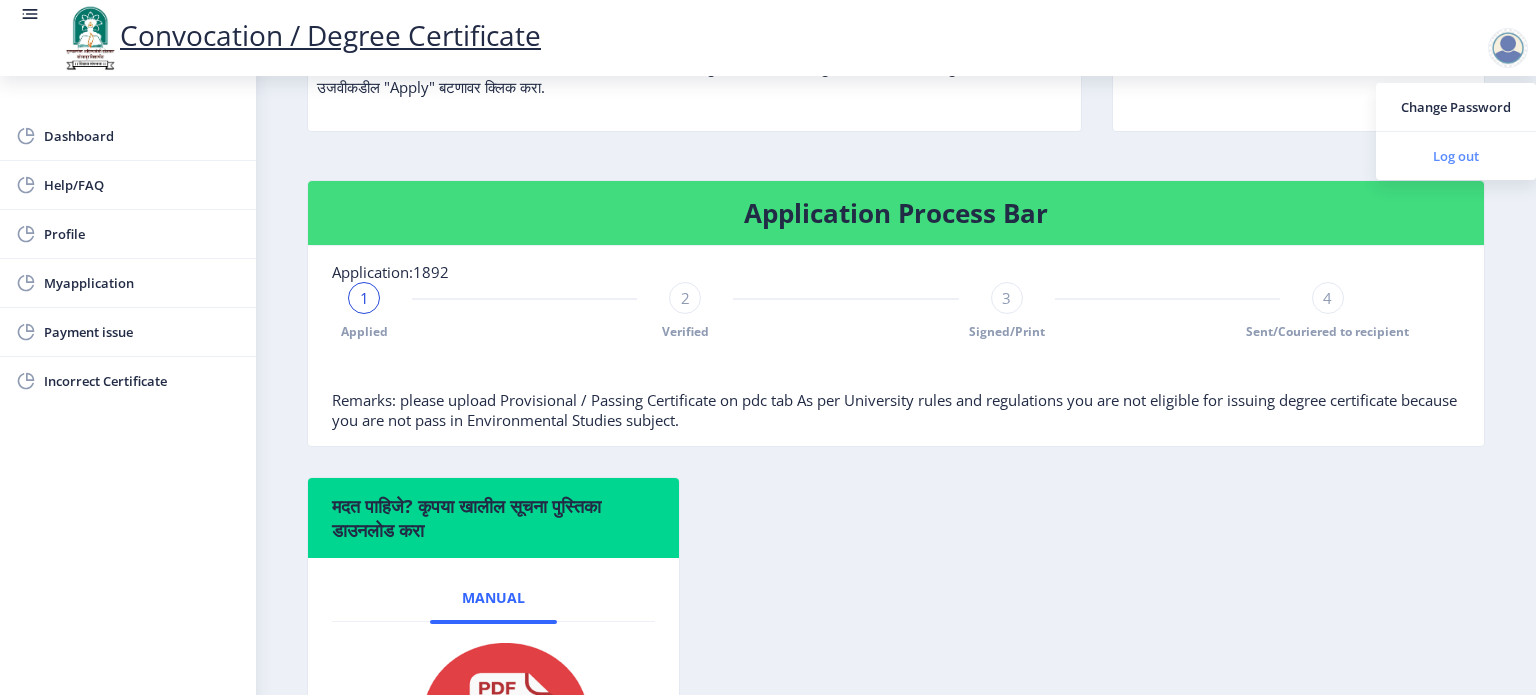 click on "Log out" at bounding box center (1456, 156) 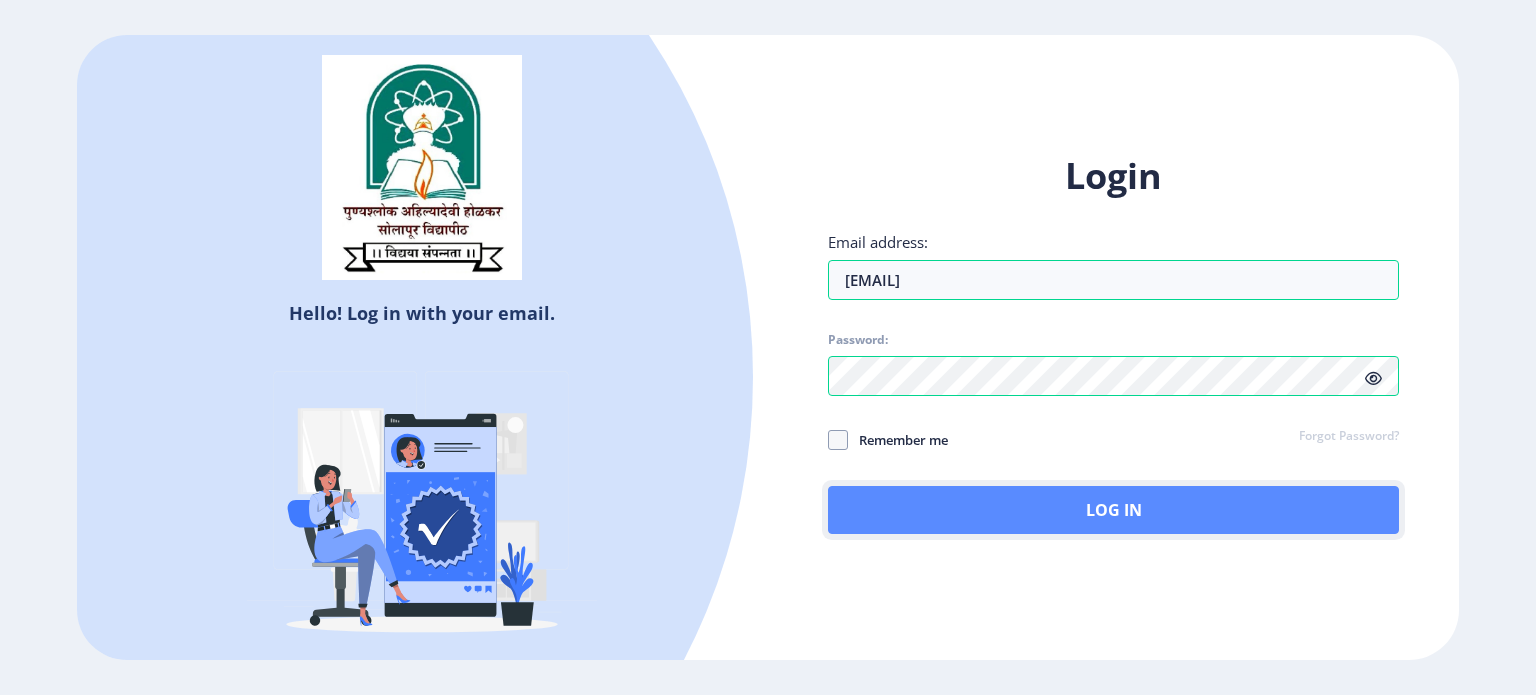 click on "Log In" 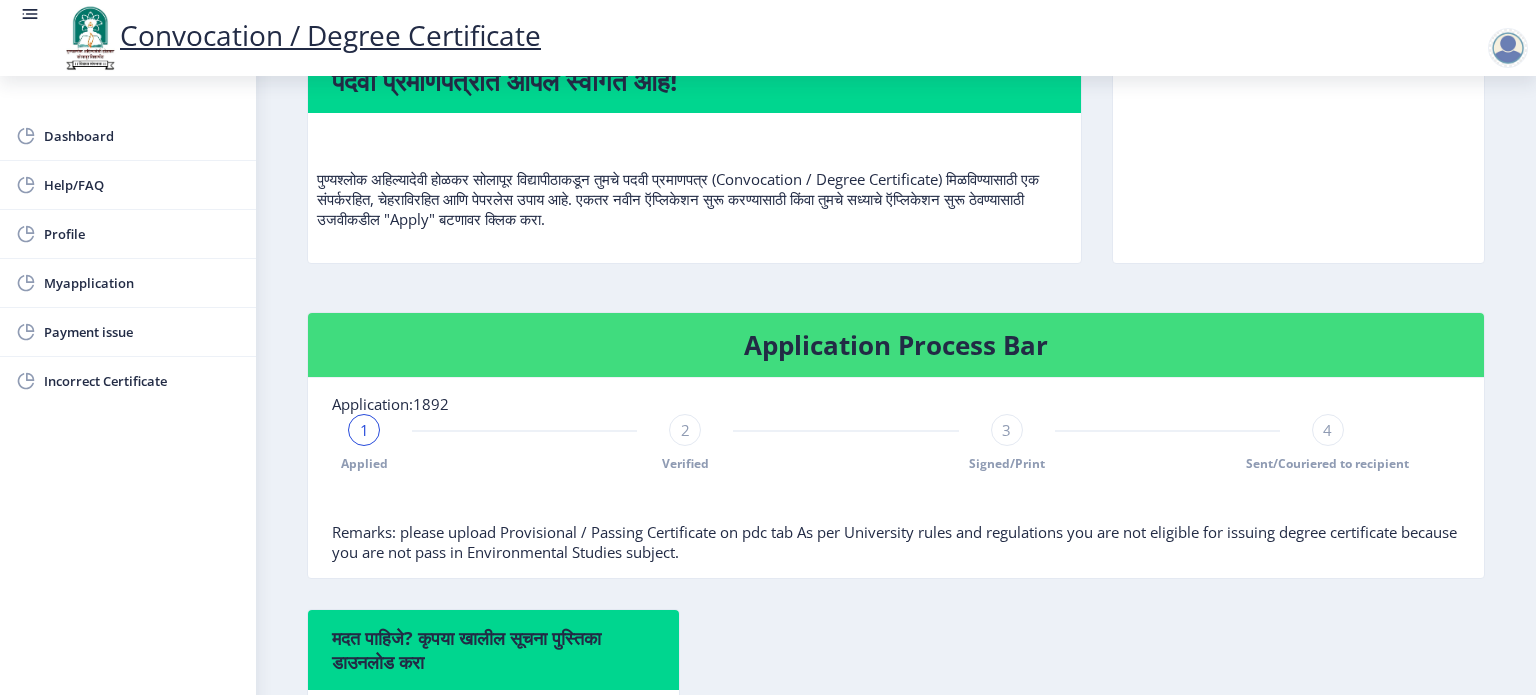 scroll, scrollTop: 268, scrollLeft: 0, axis: vertical 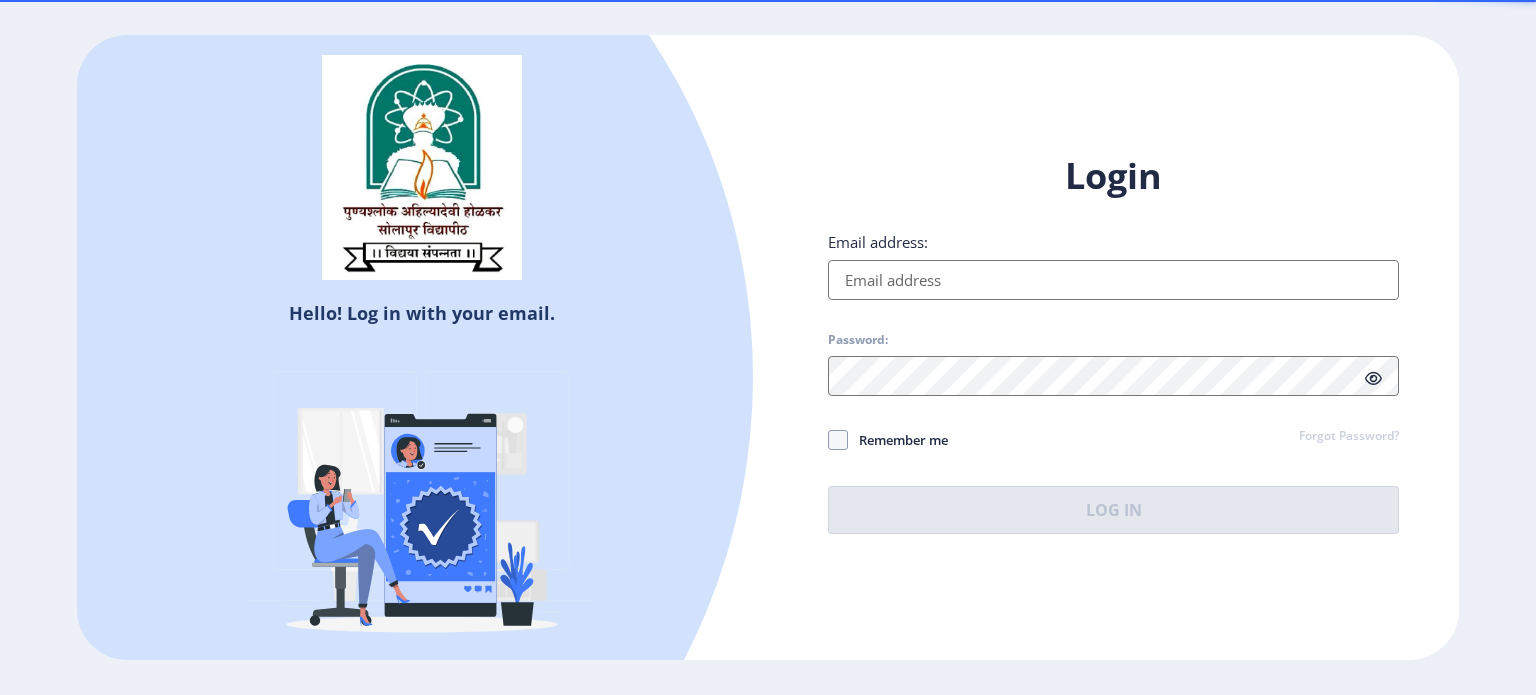type on "[EMAIL]" 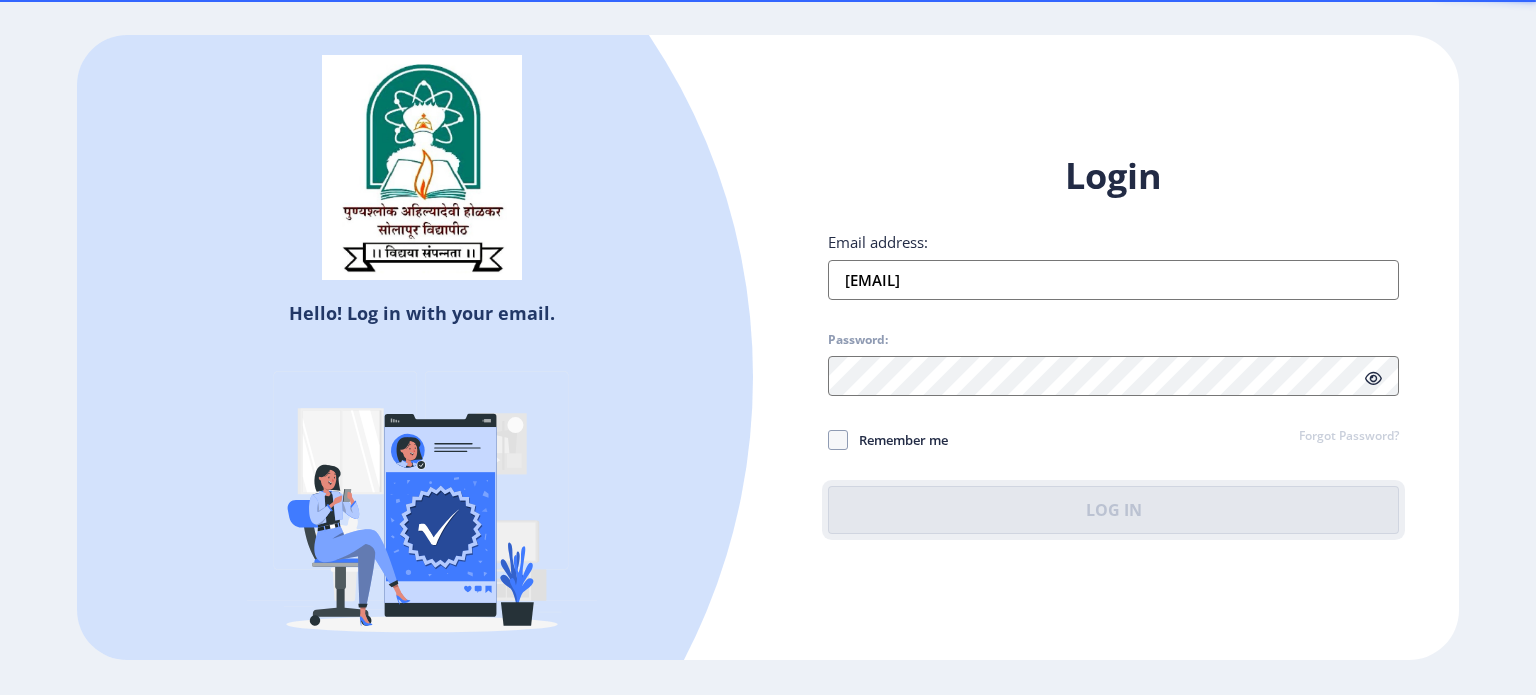 click on "Log In" 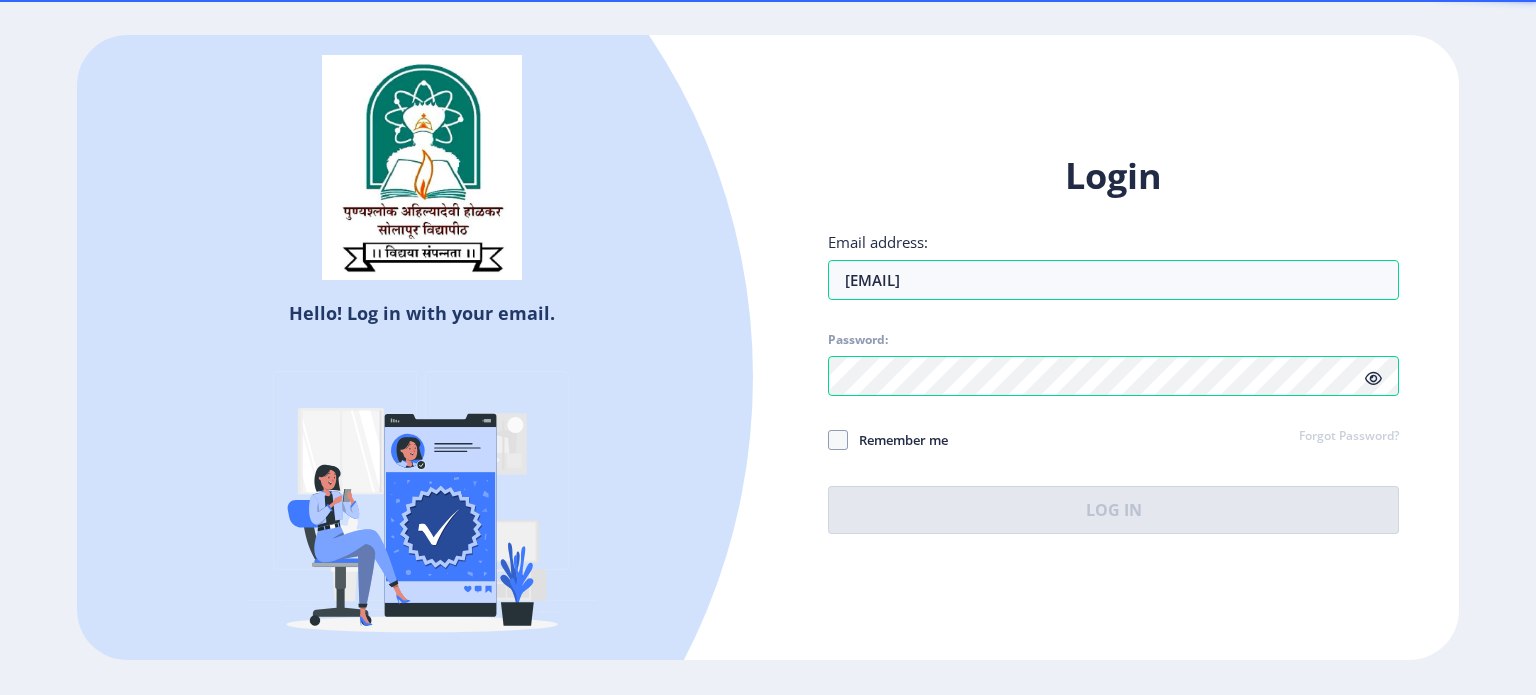 click on "Login Email address: shwetakanade2021@gmail.com Password: Remember me Forgot Password?  Log In   Don't have an account?  Register" 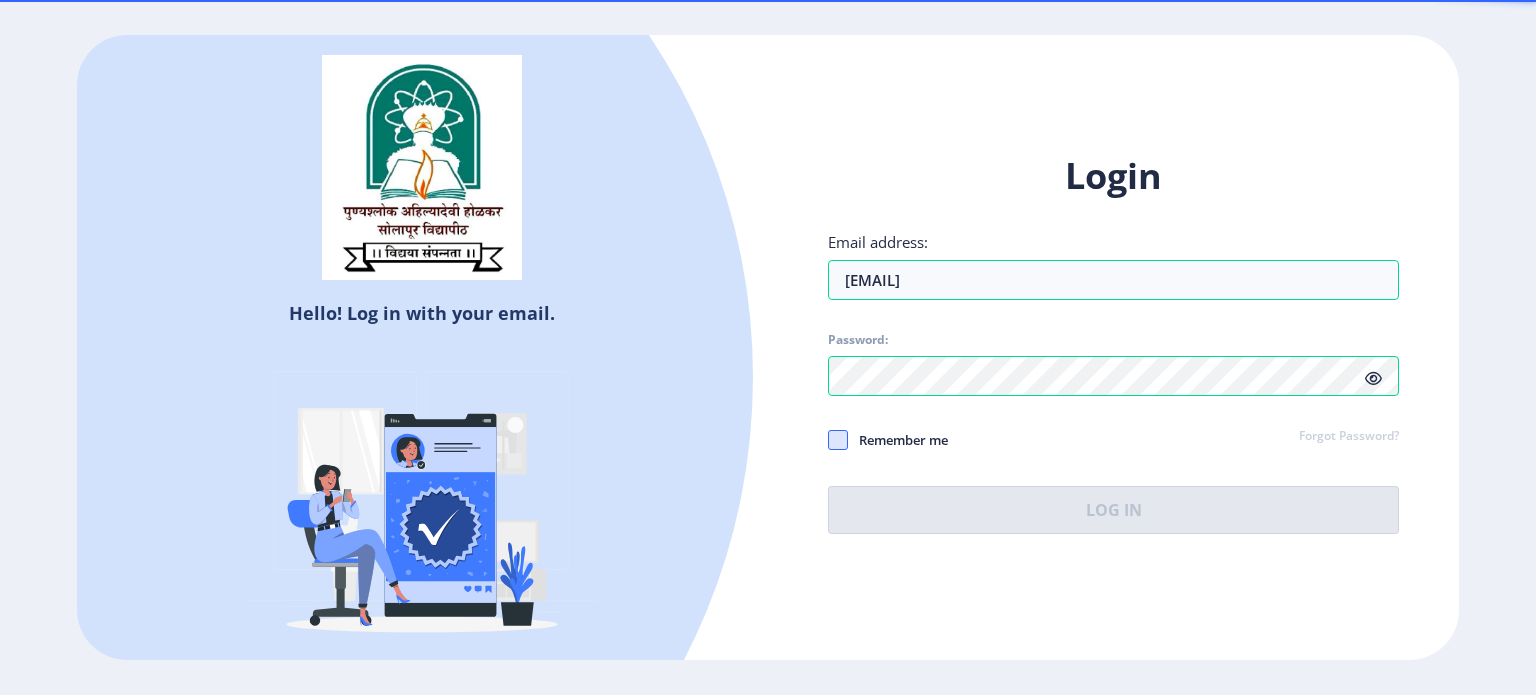 click 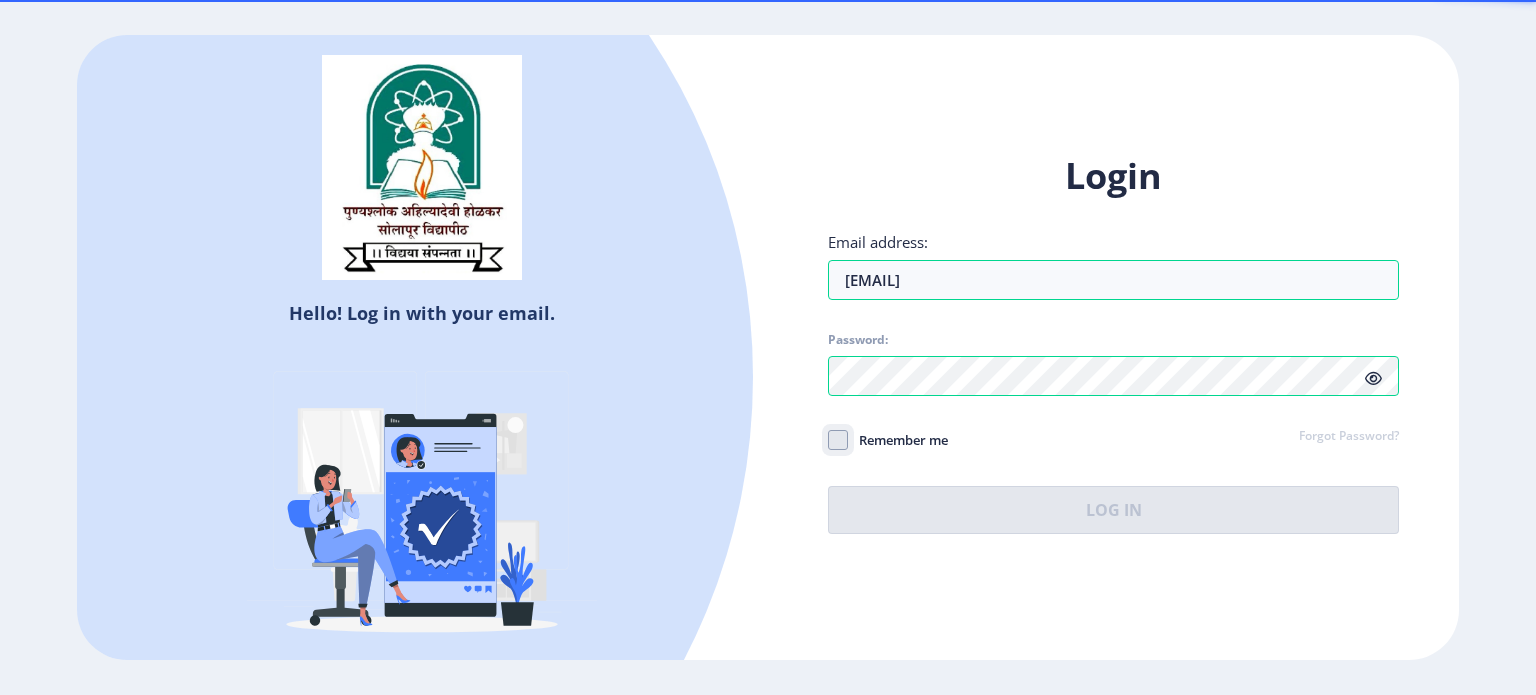 checkbox on "true" 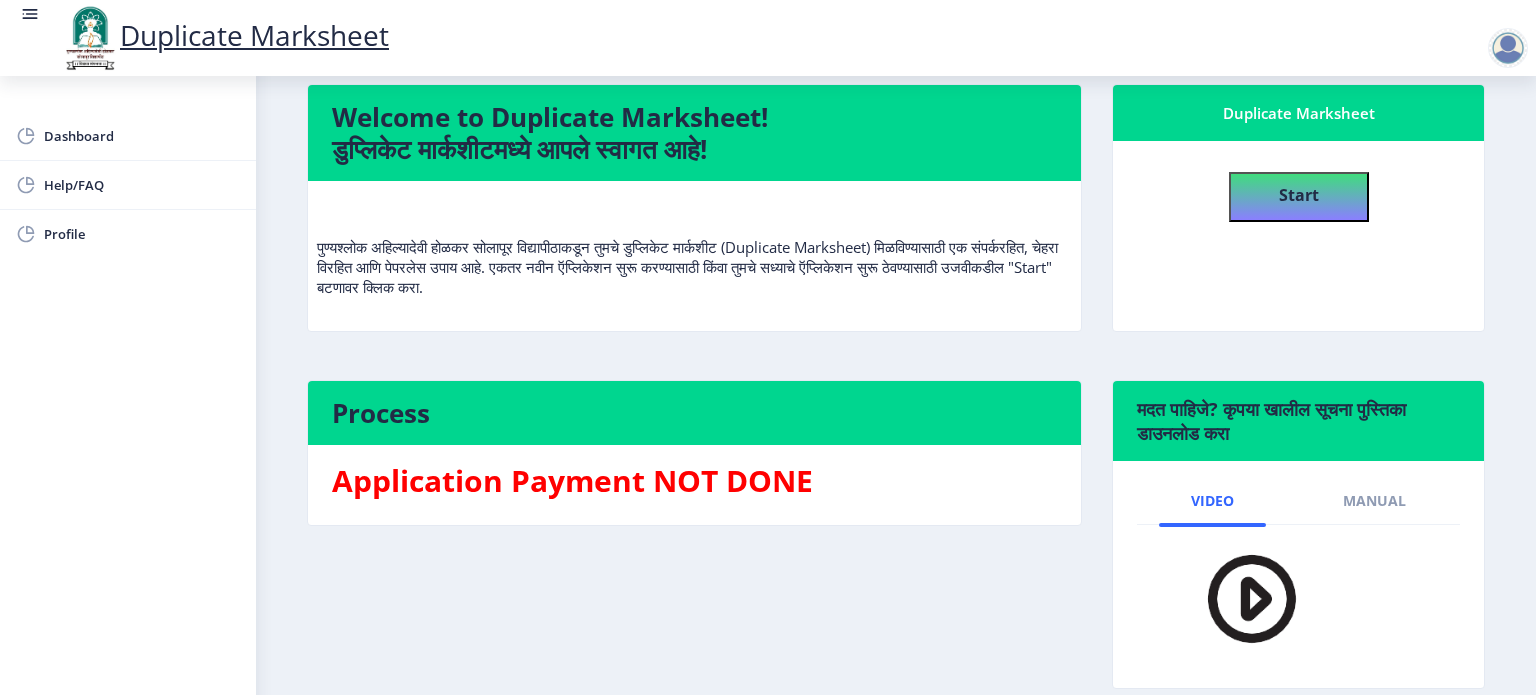 scroll, scrollTop: 32, scrollLeft: 0, axis: vertical 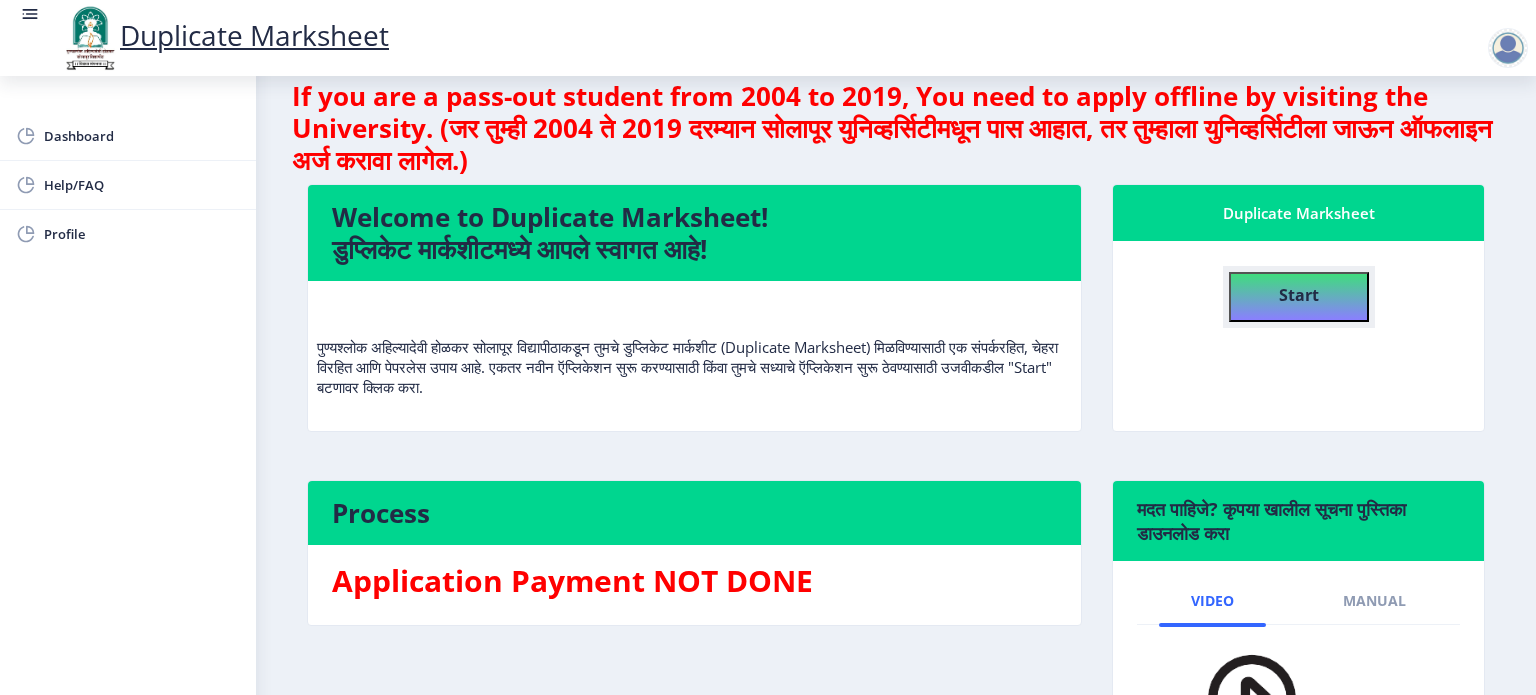 click on "Start" 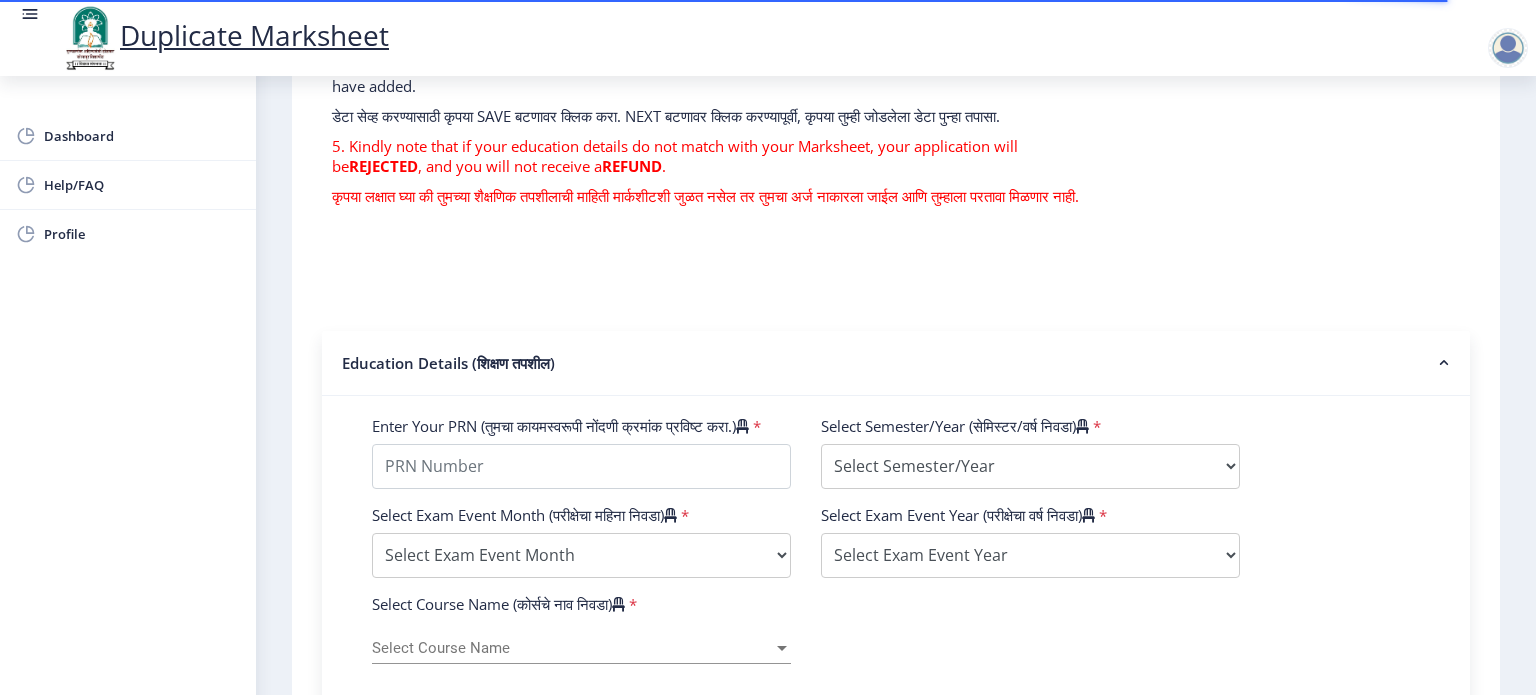 scroll, scrollTop: 400, scrollLeft: 0, axis: vertical 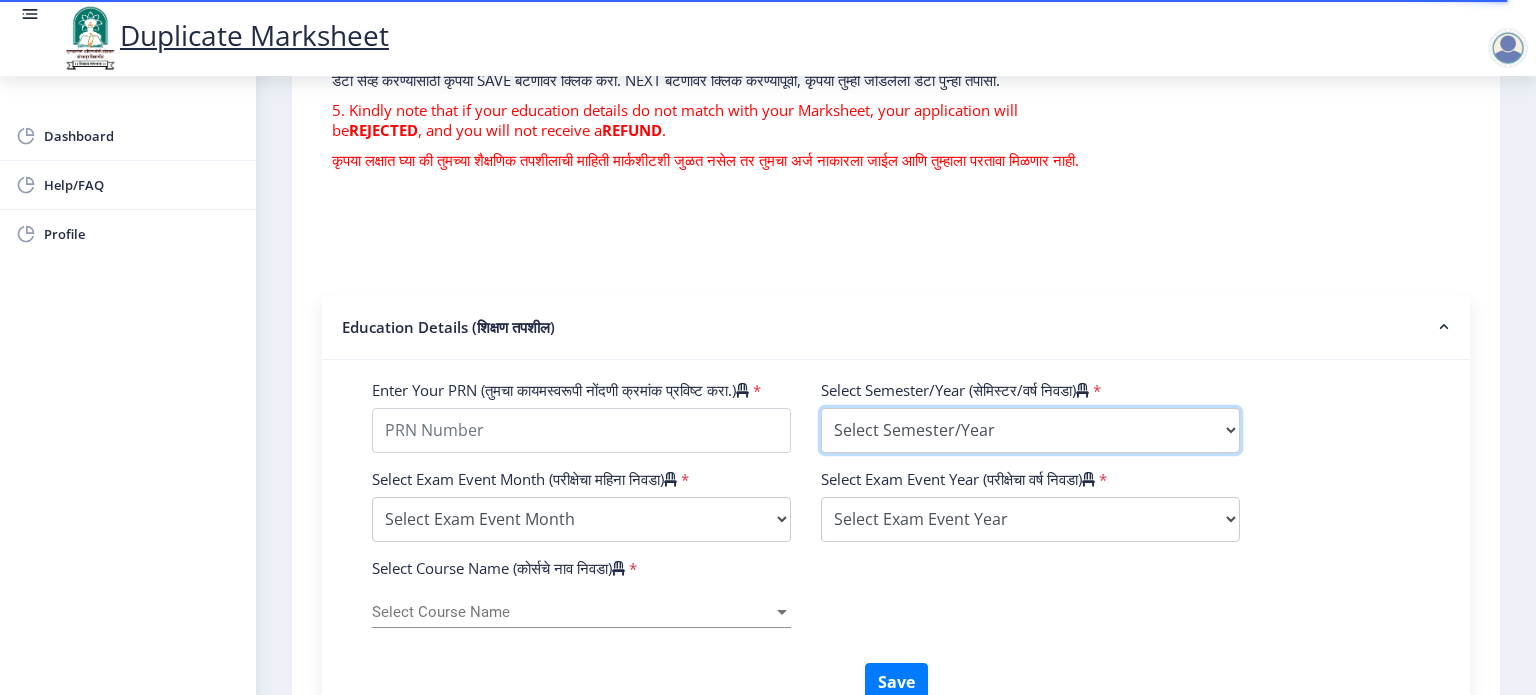 click on "Select Semester/Year Semester I Semester II Semester III Semester IV Semester V Semester VI Semester VII Semester VIII Semester IX Semester X First Year Seccond Year Third Year Fourth Year Fifth Year Sixth Year Seventh Year Eighth Year Nine Year Ten Year" at bounding box center (1030, 430) 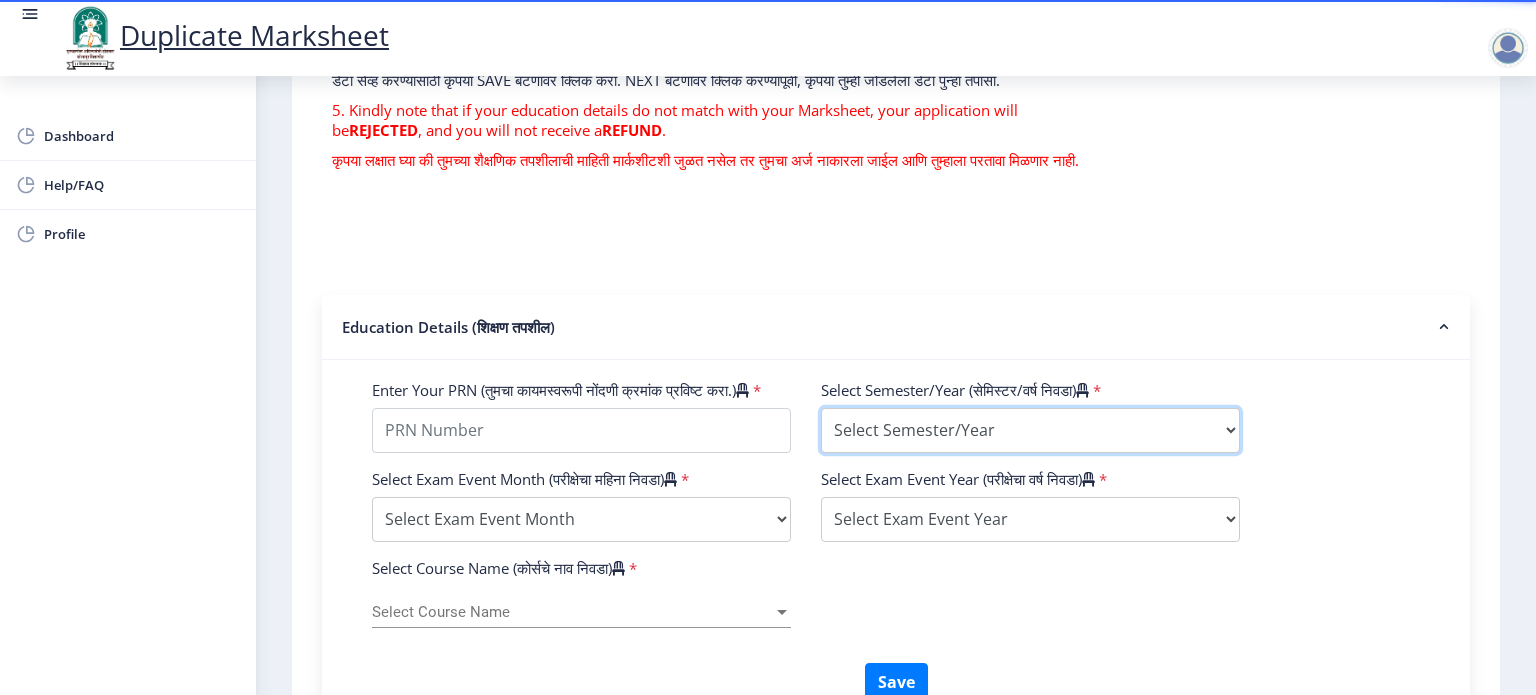 select on "Semester IV" 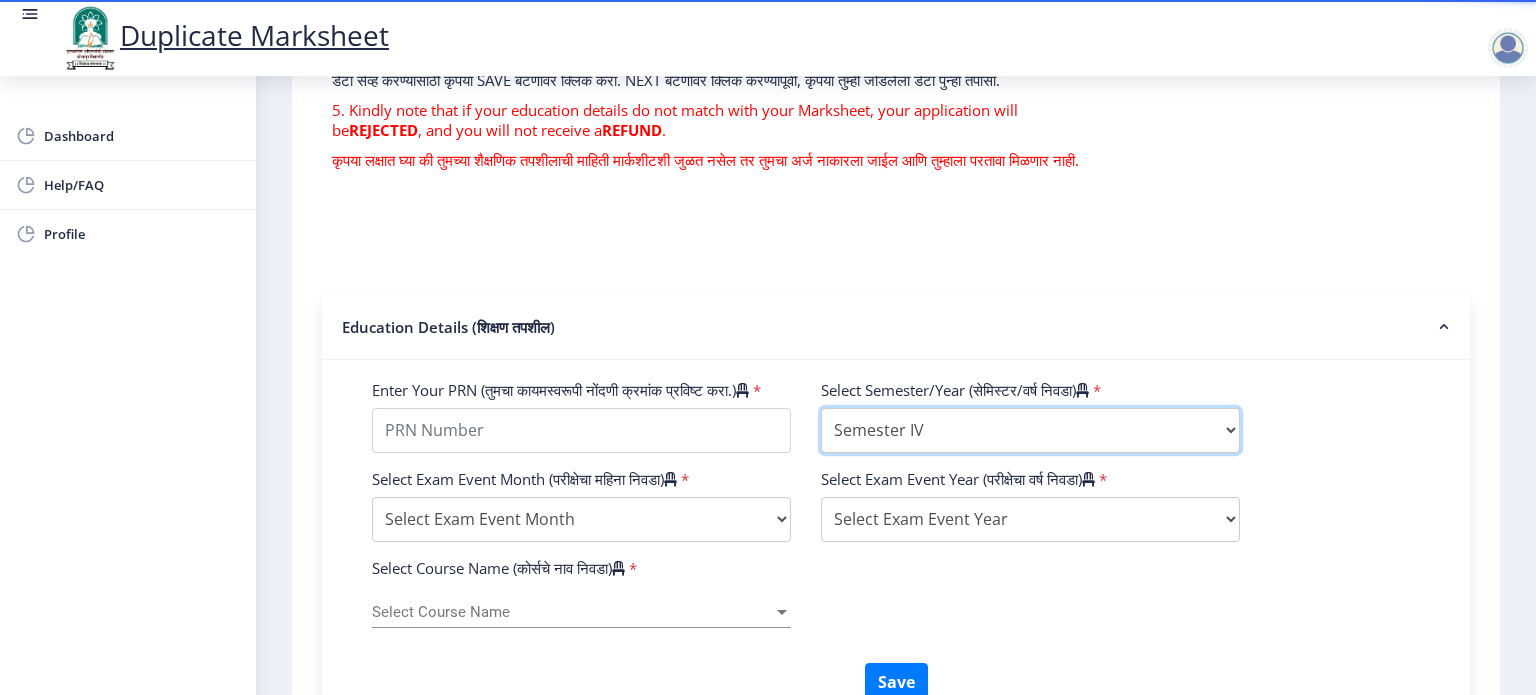 click on "Select Semester/Year Semester I Semester II Semester III Semester IV Semester V Semester VI Semester VII Semester VIII Semester IX Semester X First Year Seccond Year Third Year Fourth Year Fifth Year Sixth Year Seventh Year Eighth Year Nine Year Ten Year" at bounding box center (1030, 430) 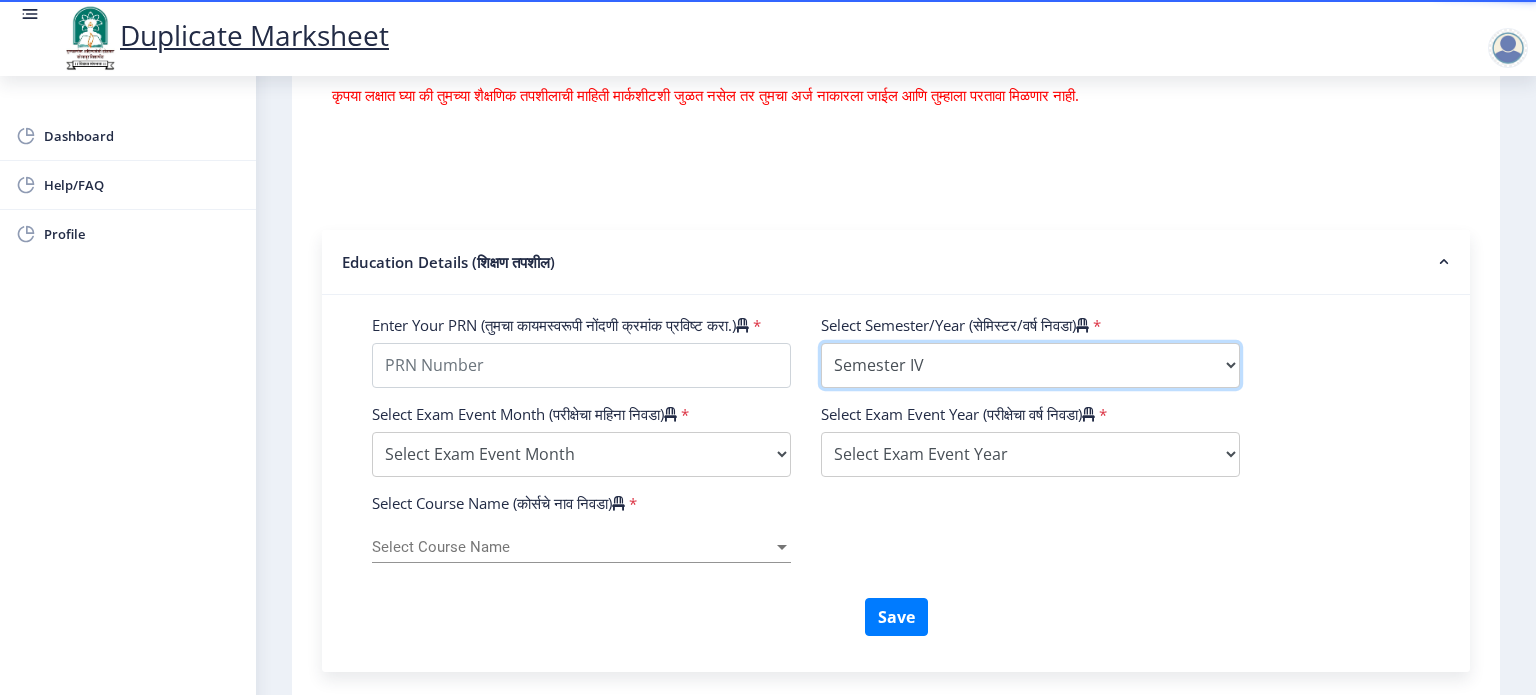 scroll, scrollTop: 500, scrollLeft: 0, axis: vertical 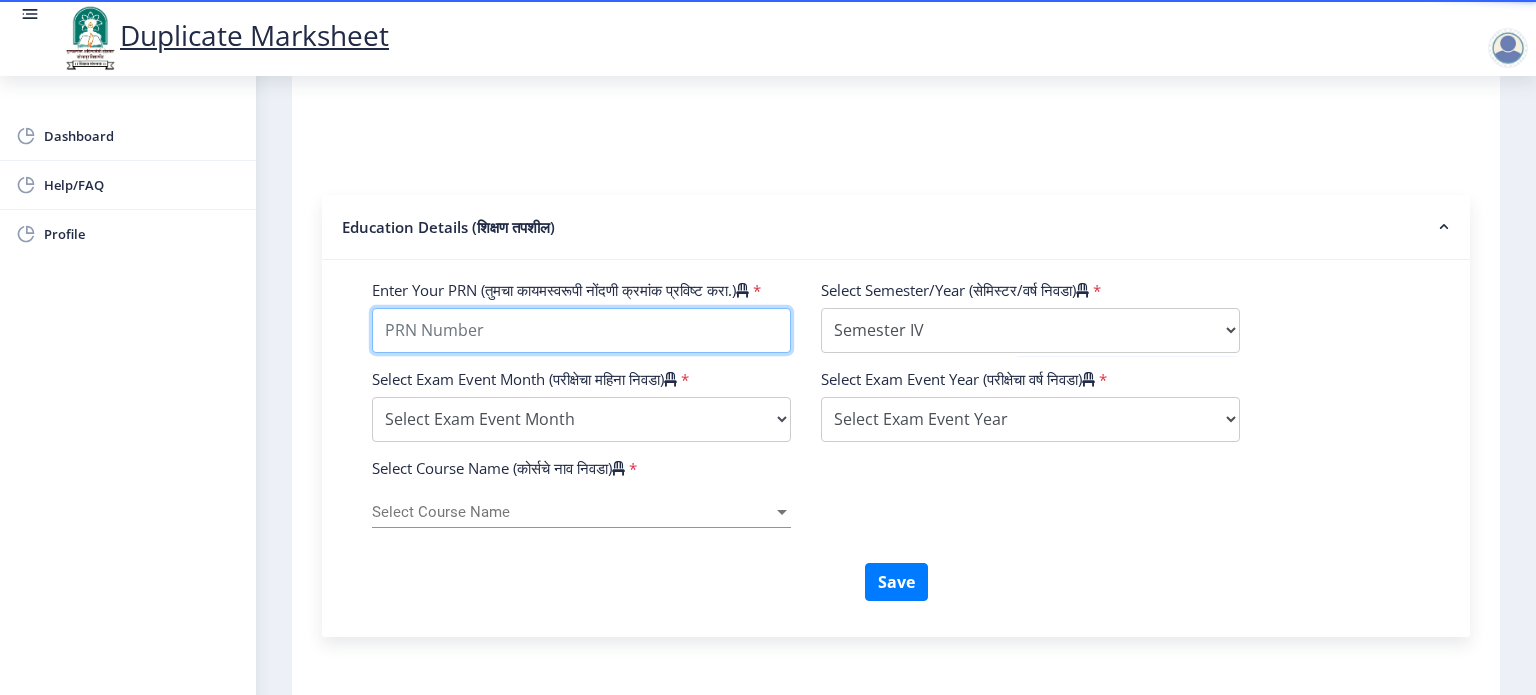 click on "Enter Your PRN (तुमचा कायमस्वरूपी नोंदणी क्रमांक प्रविष्ट करा.)" at bounding box center (581, 330) 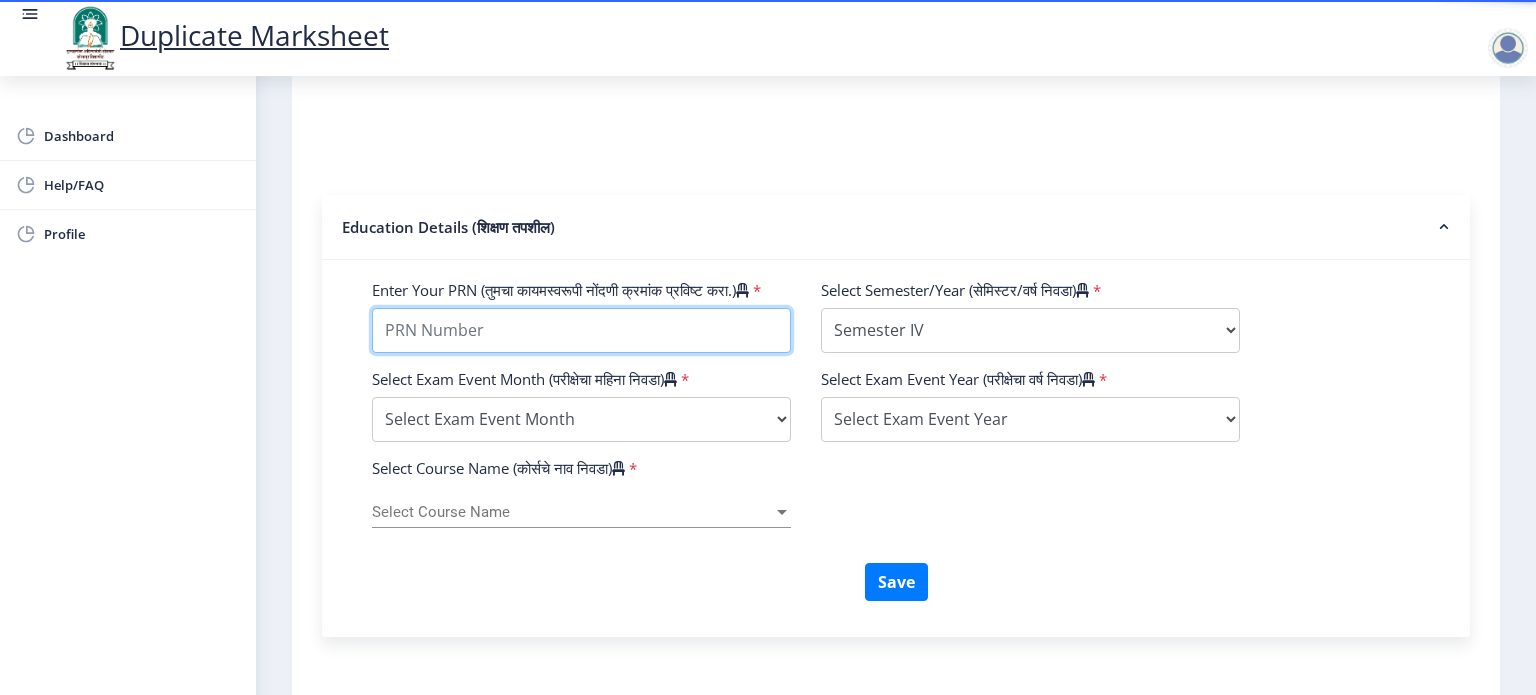 type on "2014032500203991" 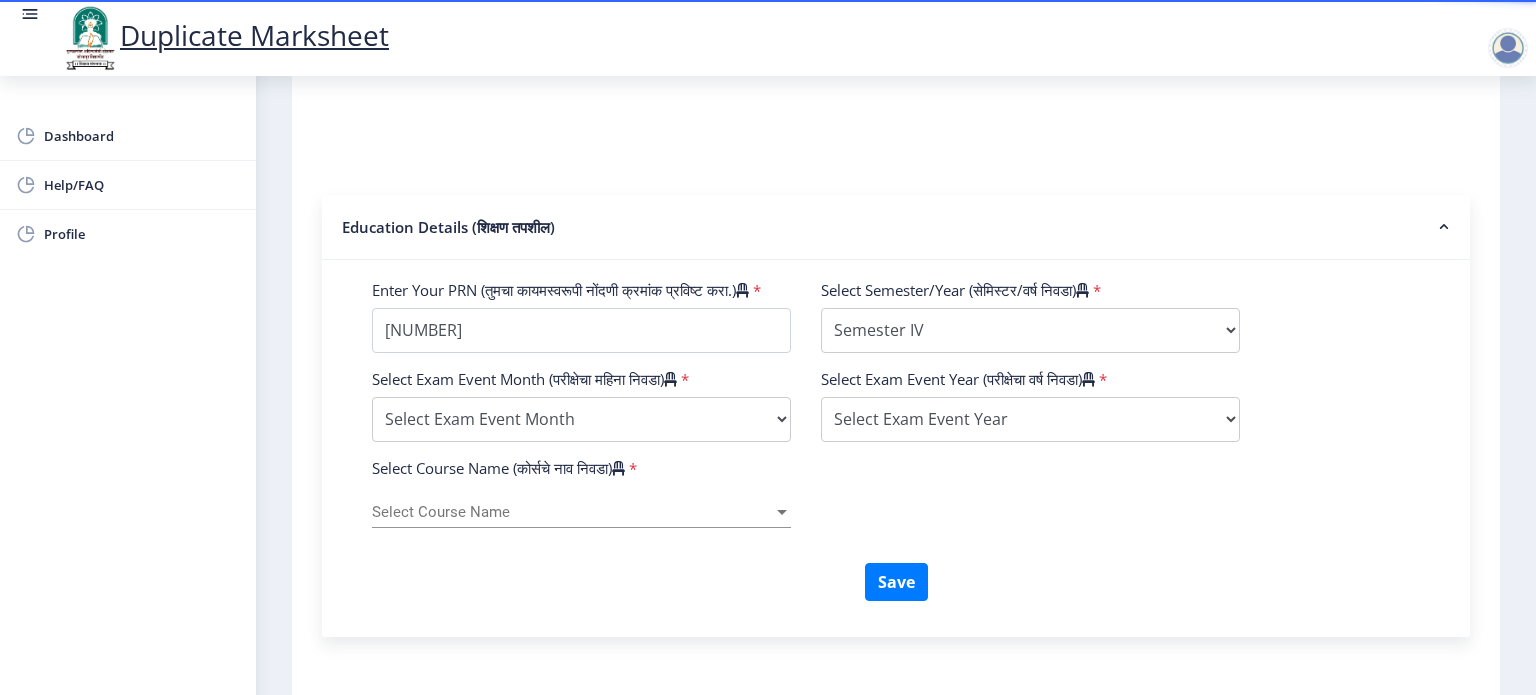 click on "Select Course Name (कोर्सचे नाव निवडा)    * Select Course Name Select Course Name" 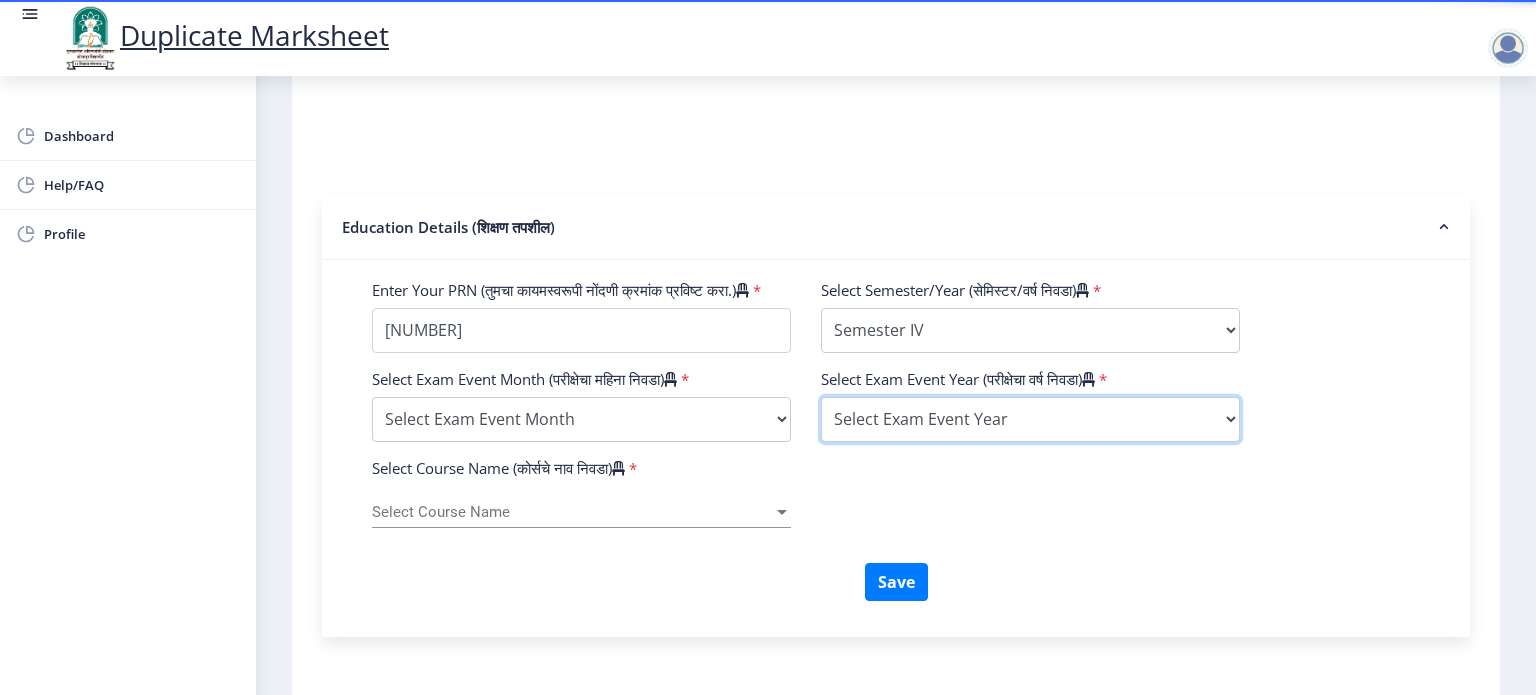 click on "Select Exam Event Year  2025   2024   2023   2022   2021   2020   2019   2018   2017   2016   2015   2014   2013   2012   2011   2010   2009   2008   2007   2006   2005   2004   2003   2002   2001   2000   1999   1998   1997   1996   1995   1994   1993   1992   1991   1990   1989   1988   1987   1986   1985   1984   1983   1982   1981   1980   1979   1978   1977   1976" at bounding box center [1030, 419] 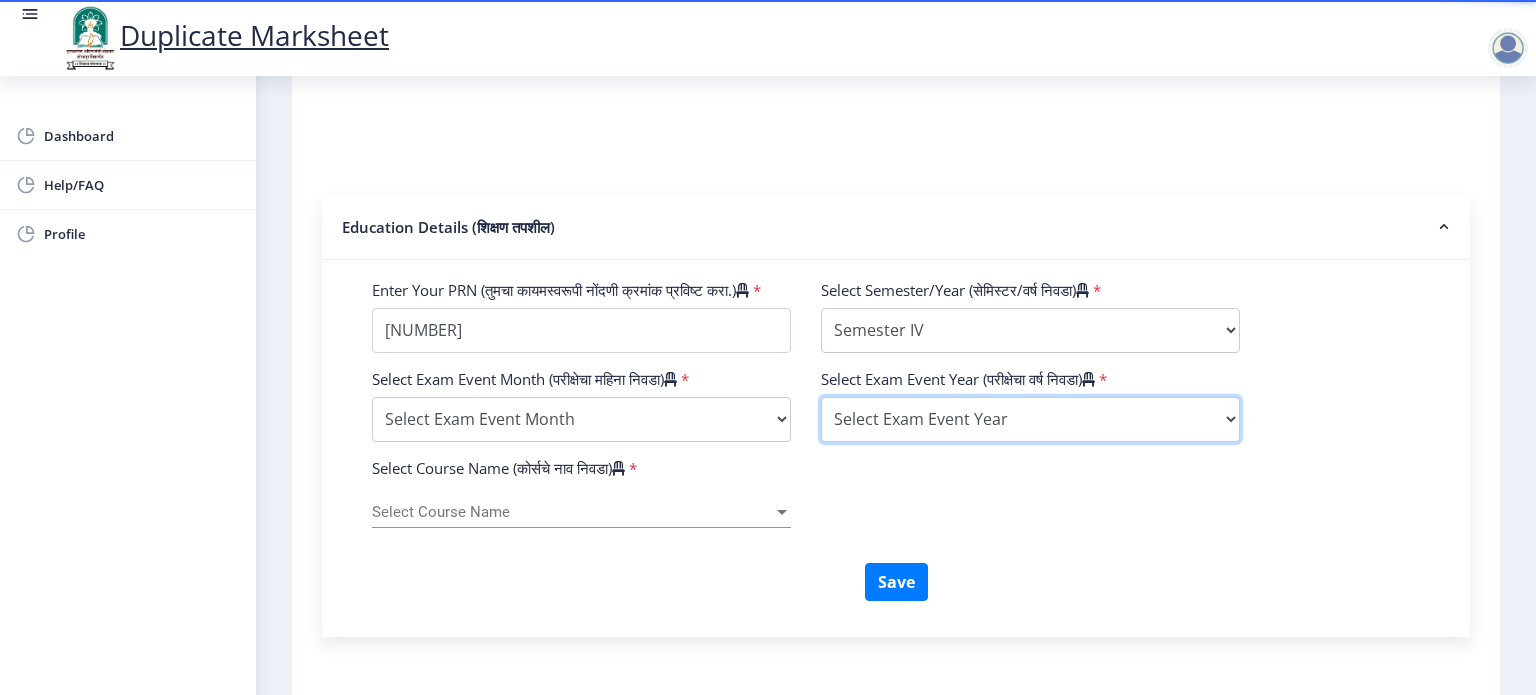 select on "2017" 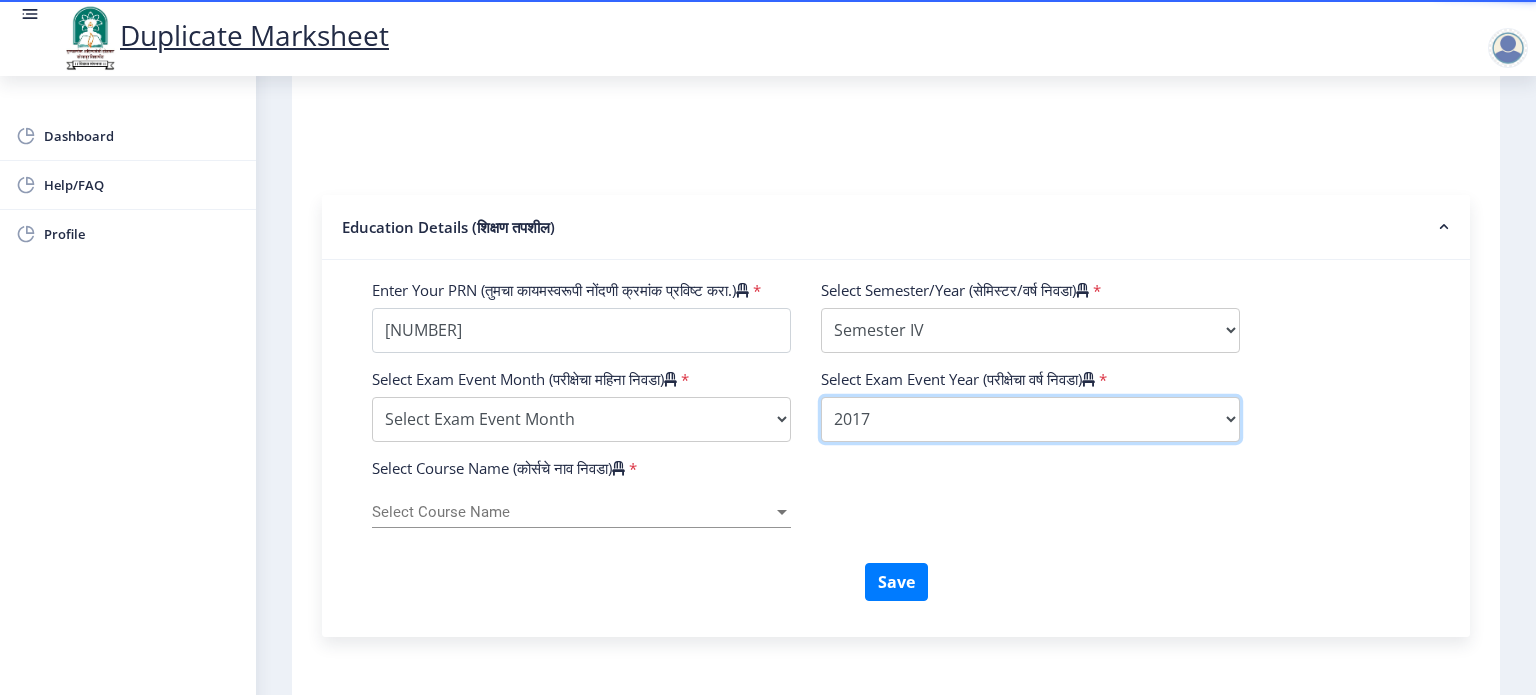 click on "Select Exam Event Year  2025   2024   2023   2022   2021   2020   2019   2018   2017   2016   2015   2014   2013   2012   2011   2010   2009   2008   2007   2006   2005   2004   2003   2002   2001   2000   1999   1998   1997   1996   1995   1994   1993   1992   1991   1990   1989   1988   1987   1986   1985   1984   1983   1982   1981   1980   1979   1978   1977   1976" at bounding box center [1030, 419] 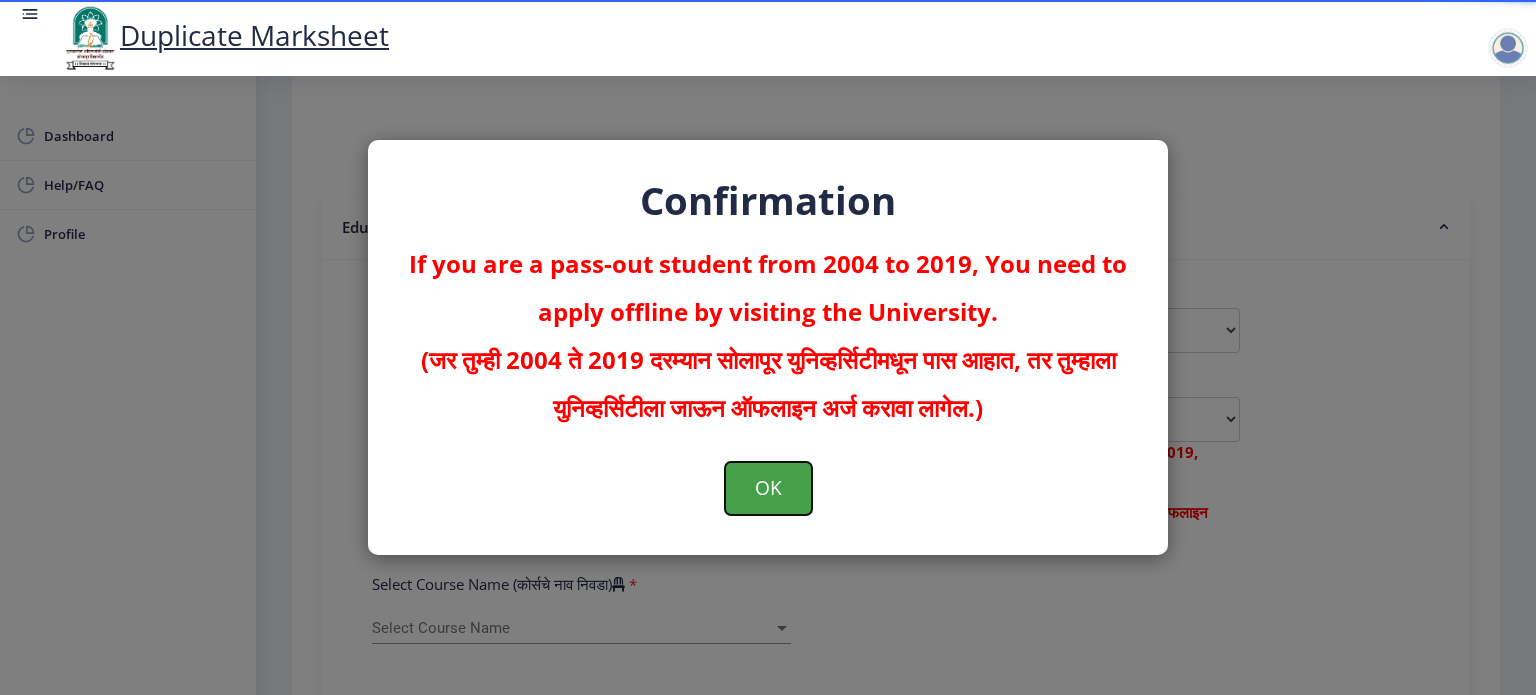 click on "OK" 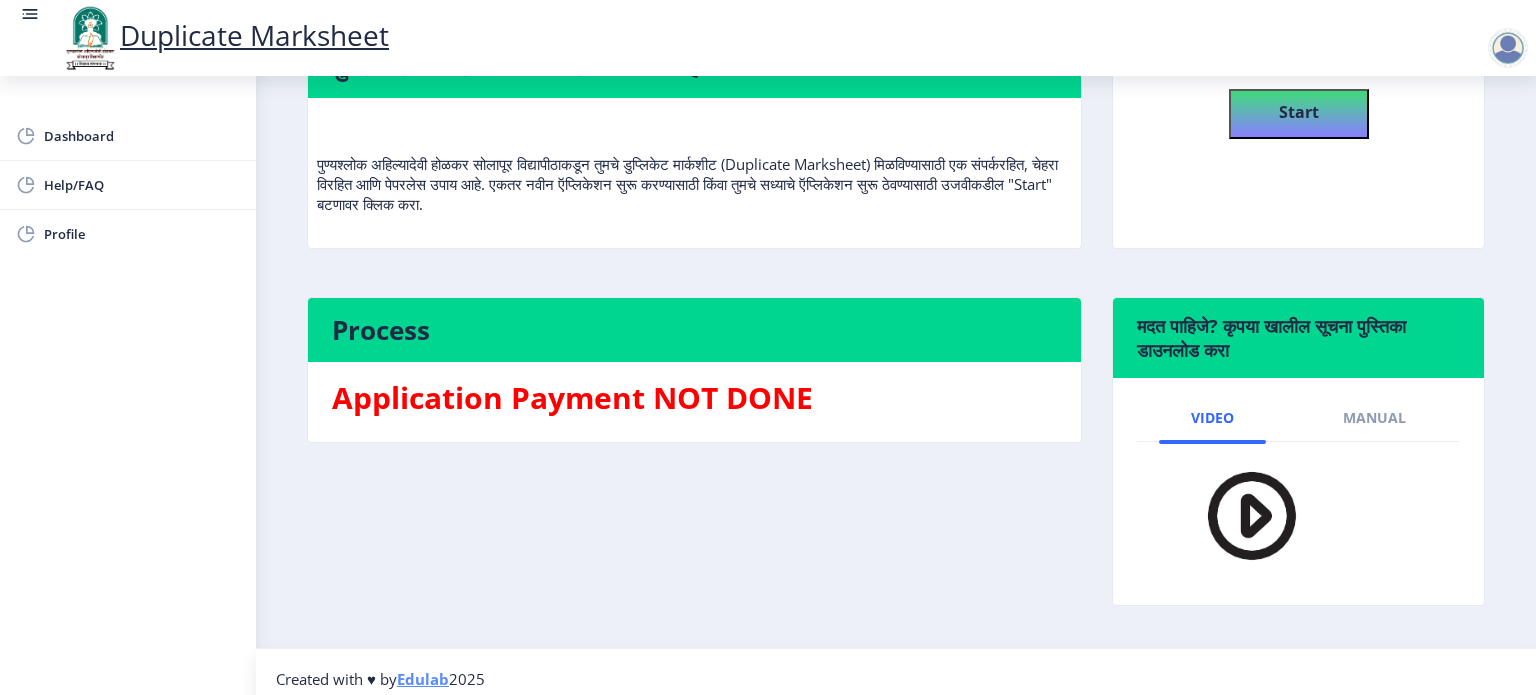 scroll, scrollTop: 228, scrollLeft: 0, axis: vertical 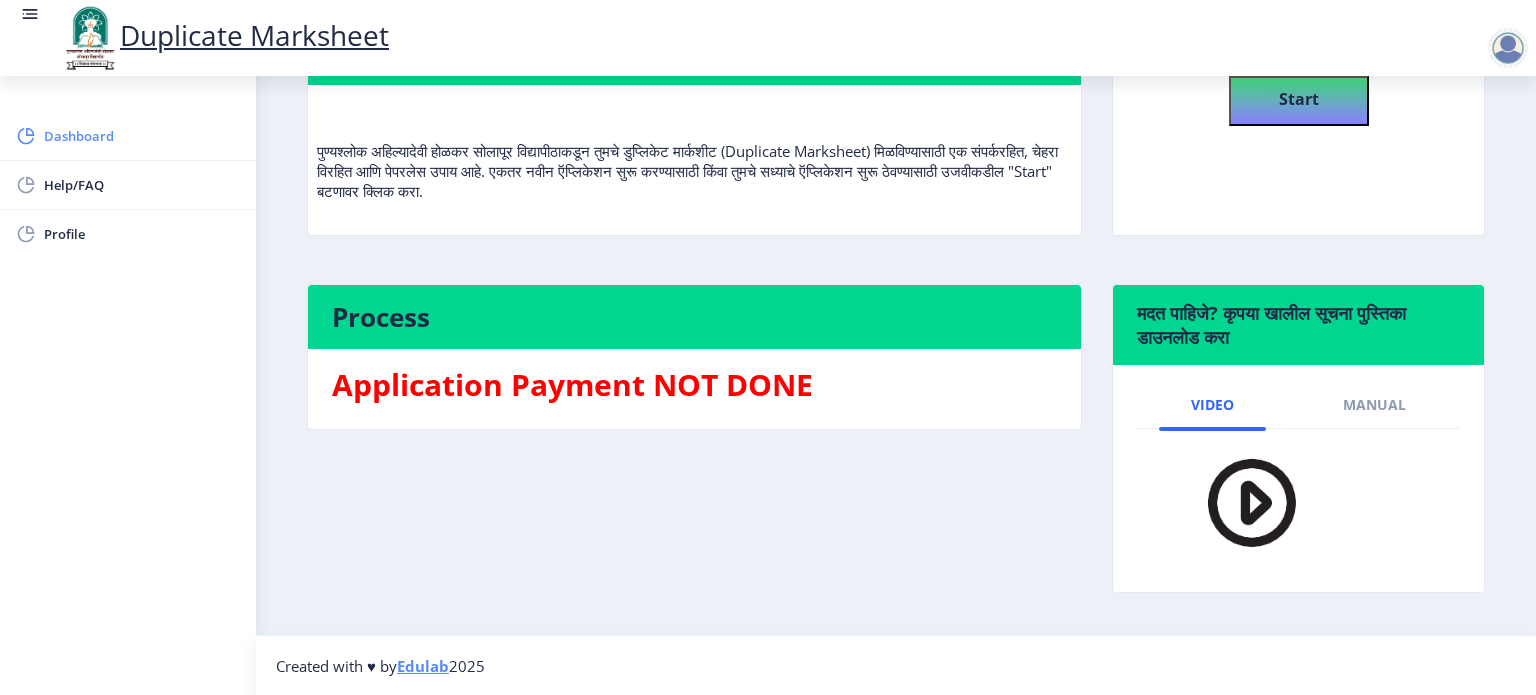 click on "Dashboard" 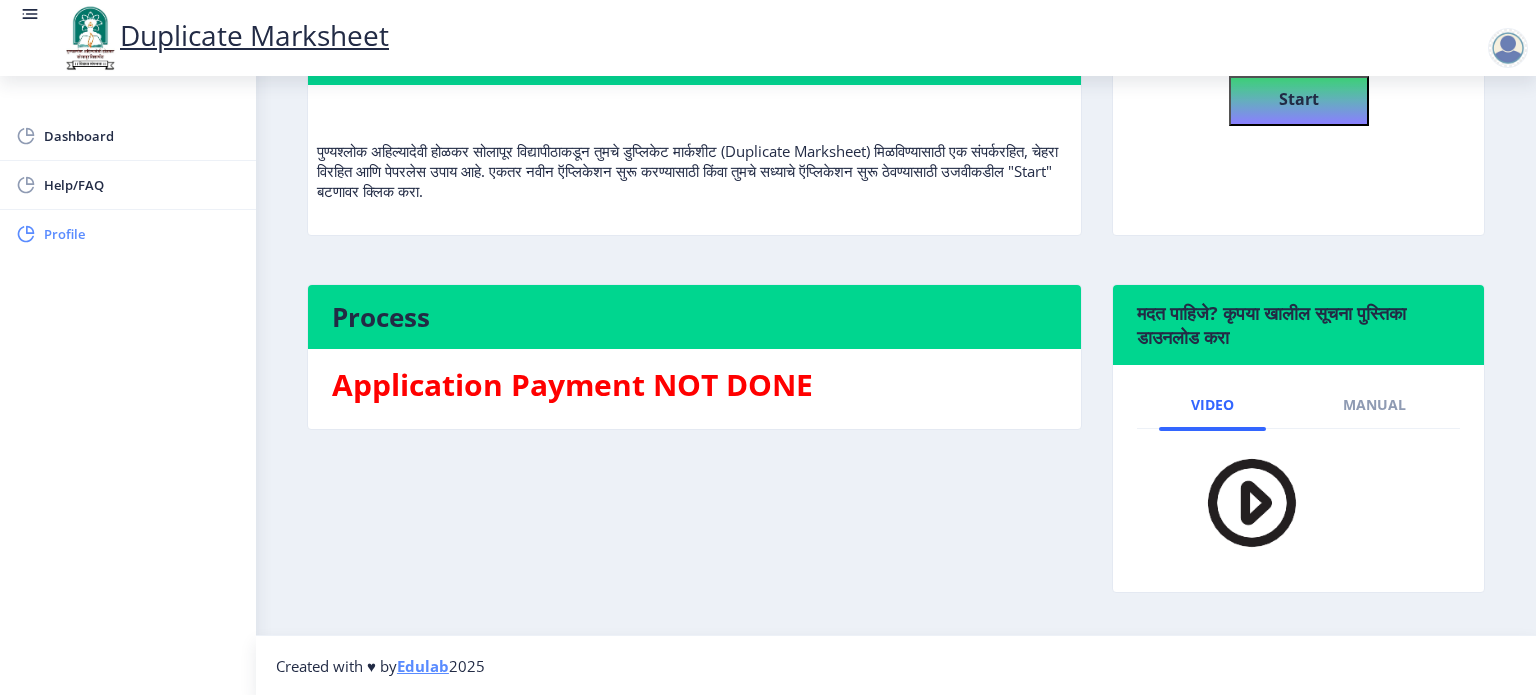 click on "Profile" 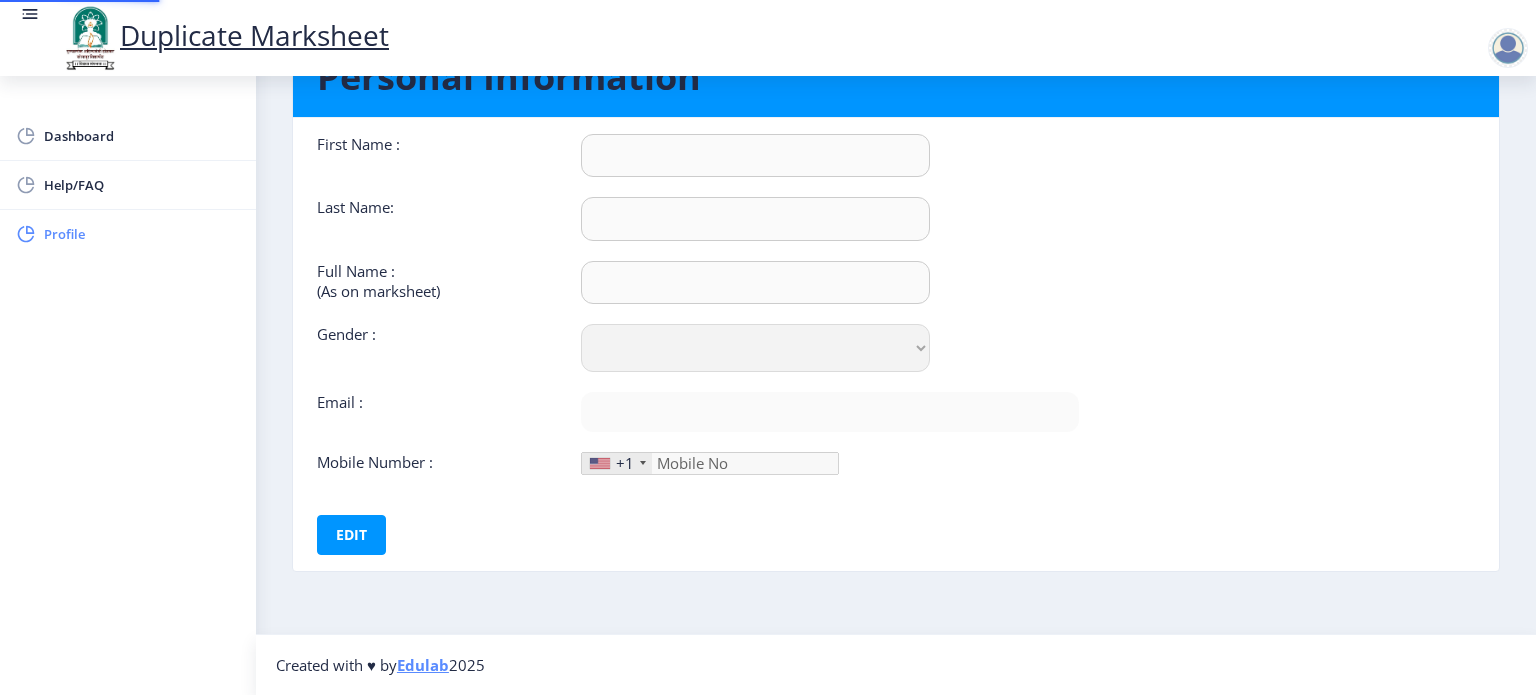 scroll, scrollTop: 0, scrollLeft: 0, axis: both 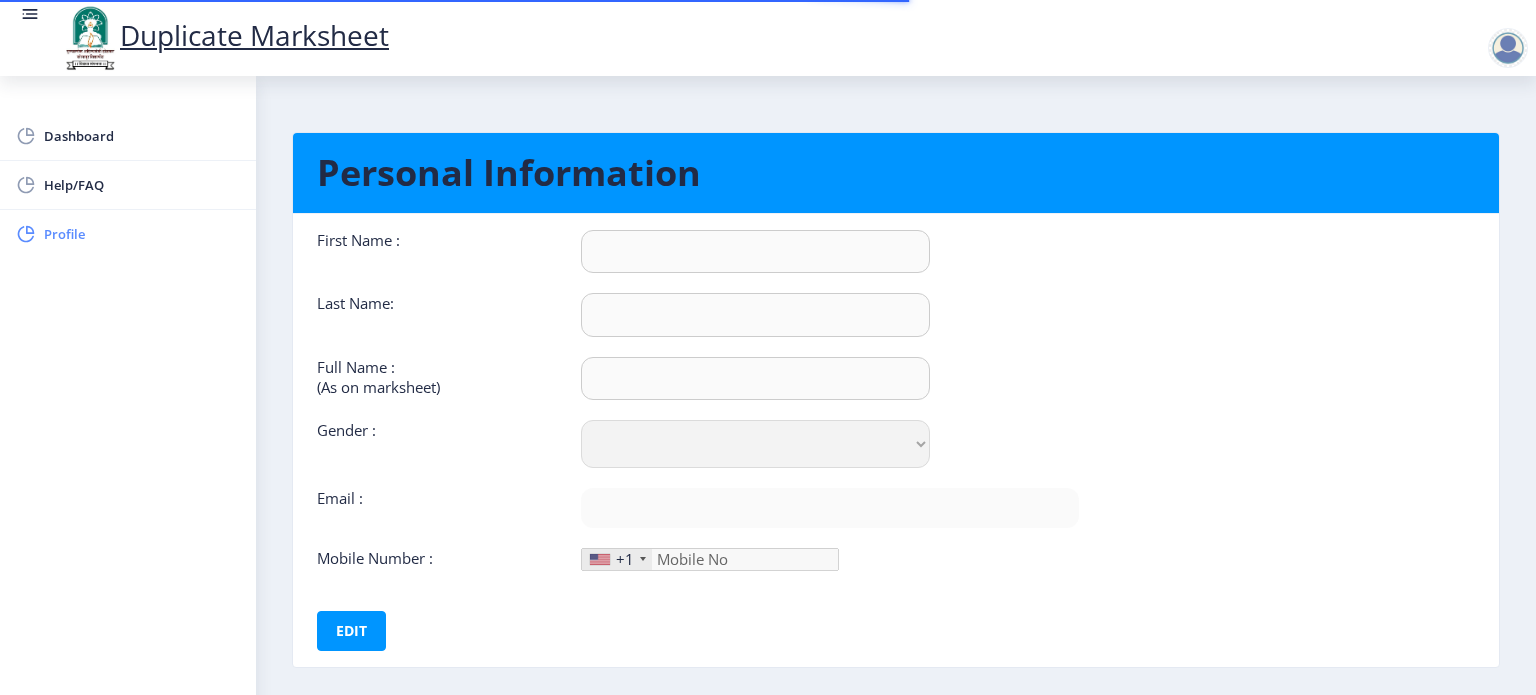 type on "SHWETA" 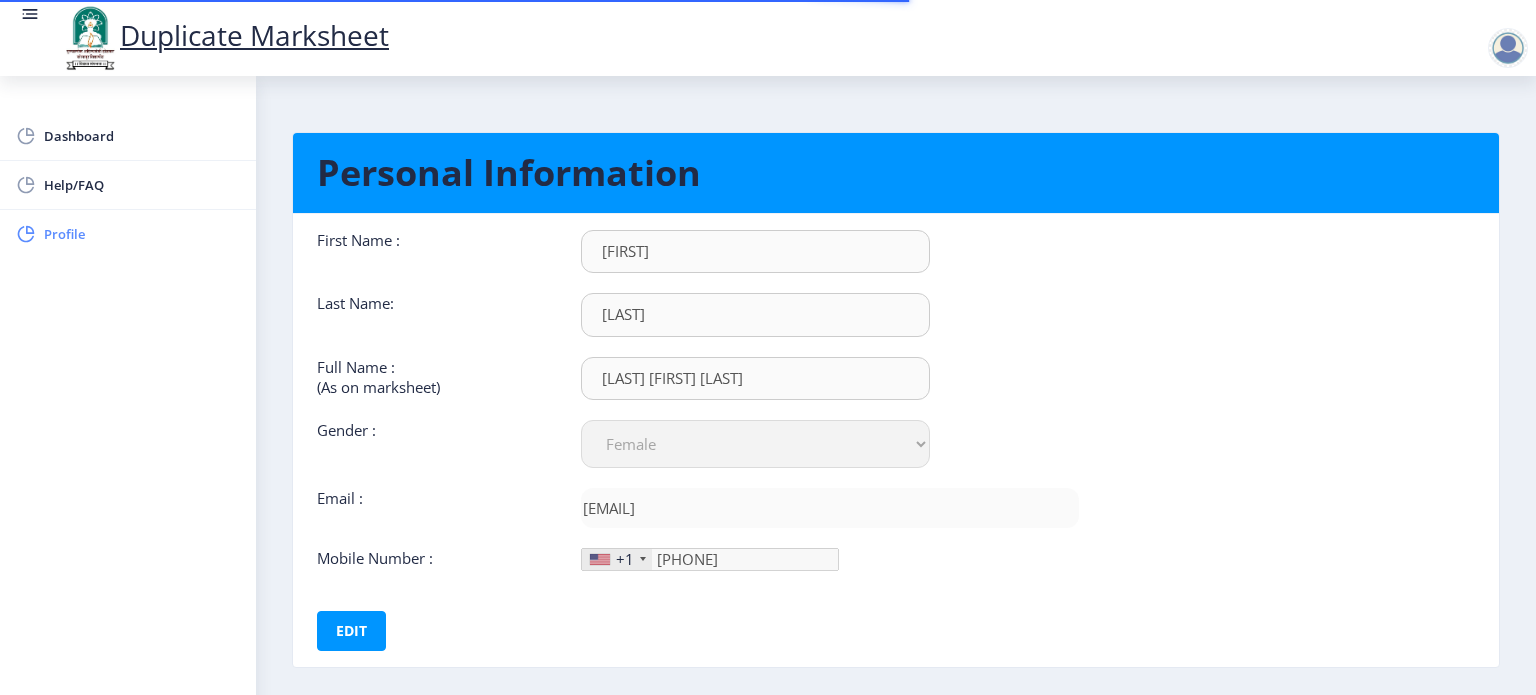 type on "774-406-15" 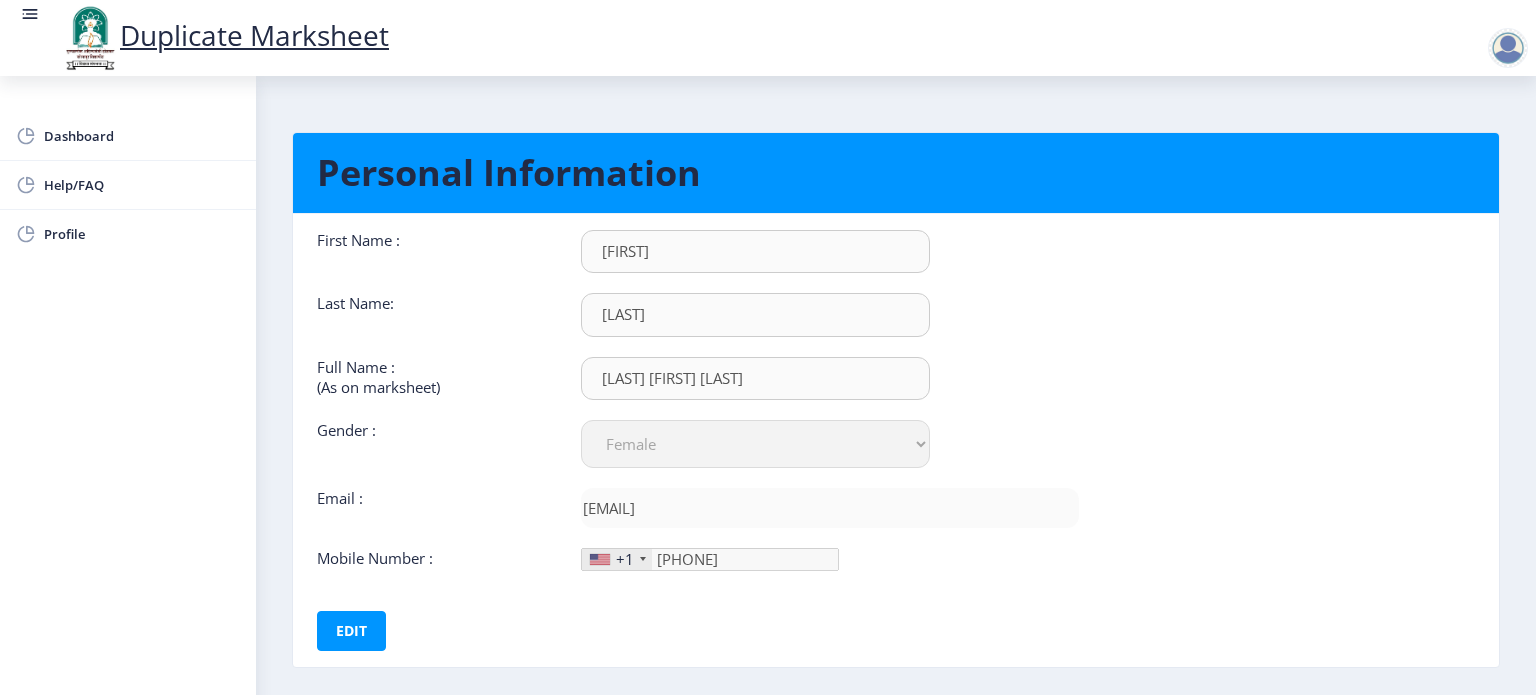 click 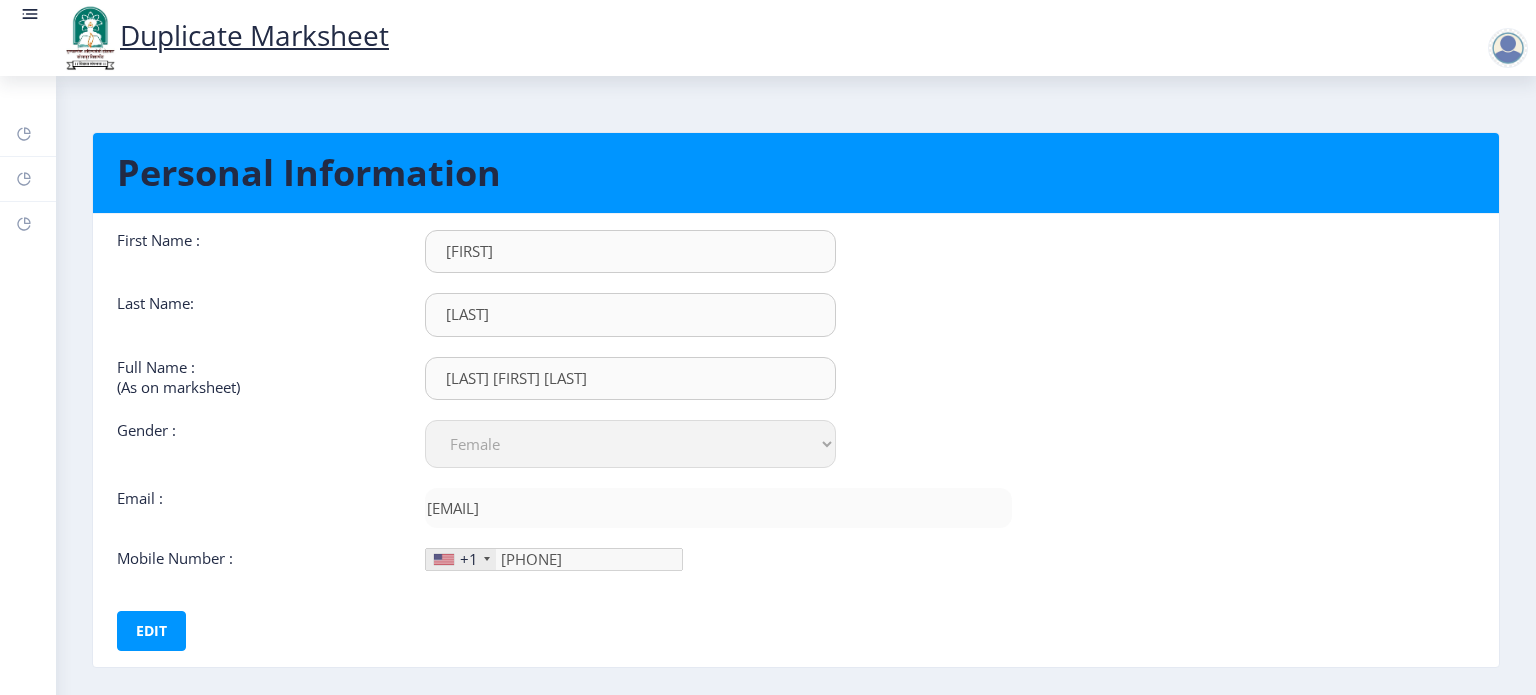 click on "+1" 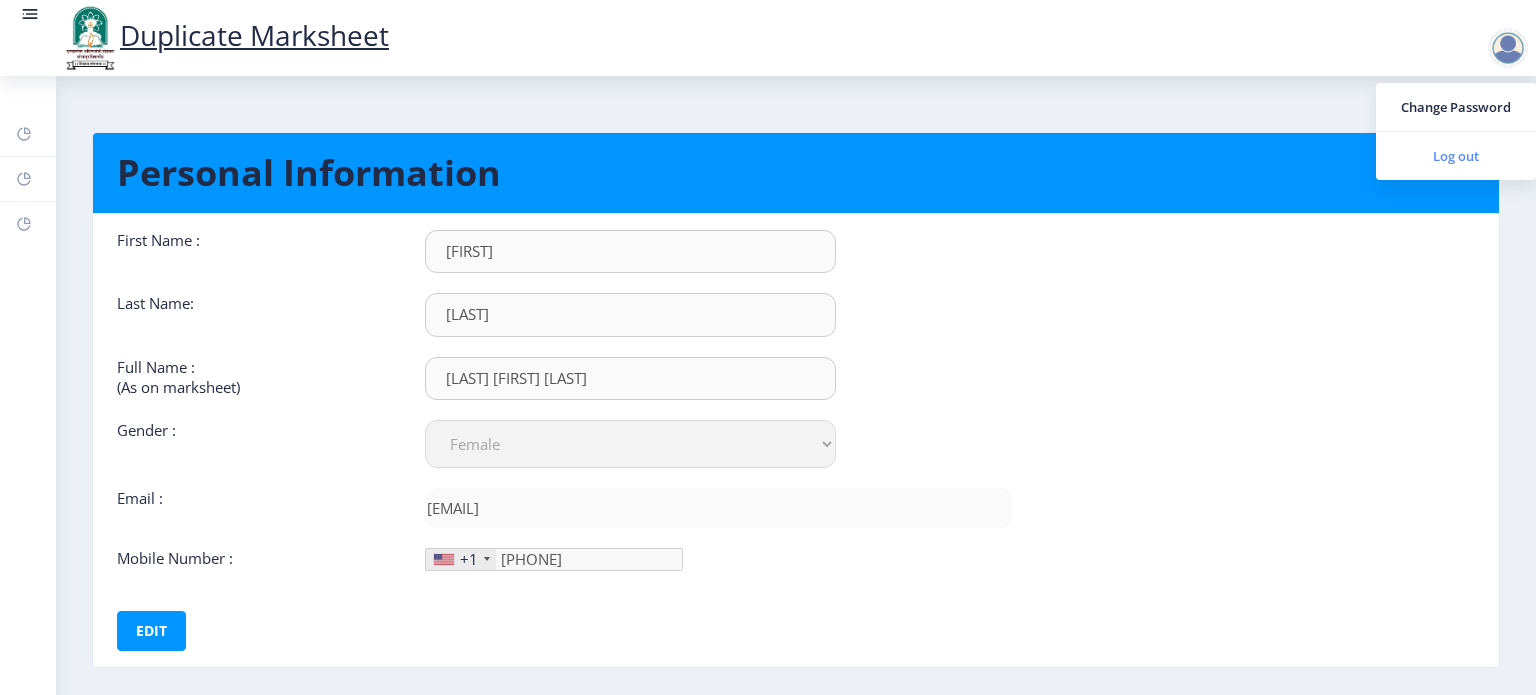 click on "Log out" at bounding box center (1456, 156) 